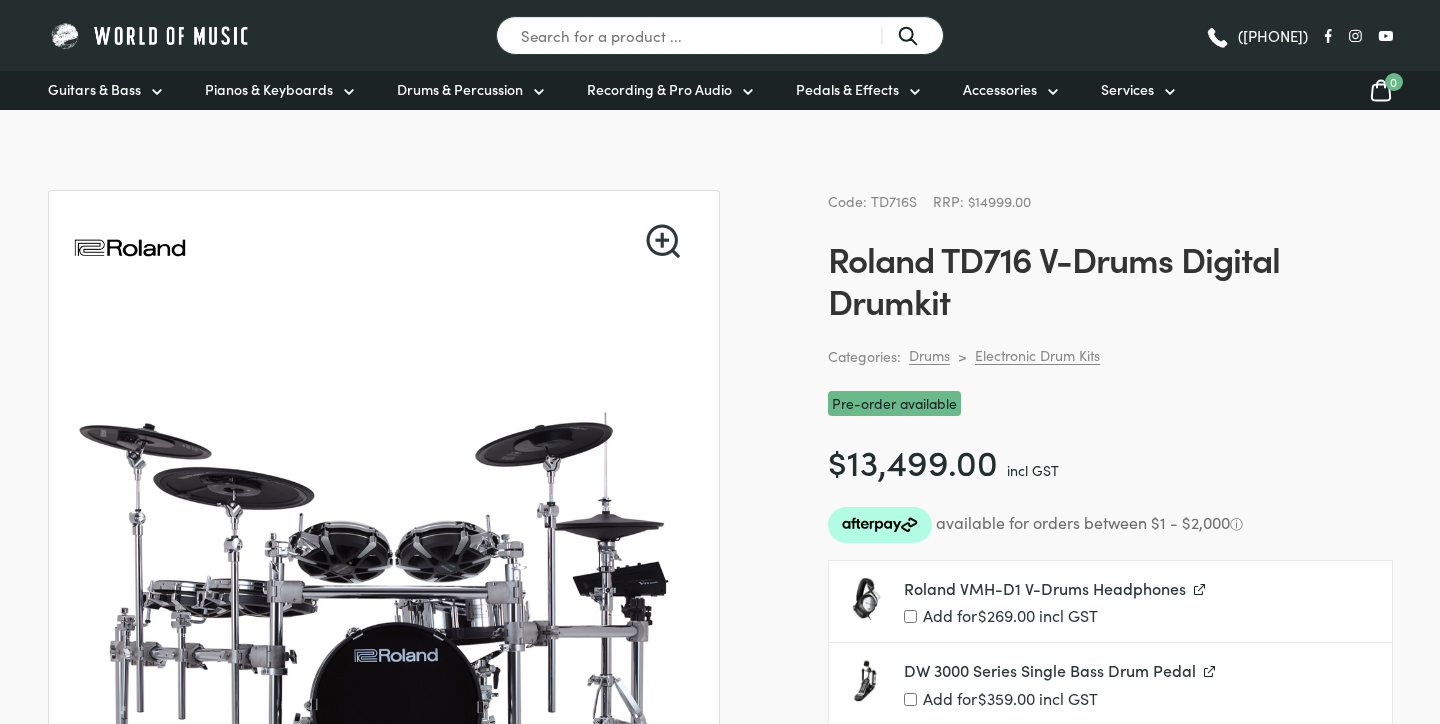 scroll, scrollTop: 31, scrollLeft: 0, axis: vertical 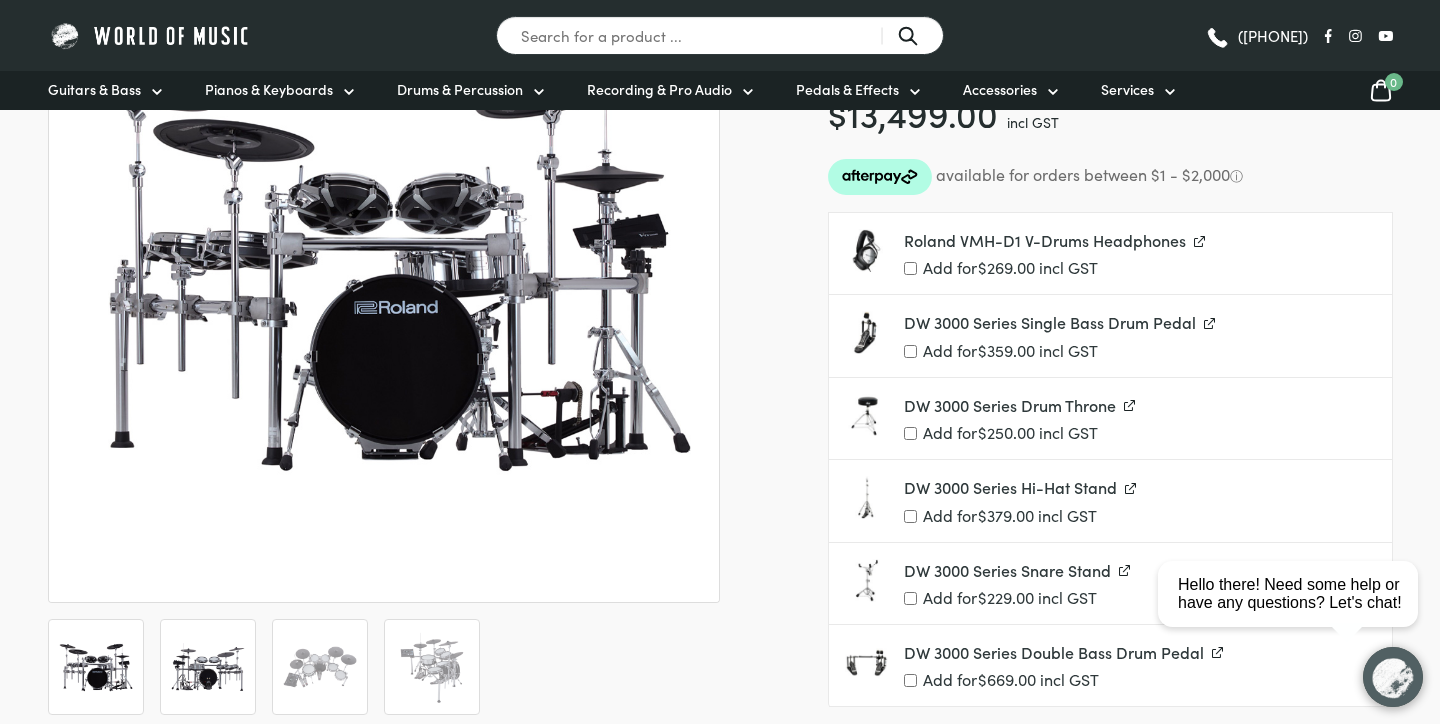 click at bounding box center [208, 667] 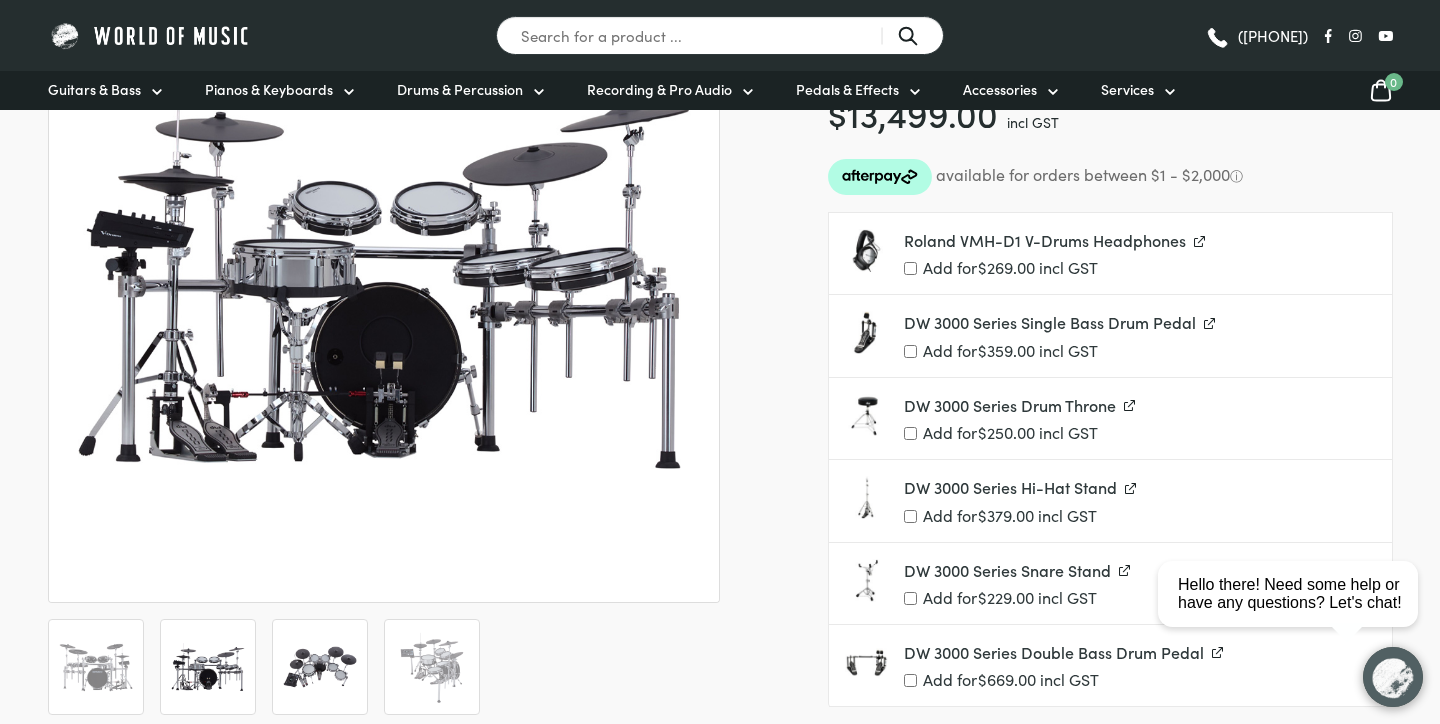 click at bounding box center [320, 667] 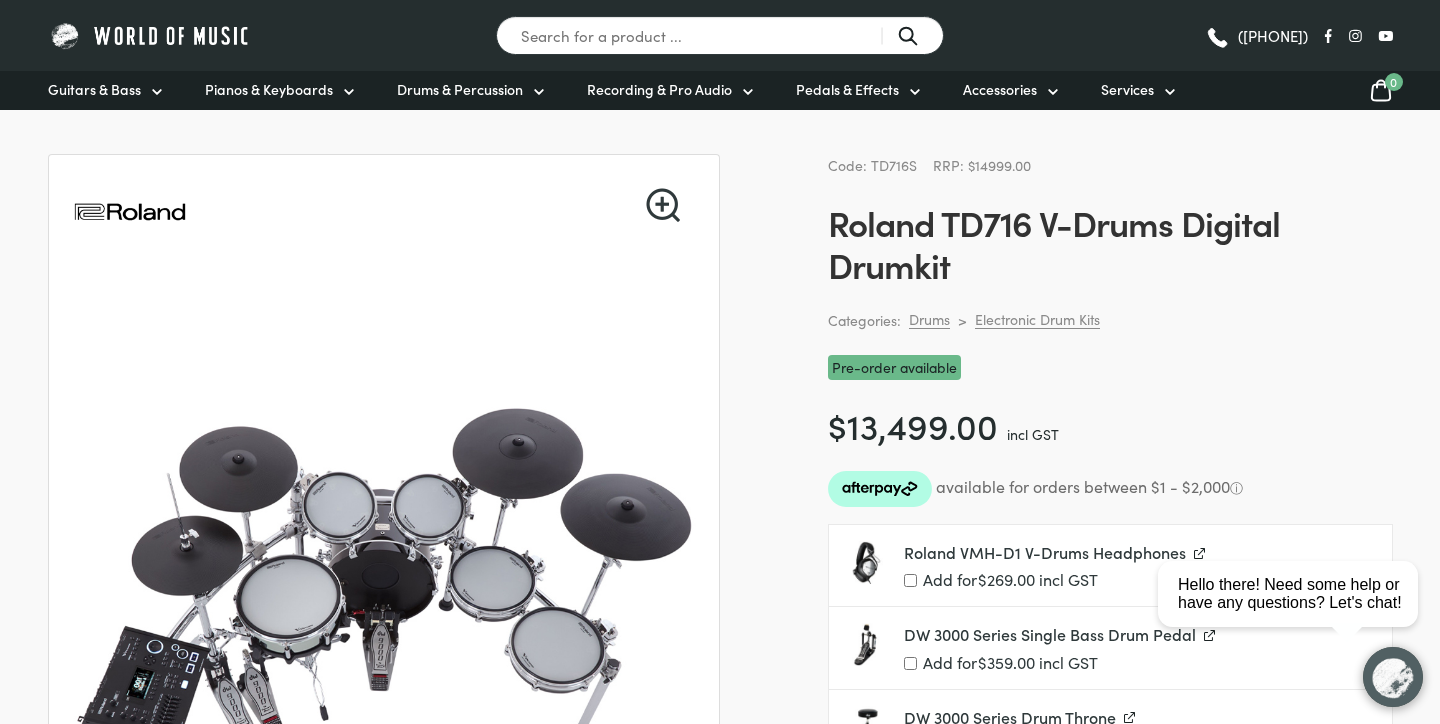 scroll, scrollTop: 35, scrollLeft: 0, axis: vertical 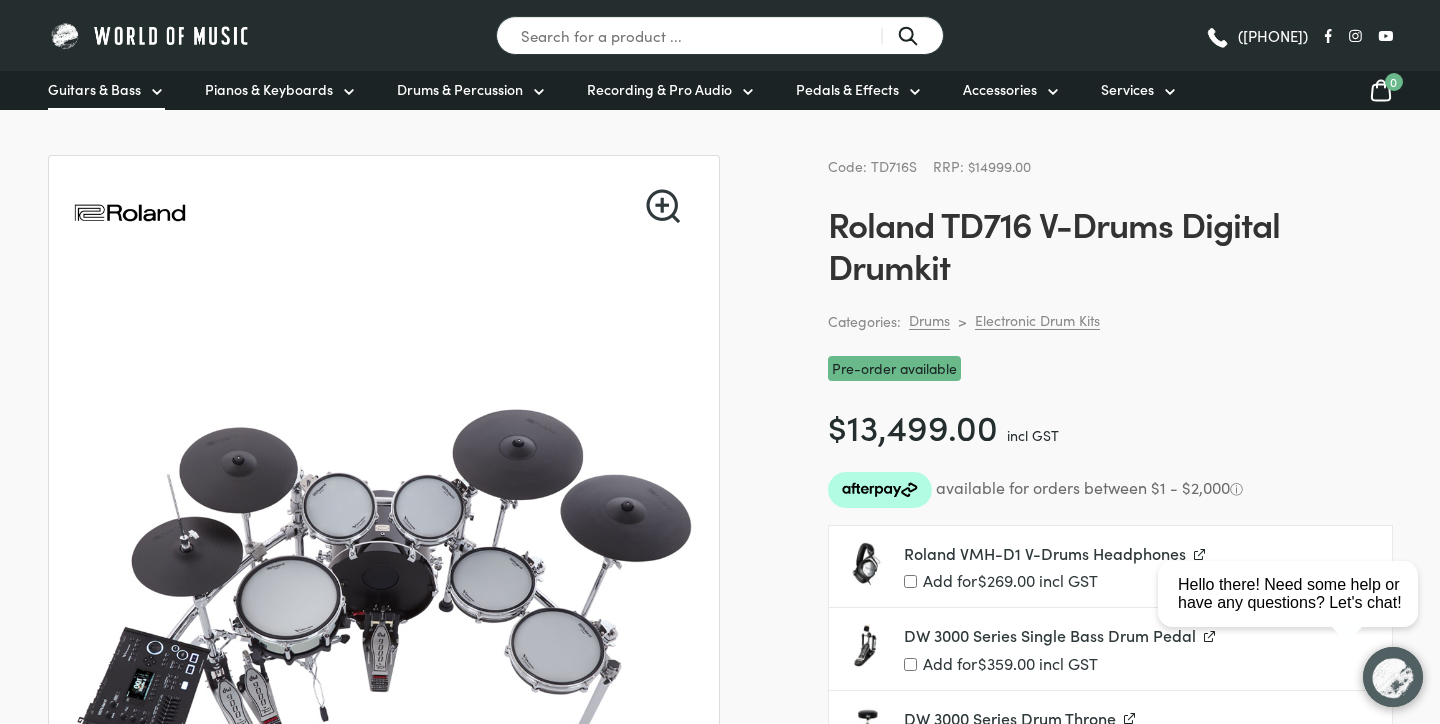 click on "Guitars & Bass" at bounding box center [94, 89] 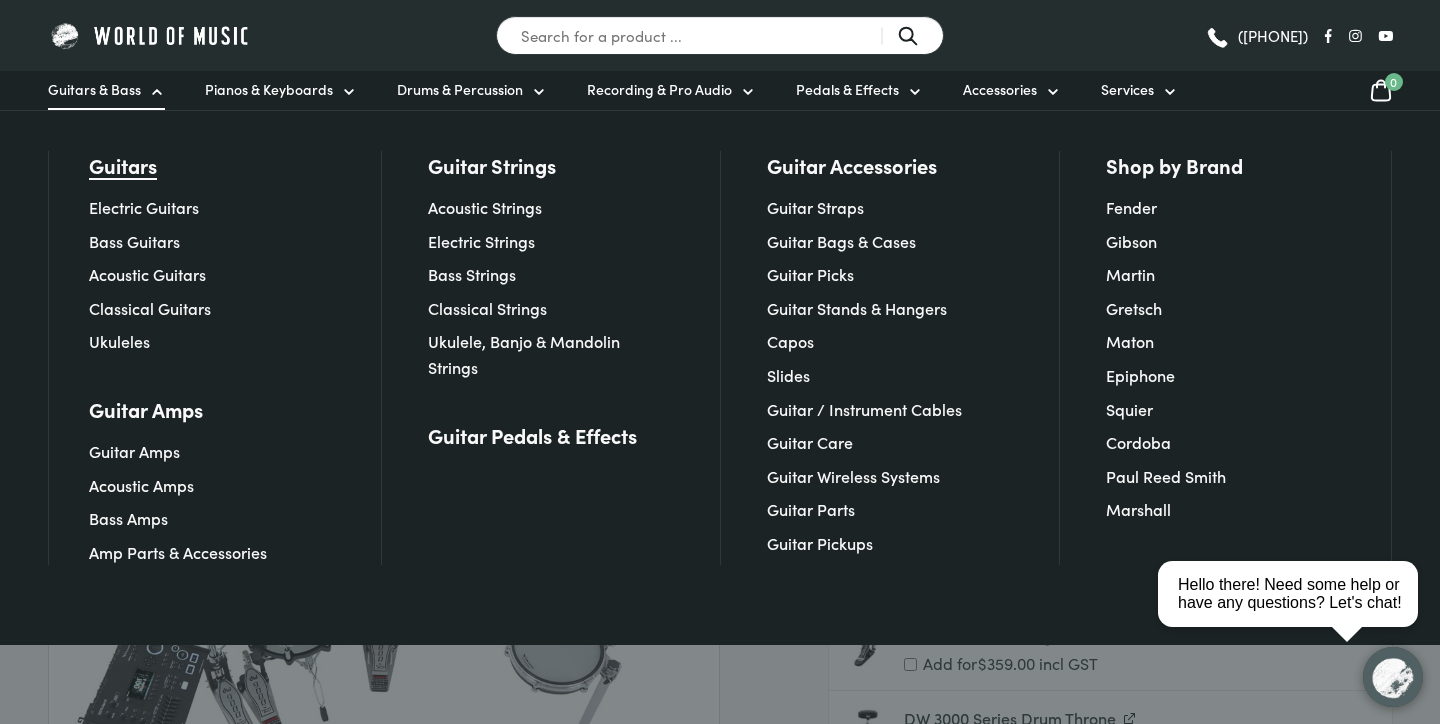 click on "Guitars" at bounding box center (123, 165) 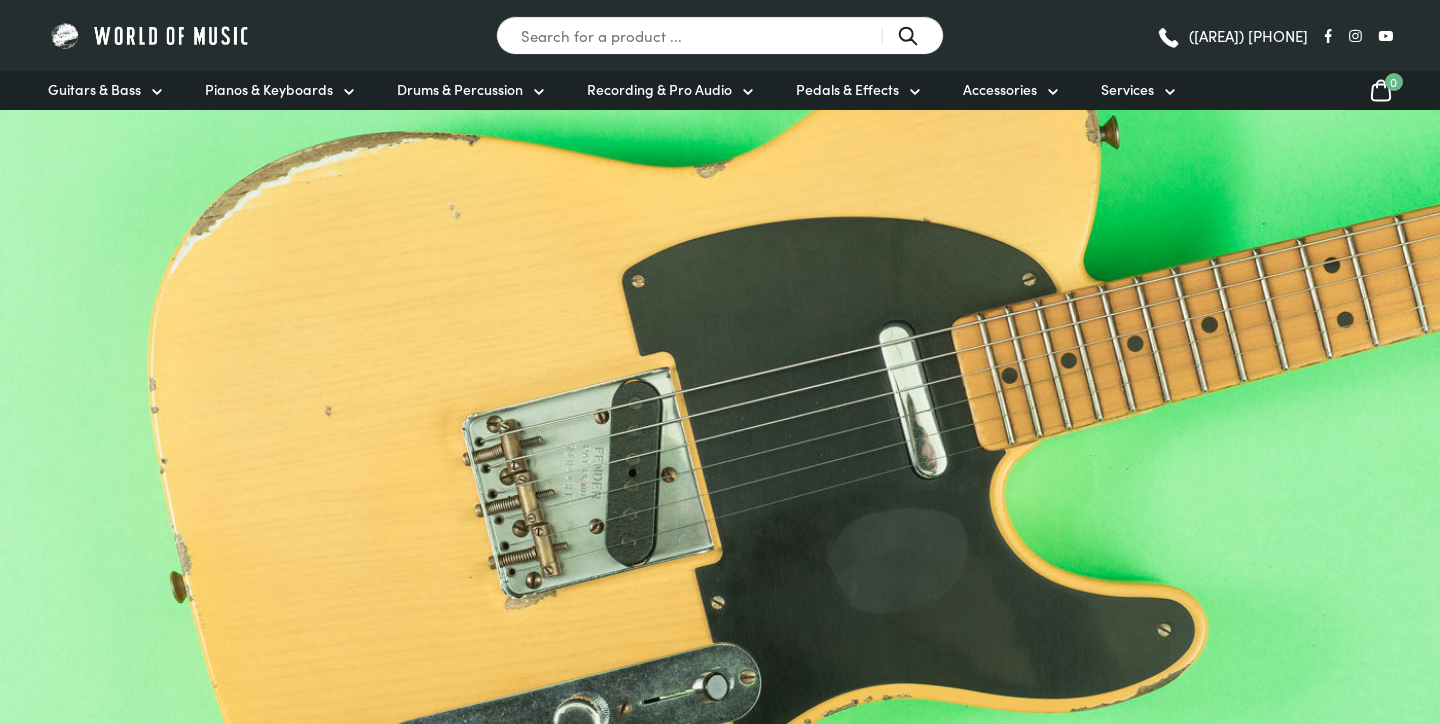 scroll, scrollTop: 0, scrollLeft: 0, axis: both 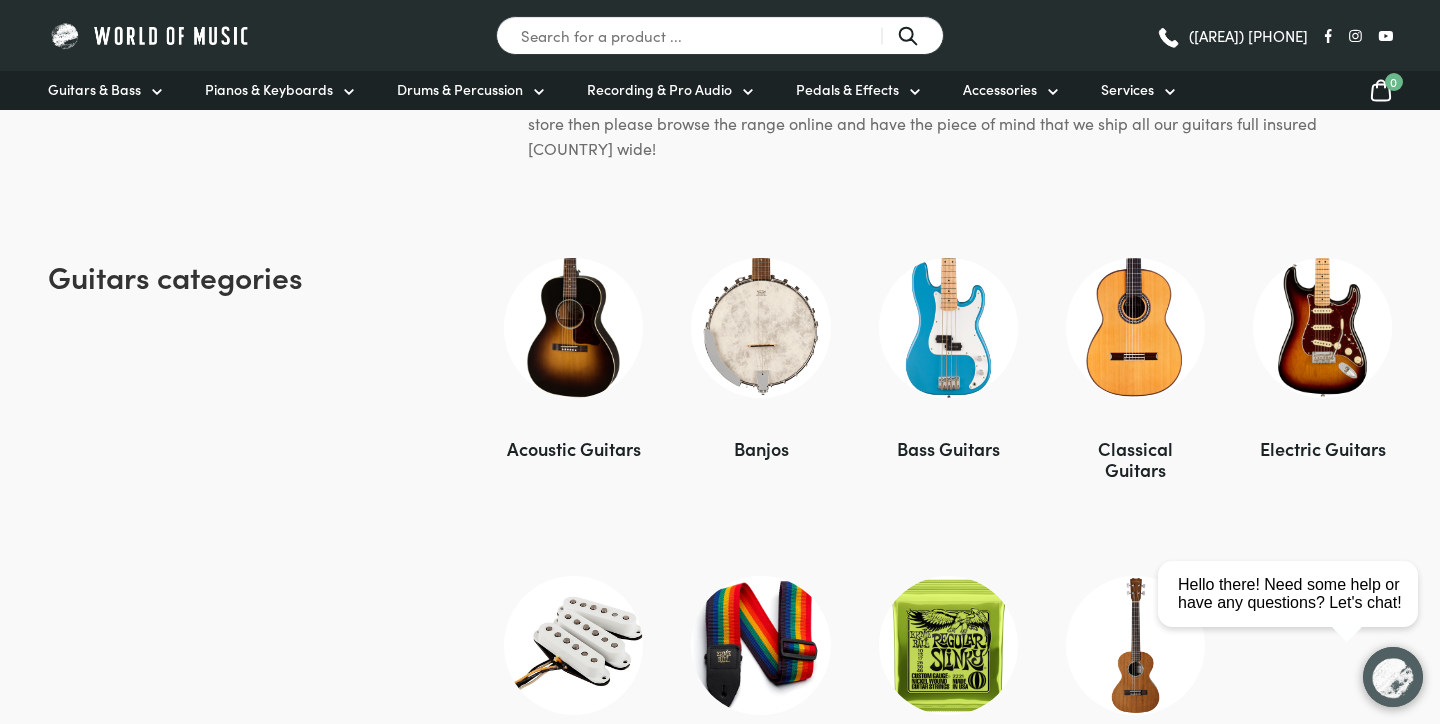click at bounding box center (1322, 327) 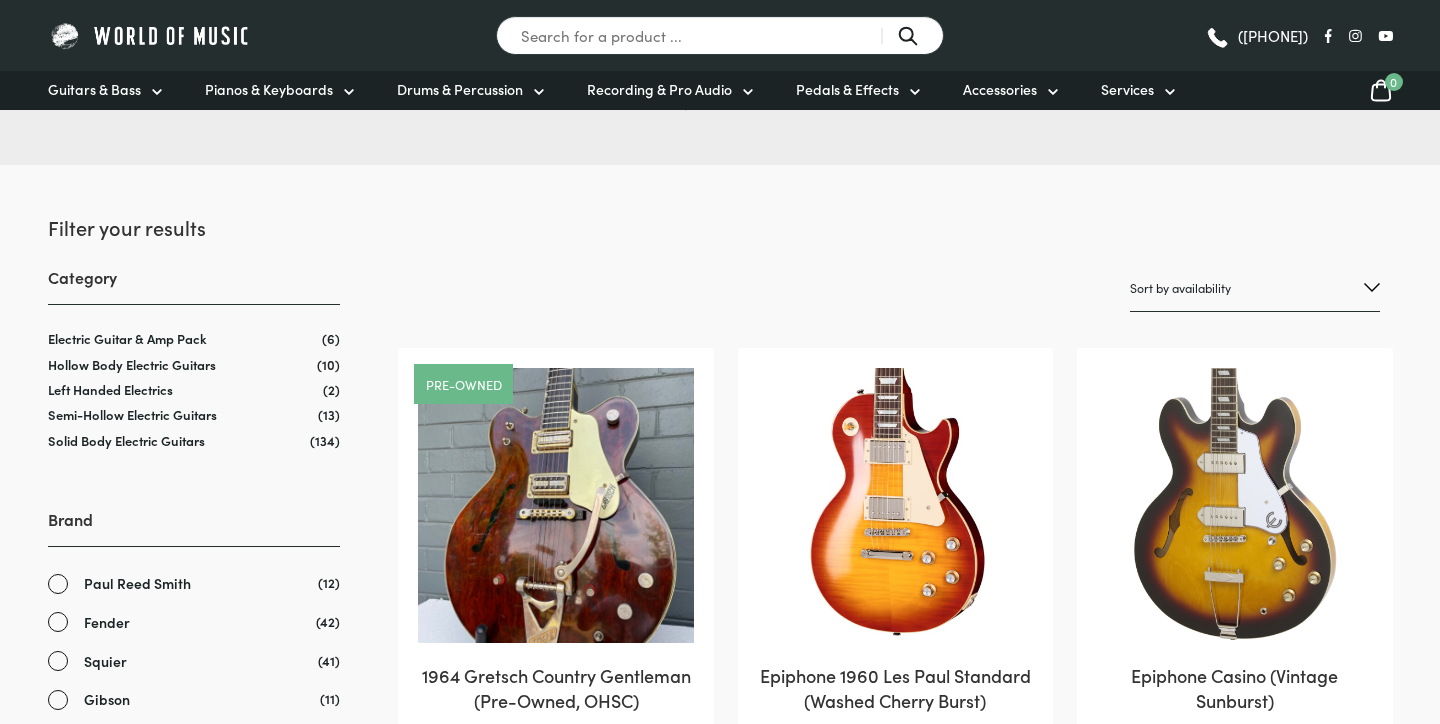 scroll, scrollTop: 0, scrollLeft: 0, axis: both 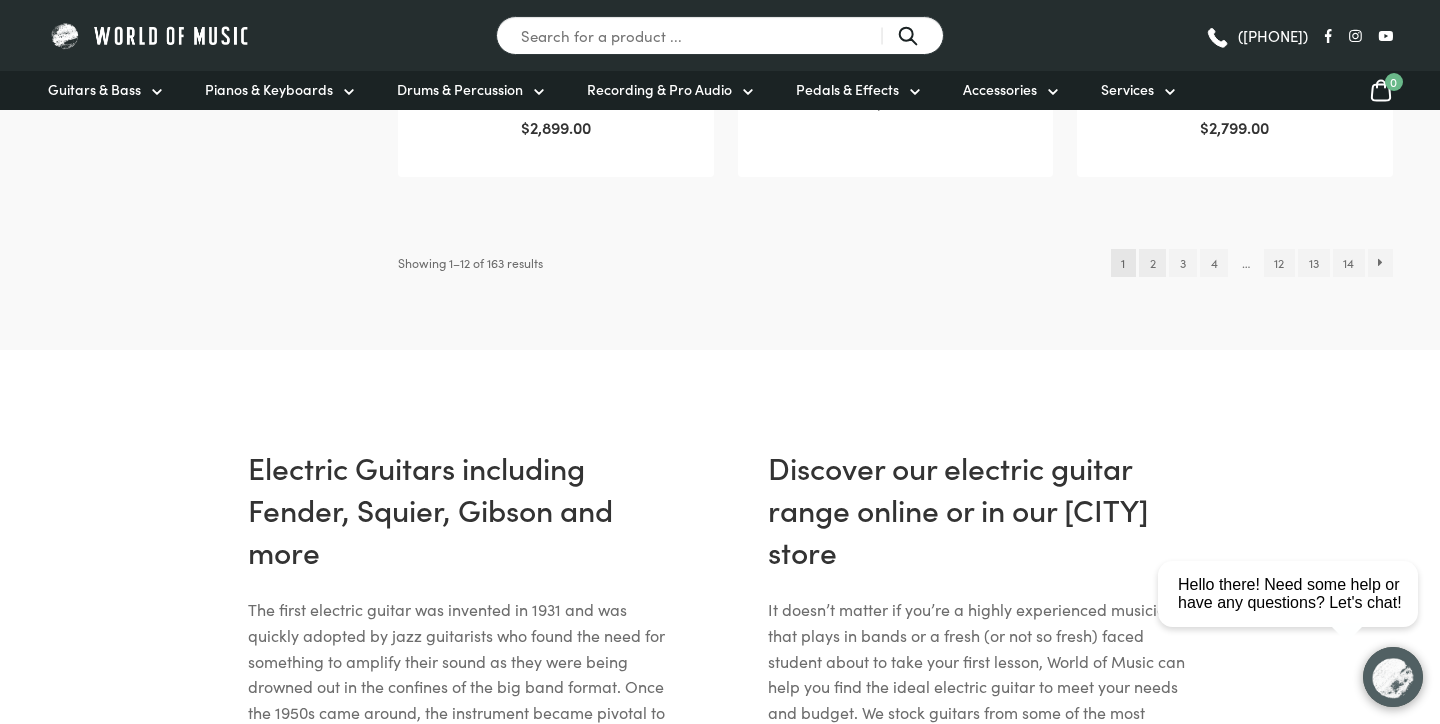 click on "2" at bounding box center (1152, 263) 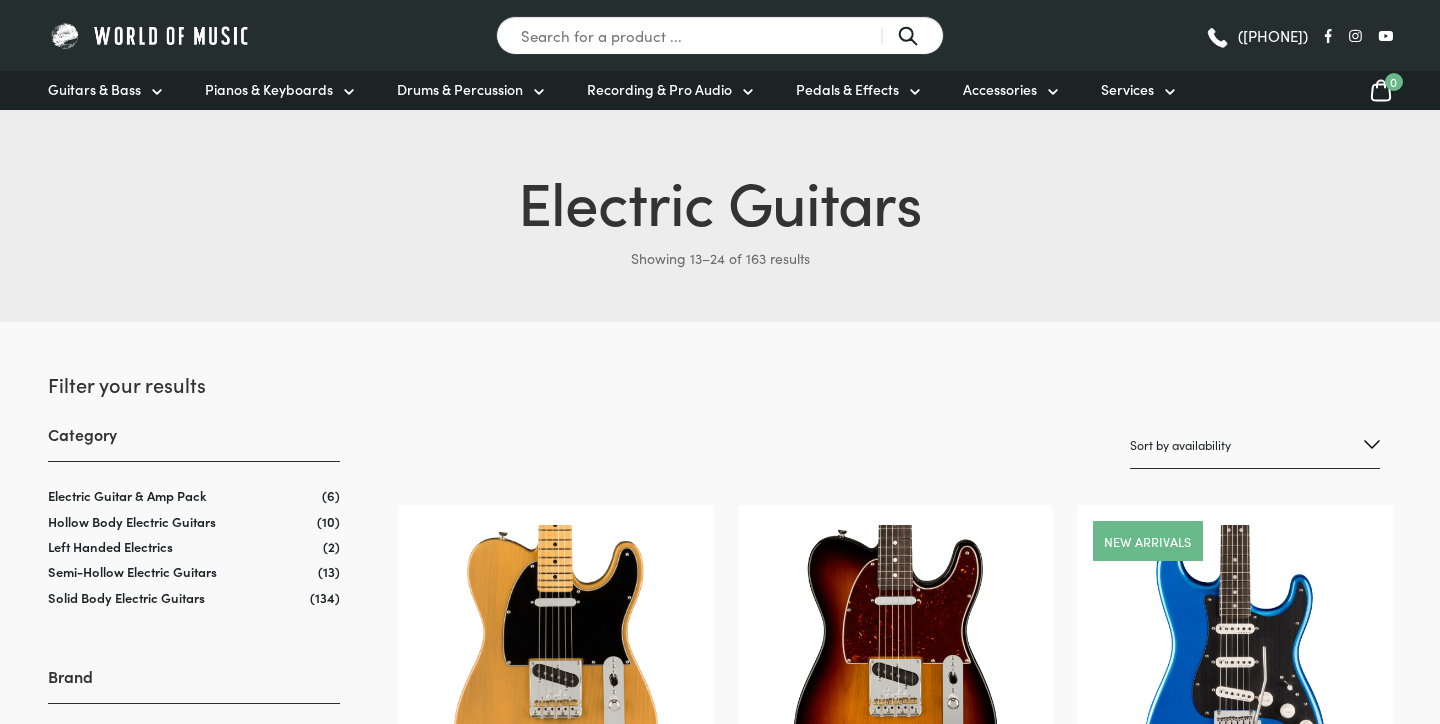 scroll, scrollTop: 0, scrollLeft: 0, axis: both 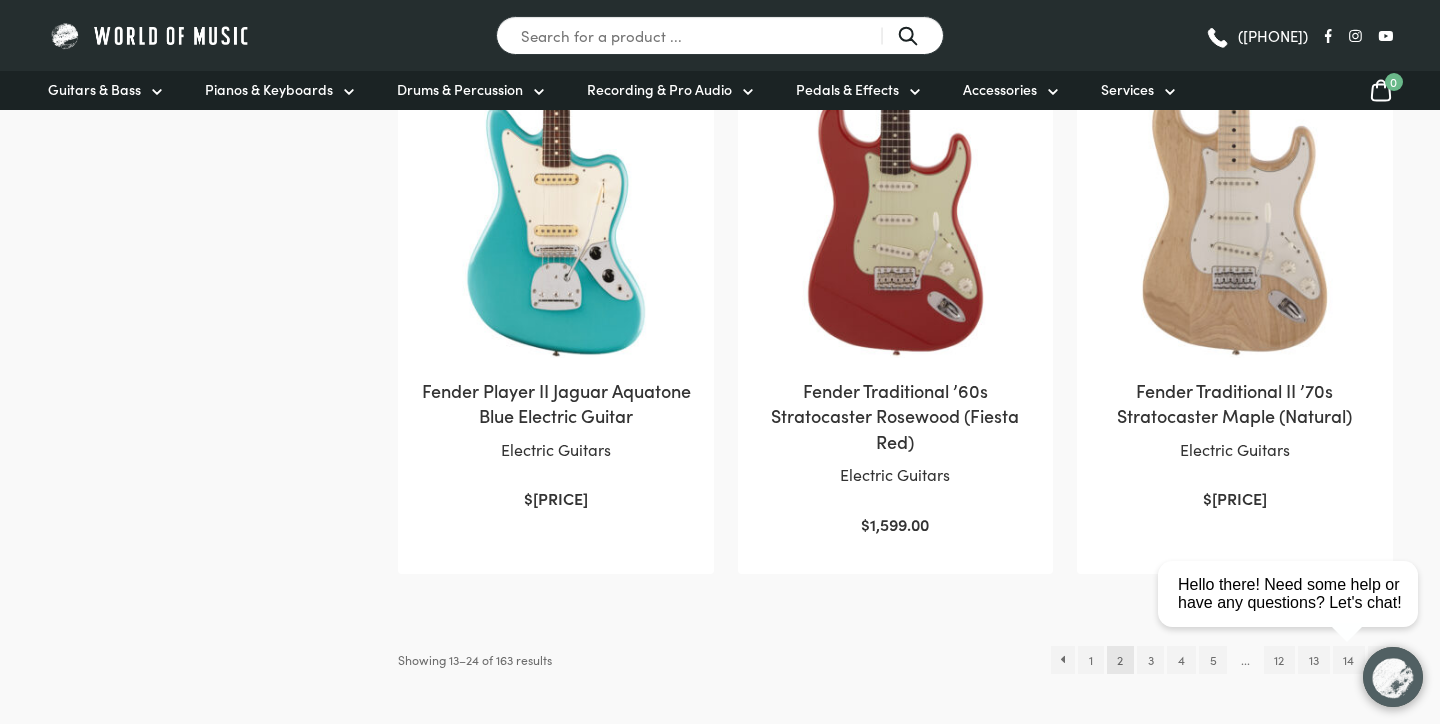 click on "close Hello there! Need some help or have any questions? Let's chat!" at bounding box center (1295, 504) 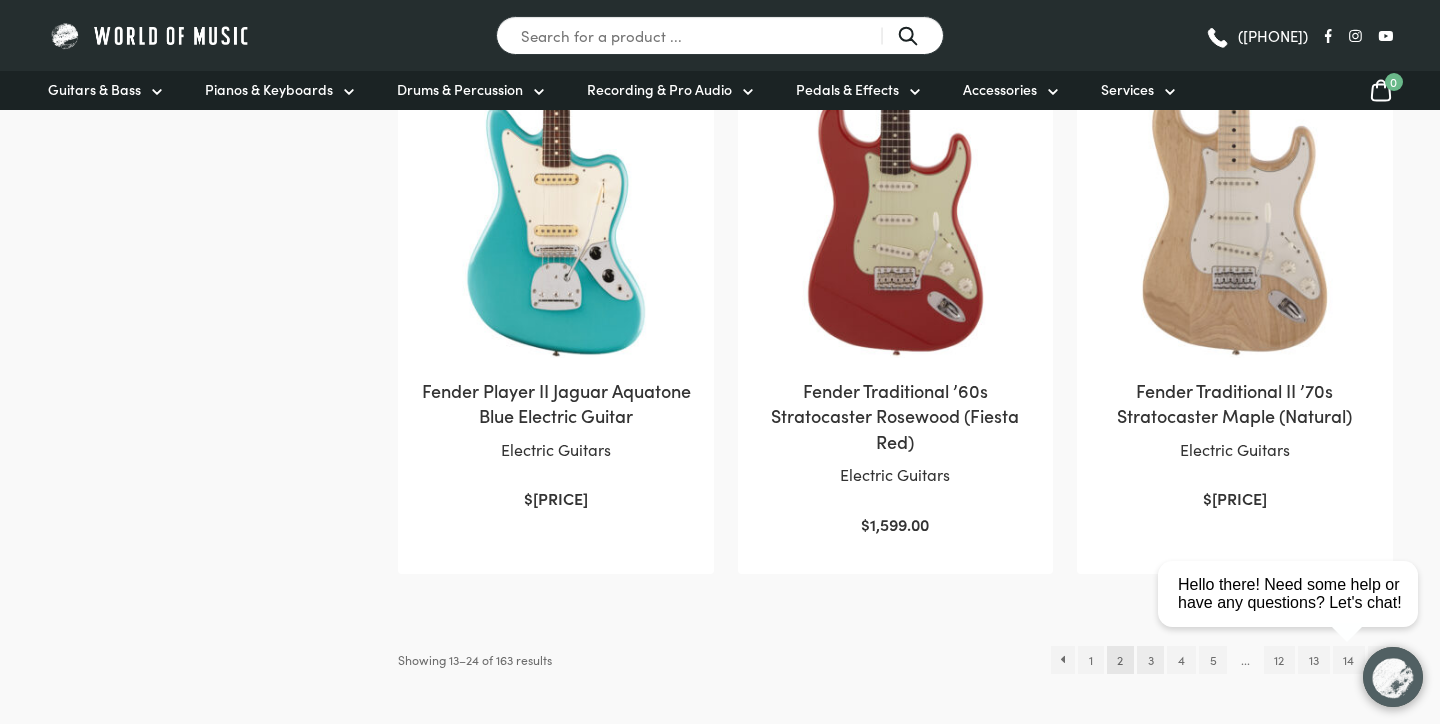 click on "3" at bounding box center [1150, 660] 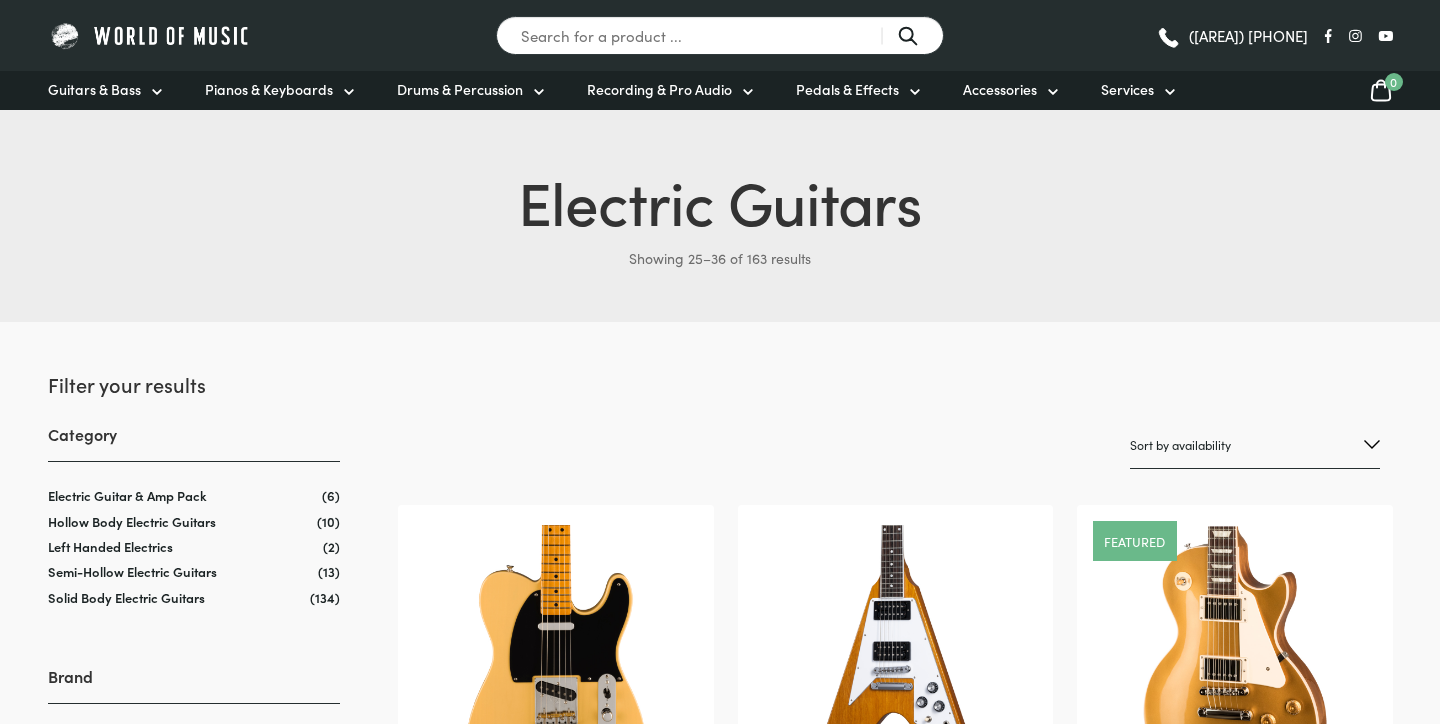scroll, scrollTop: 0, scrollLeft: 0, axis: both 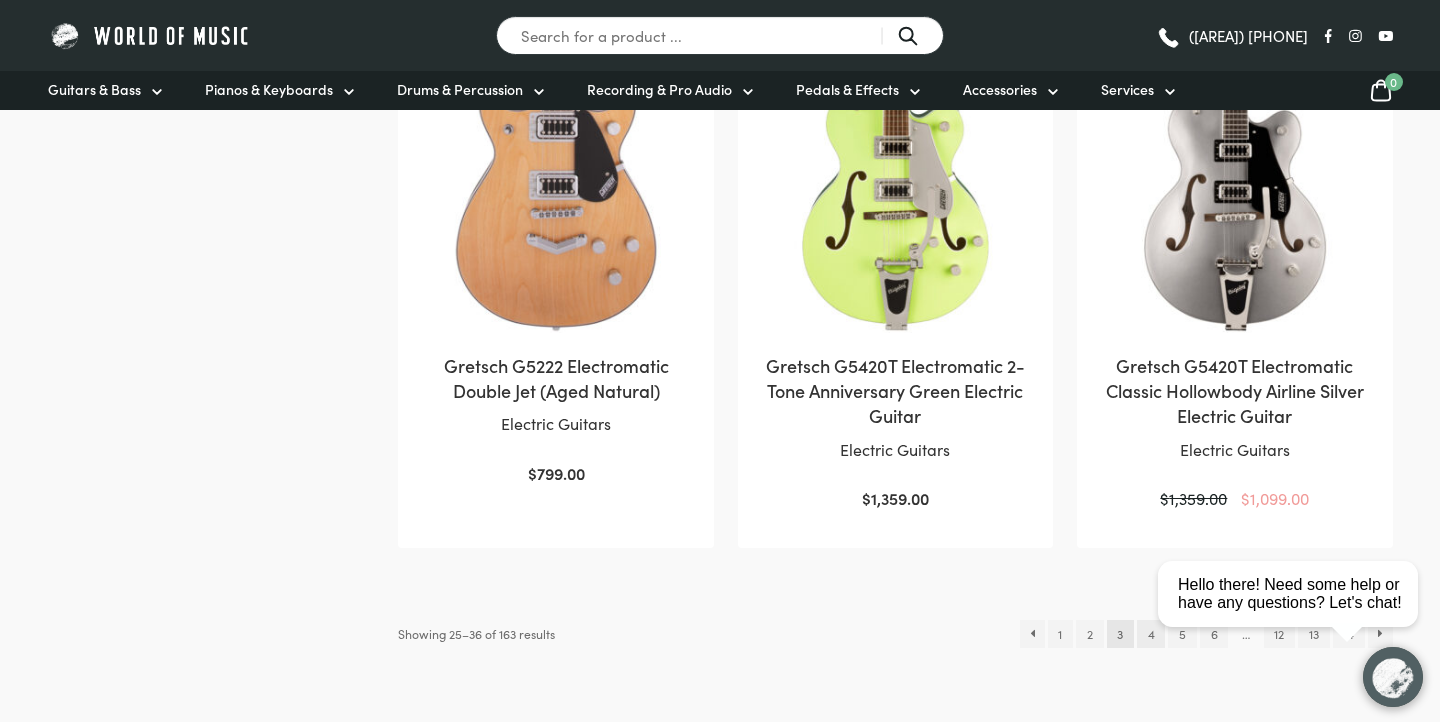 click on "4" at bounding box center (1151, 634) 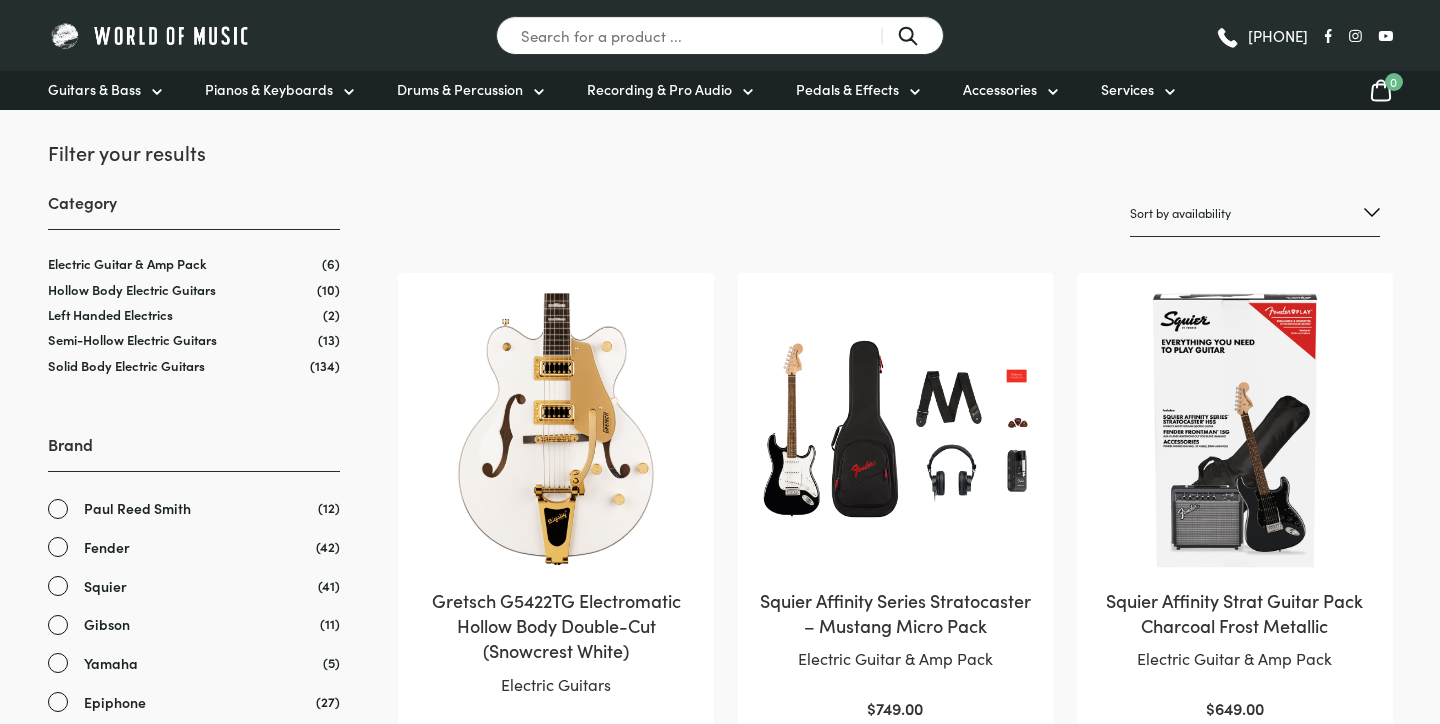scroll, scrollTop: 240, scrollLeft: 0, axis: vertical 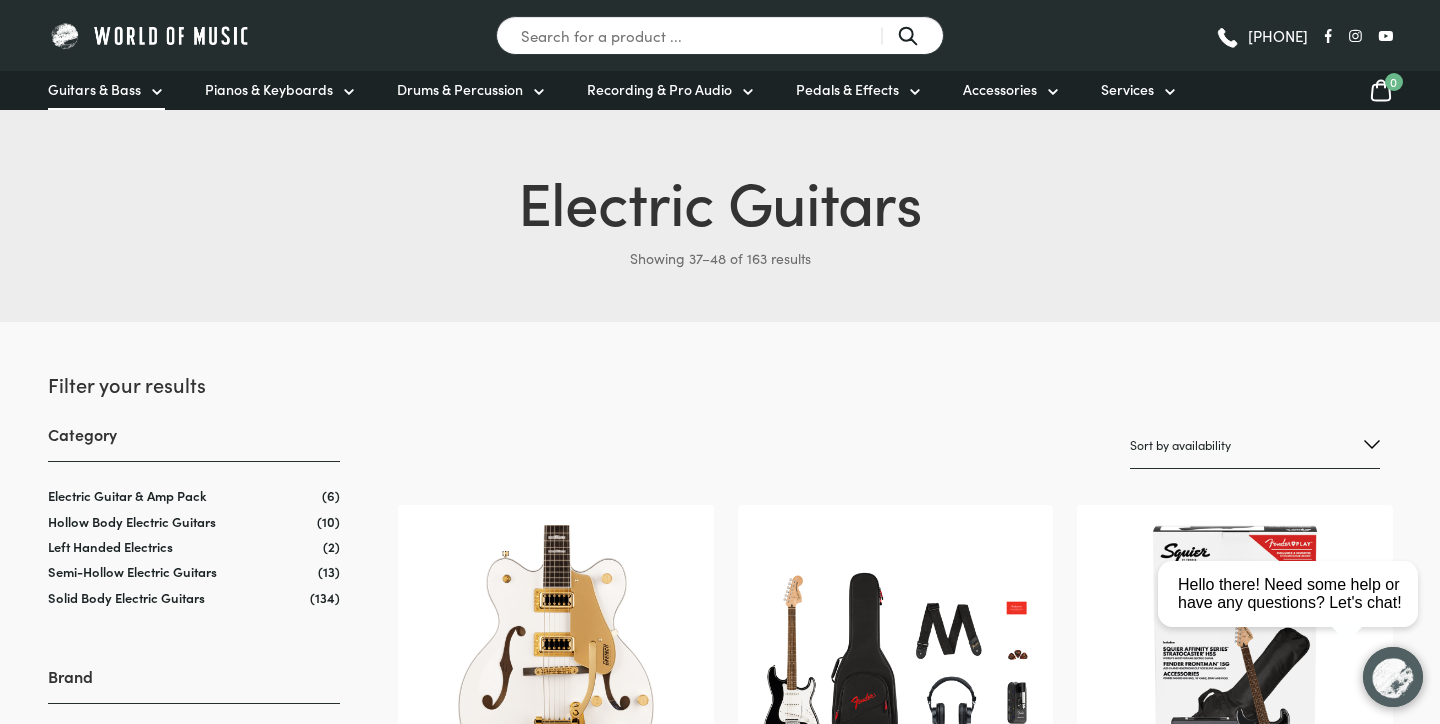 click 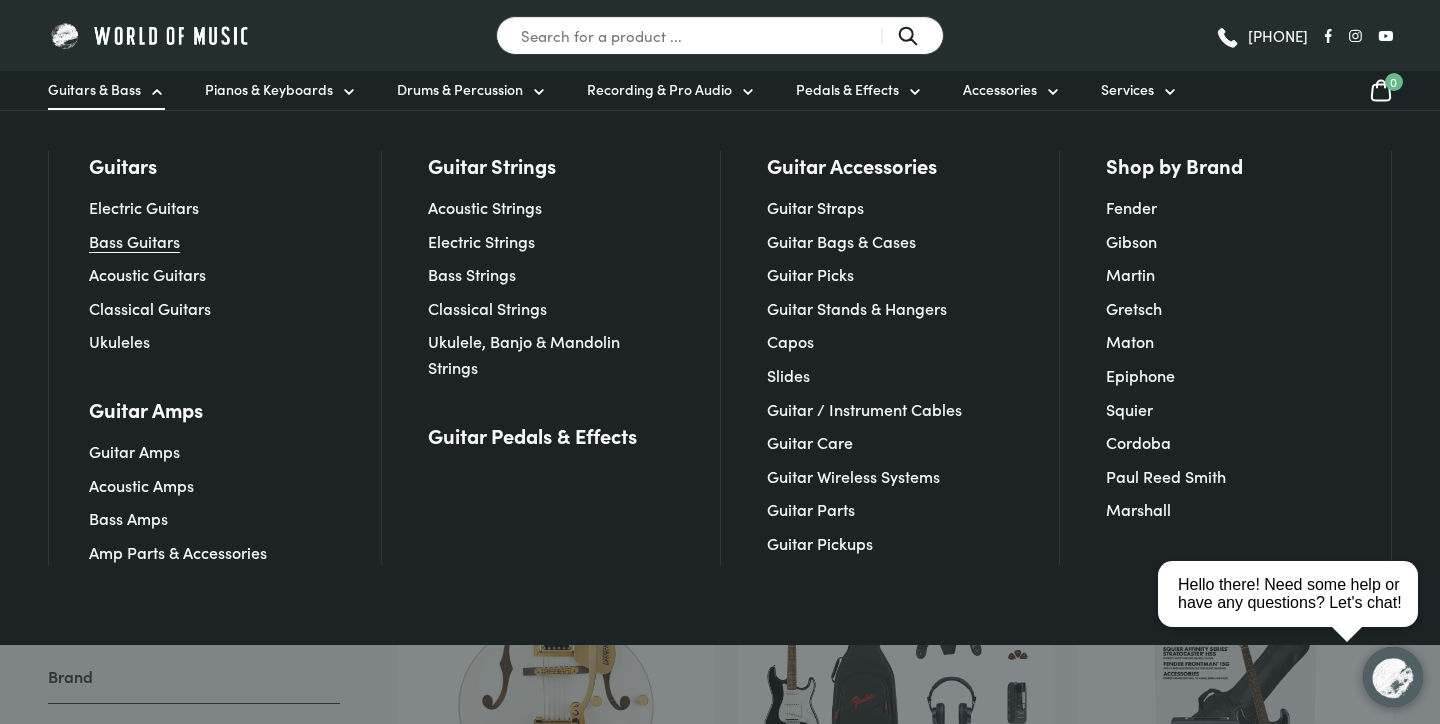 click on "Bass Guitars" at bounding box center [134, 241] 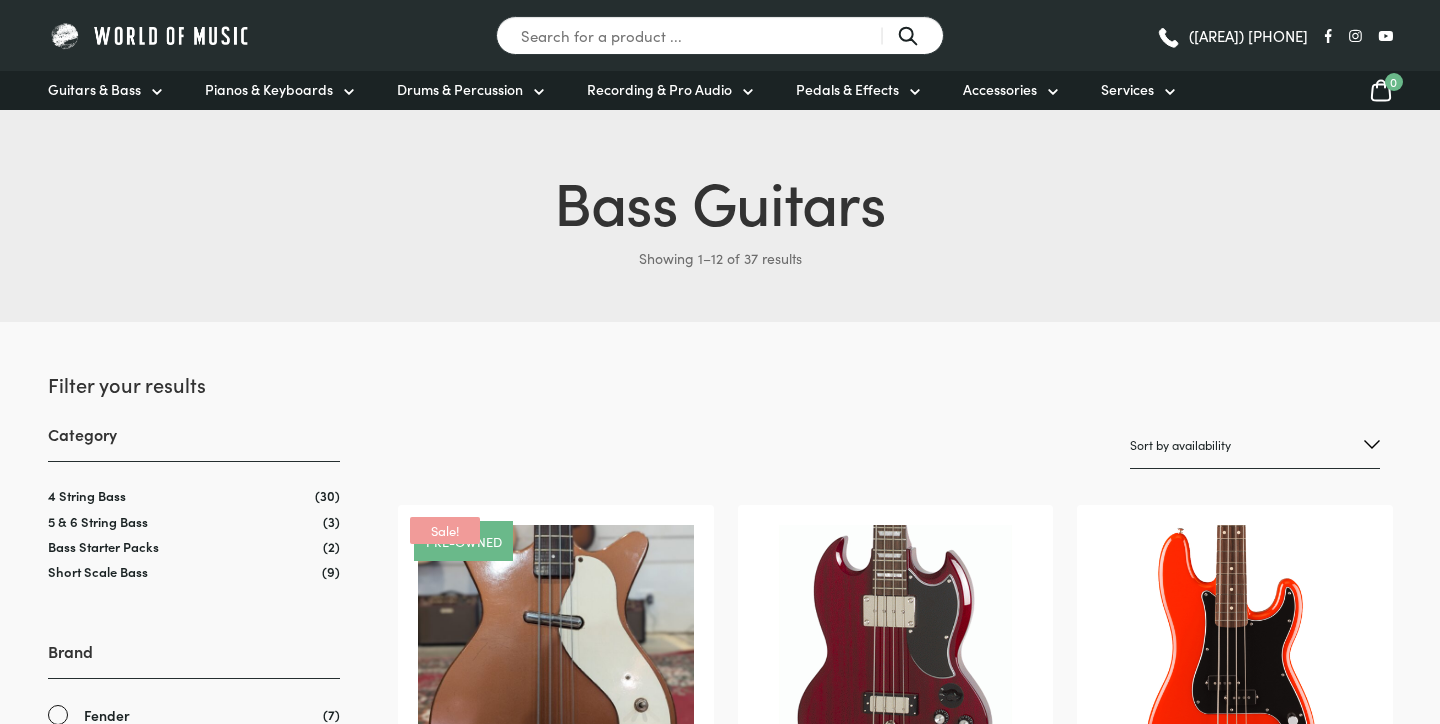 scroll, scrollTop: 0, scrollLeft: 0, axis: both 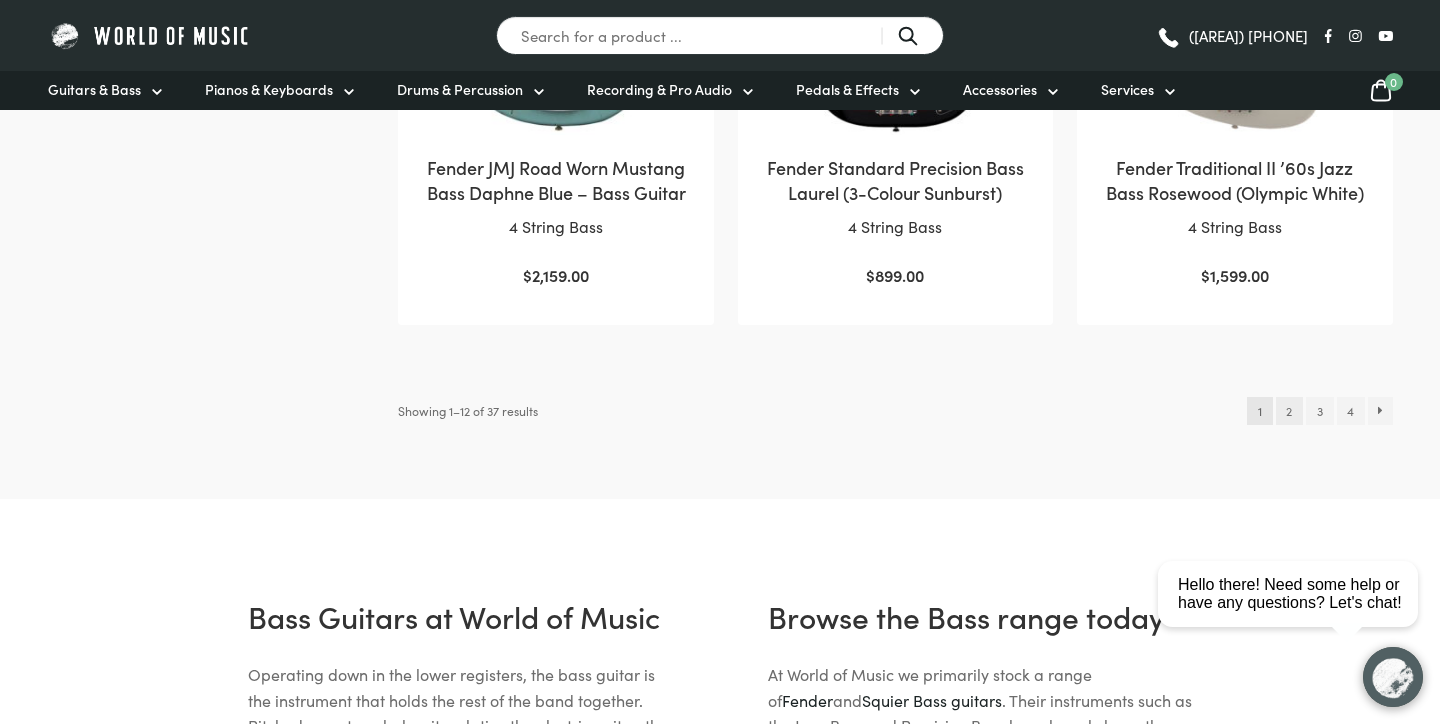 click on "2" at bounding box center (1289, 411) 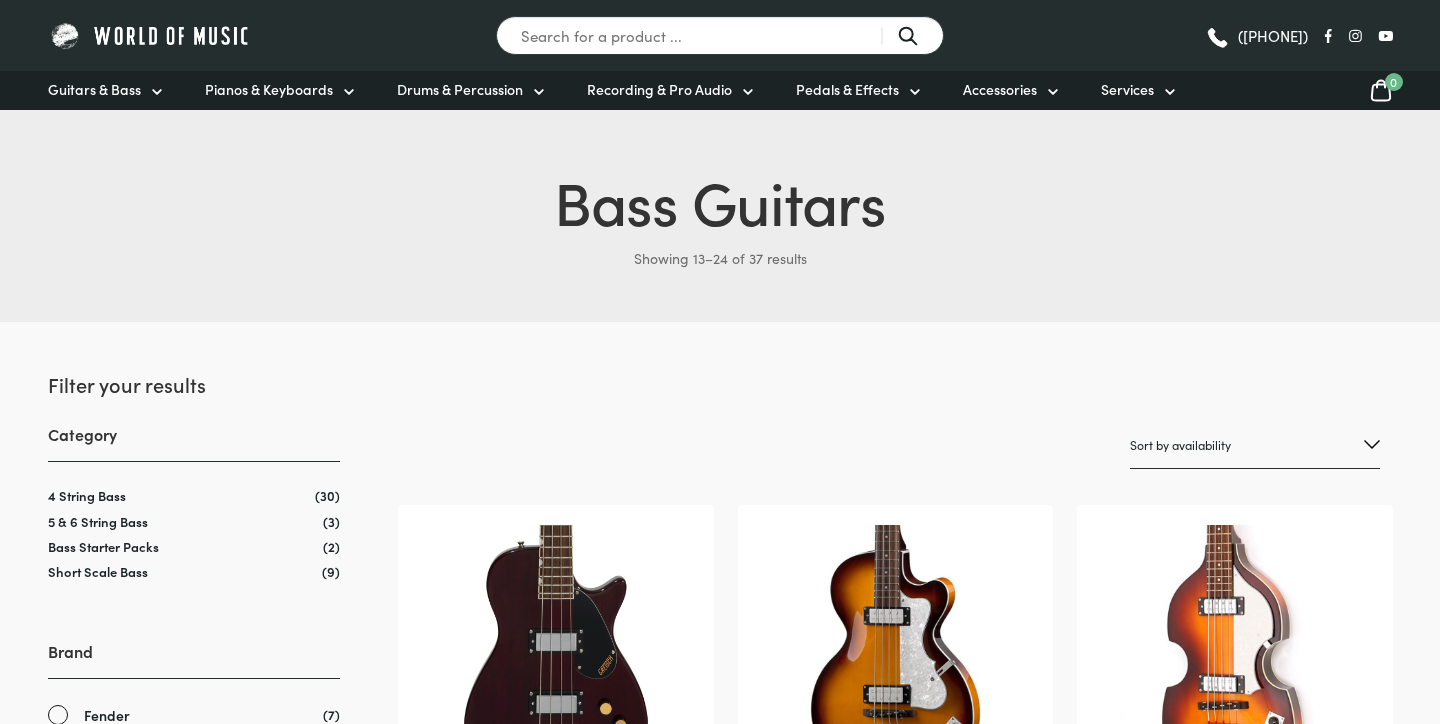 scroll, scrollTop: 0, scrollLeft: 0, axis: both 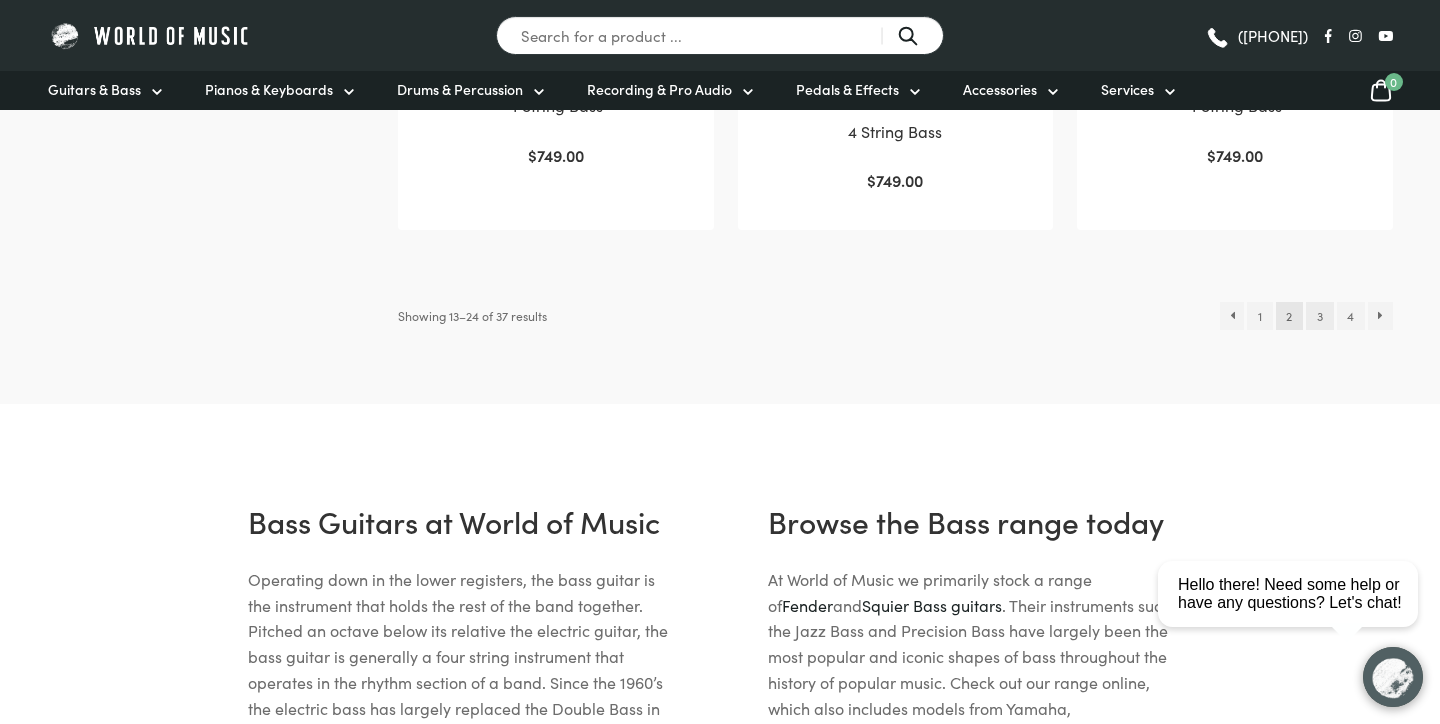 click on "3" at bounding box center (1319, 316) 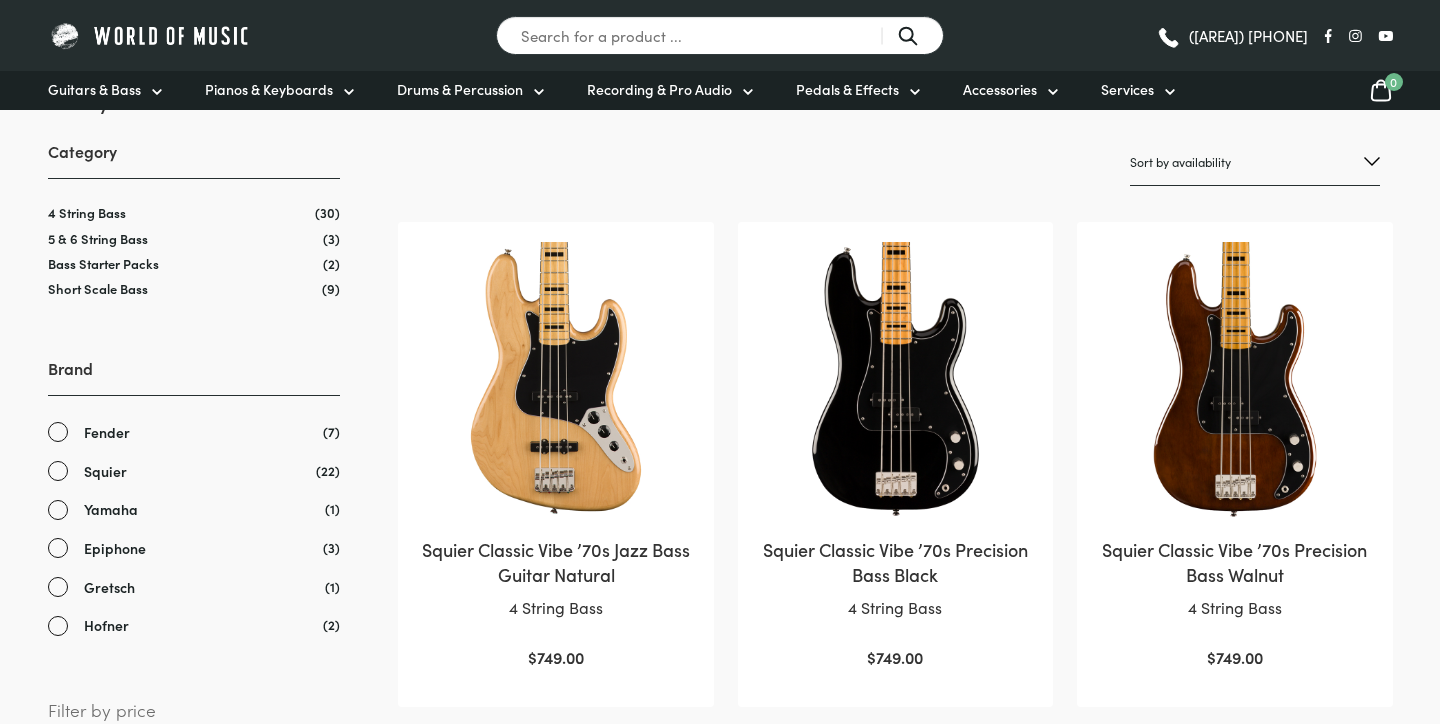 scroll, scrollTop: 0, scrollLeft: 0, axis: both 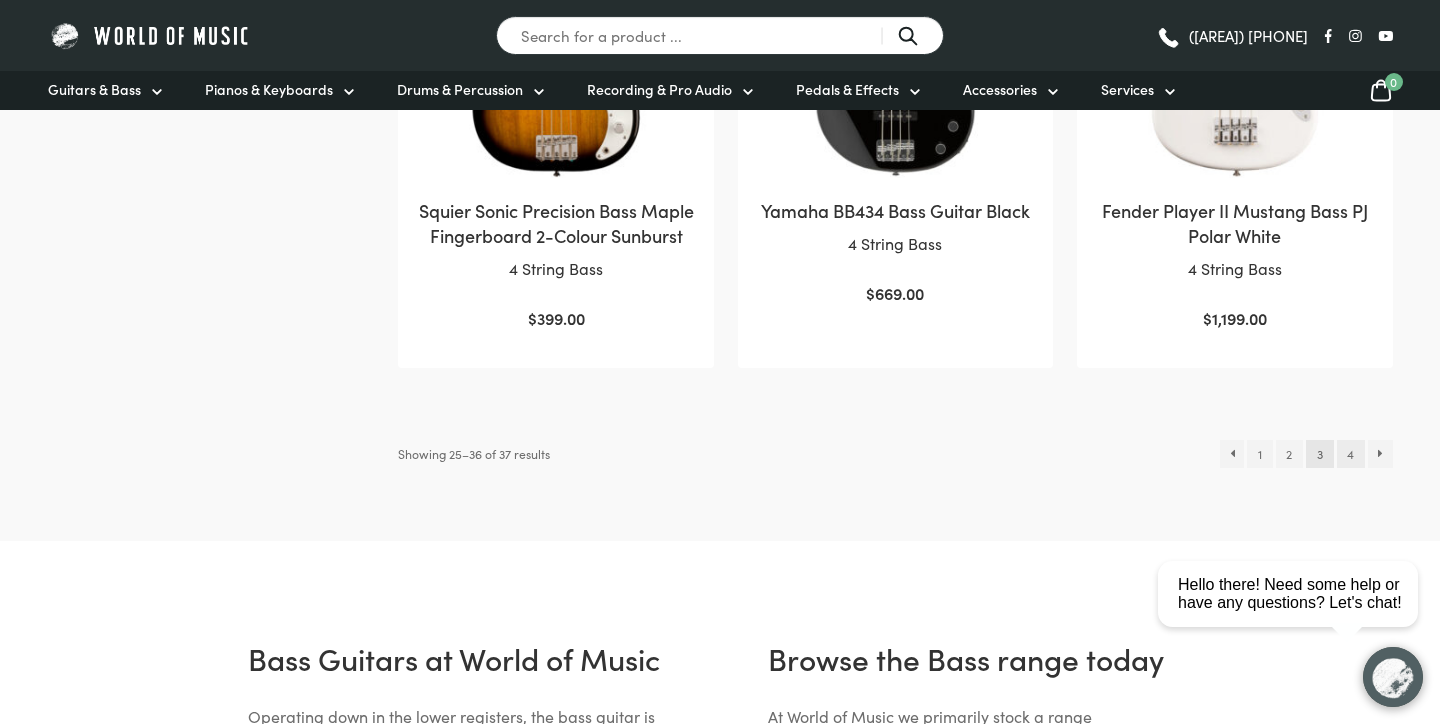 click on "4" at bounding box center (1351, 454) 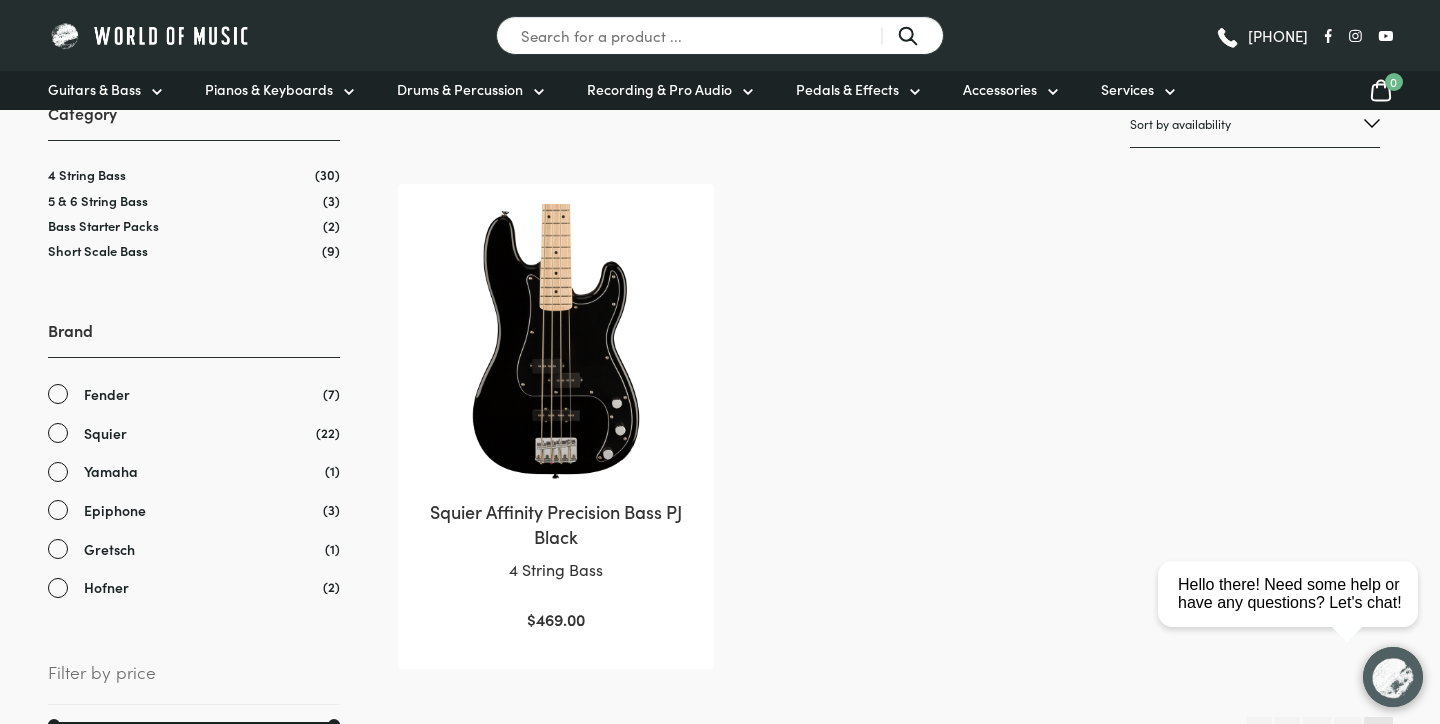 scroll, scrollTop: 0, scrollLeft: 0, axis: both 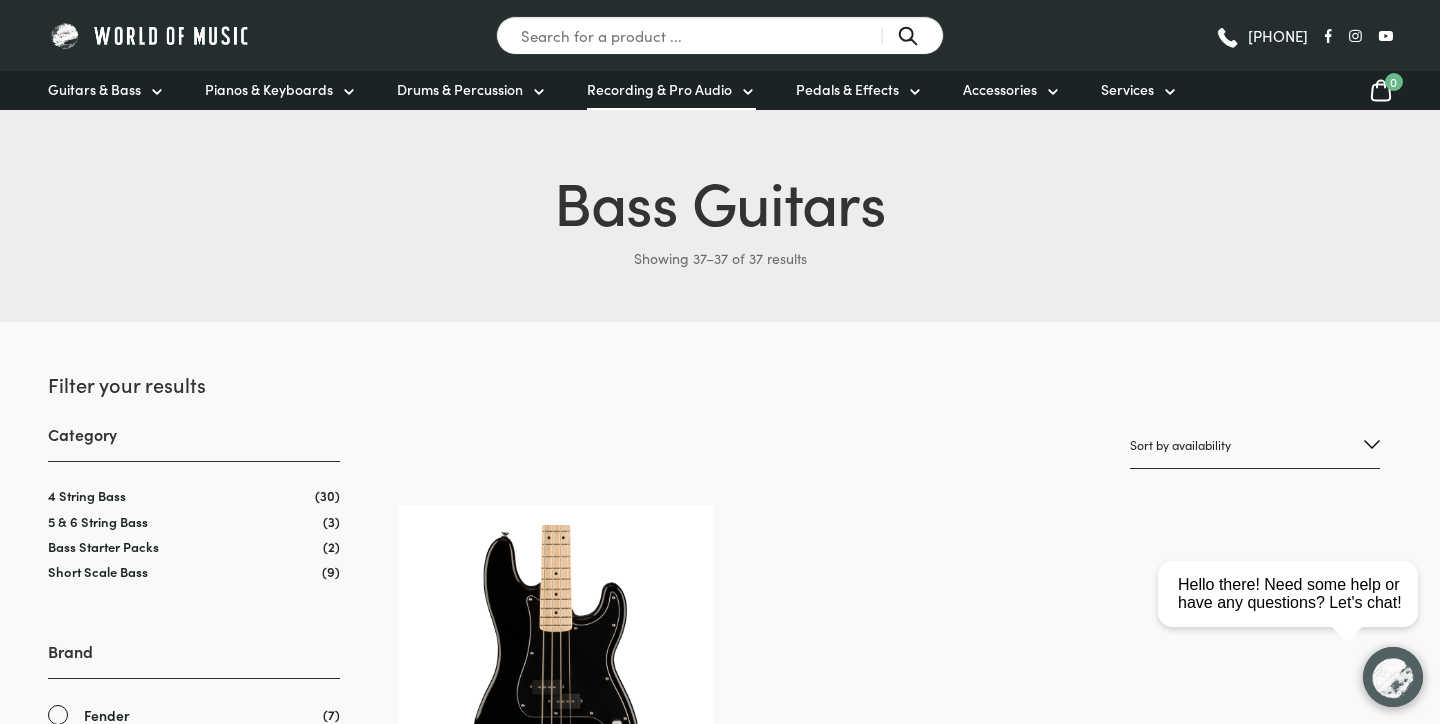 click on "Recording & Pro Audio" at bounding box center (659, 89) 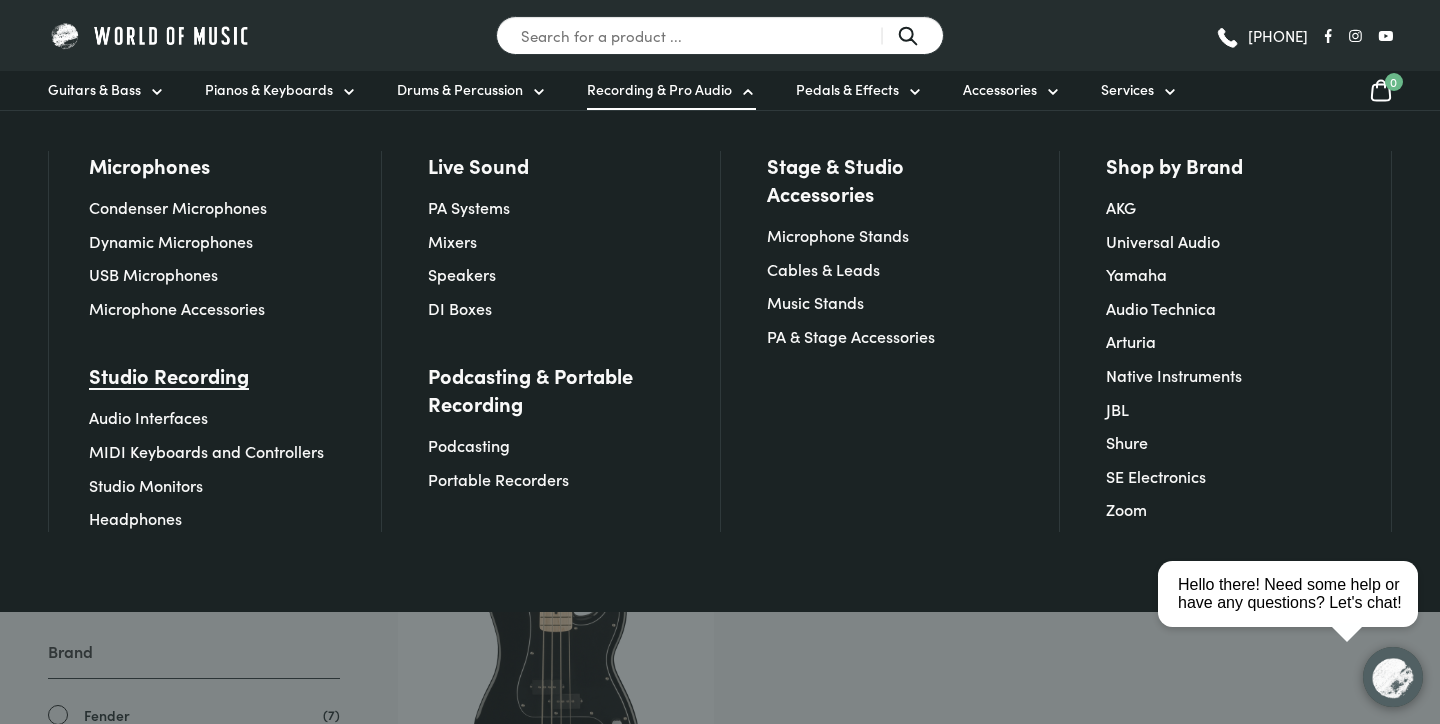 click on "Studio Recording" at bounding box center [169, 375] 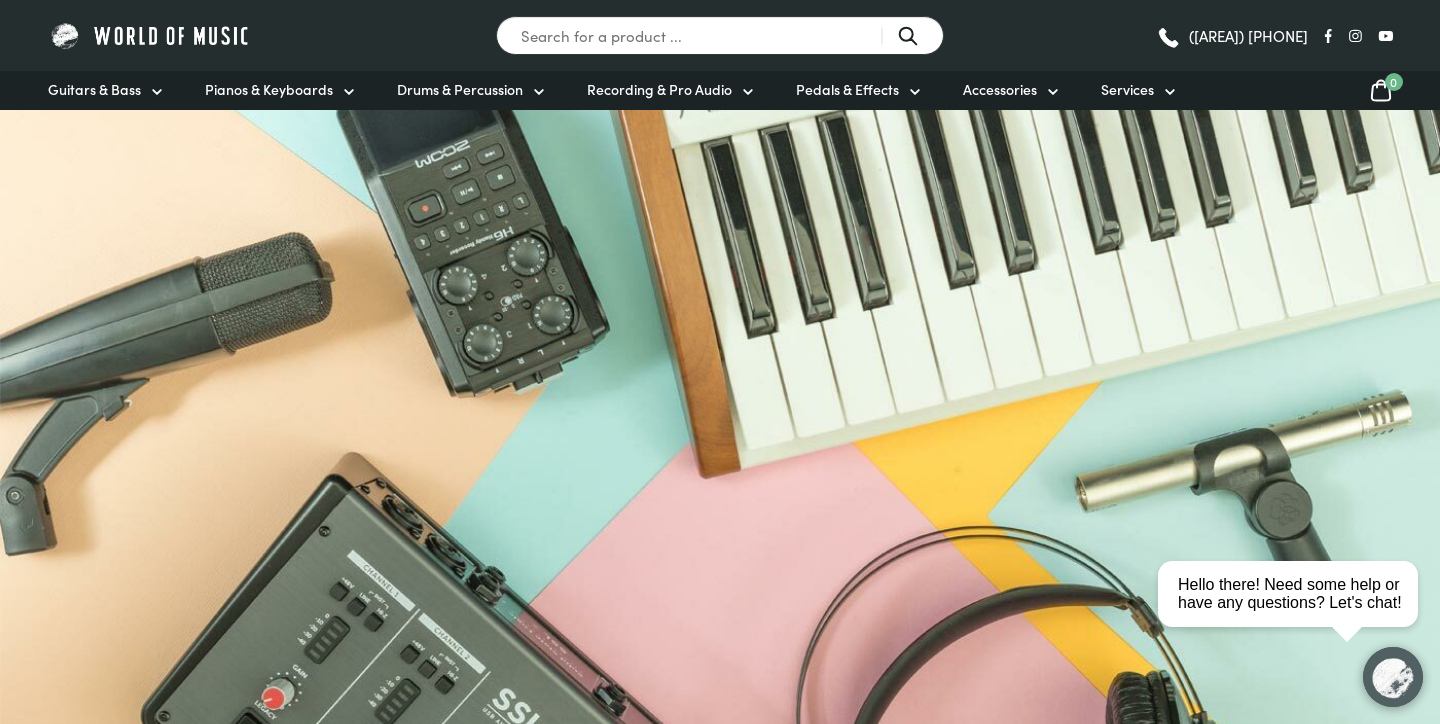 scroll, scrollTop: 0, scrollLeft: 0, axis: both 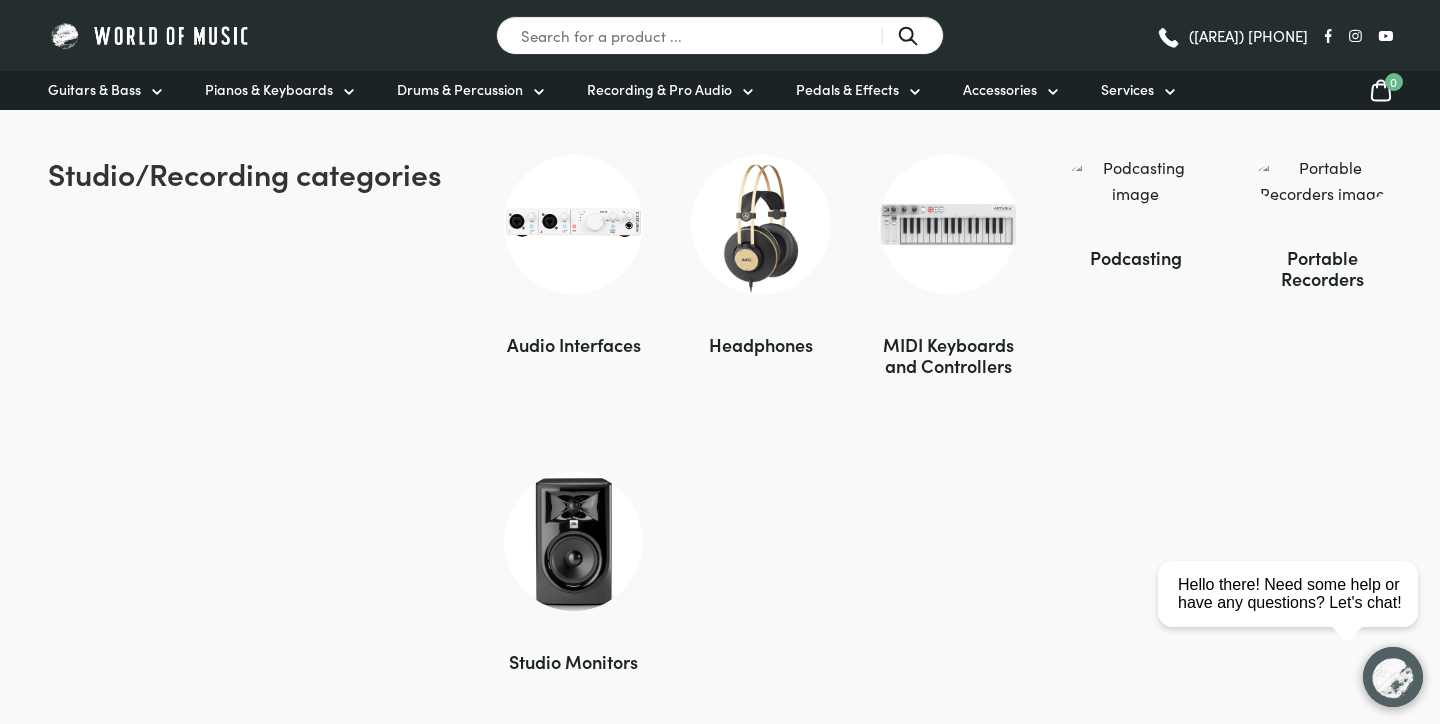 click at bounding box center [573, 224] 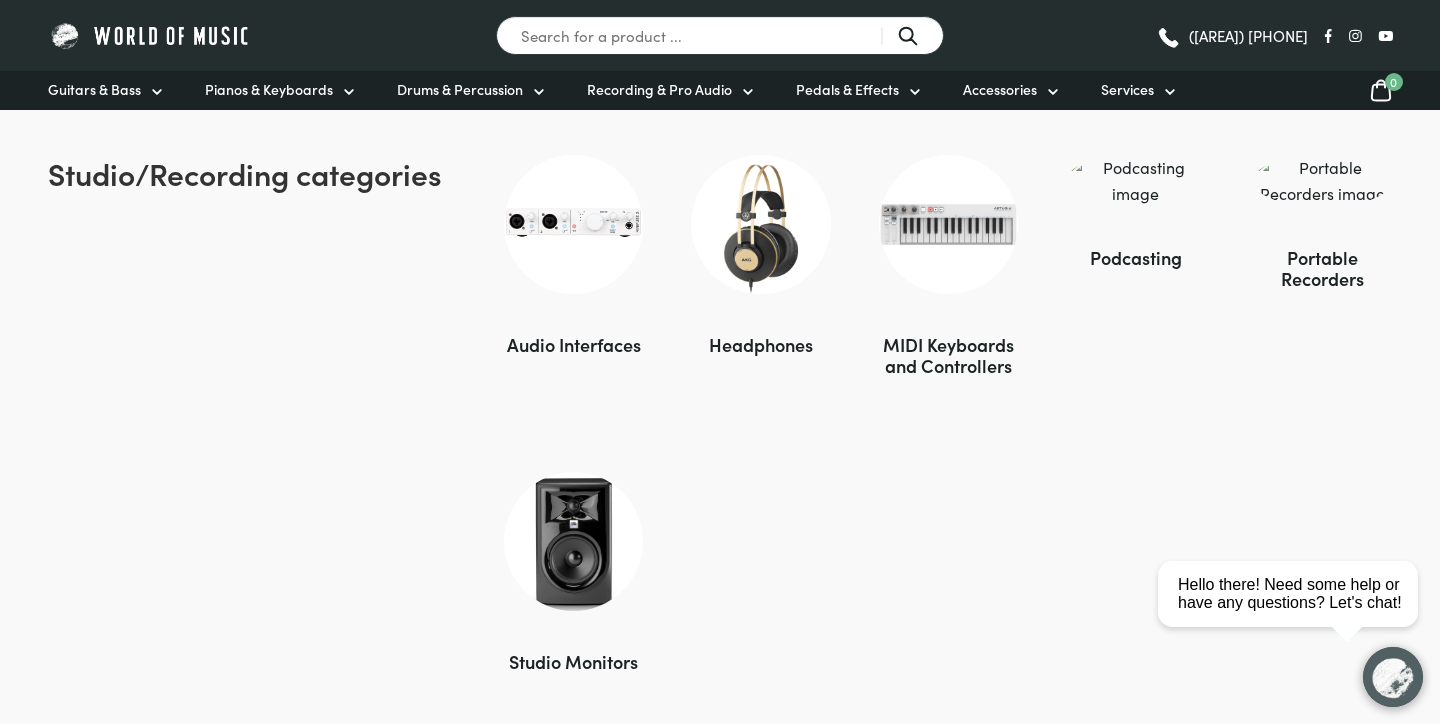 click at bounding box center (760, 224) 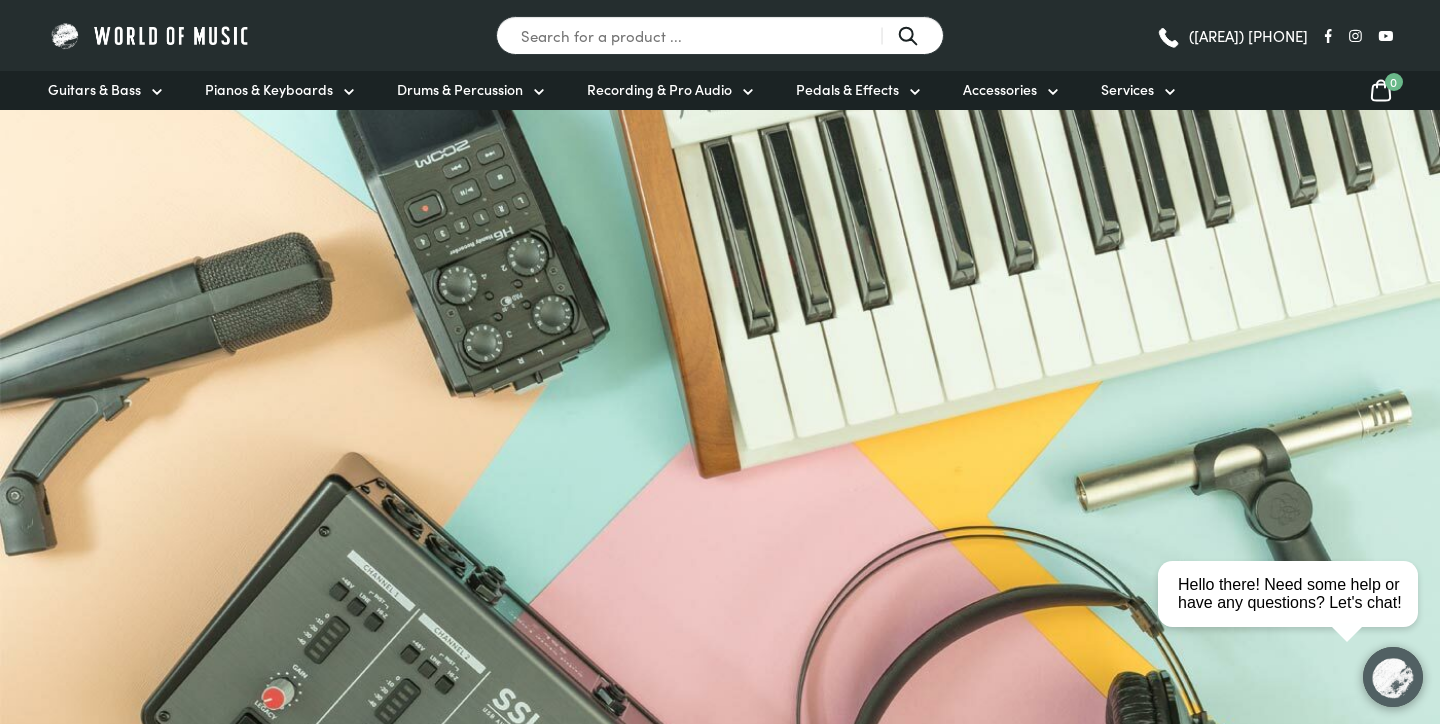 scroll, scrollTop: -4, scrollLeft: 0, axis: vertical 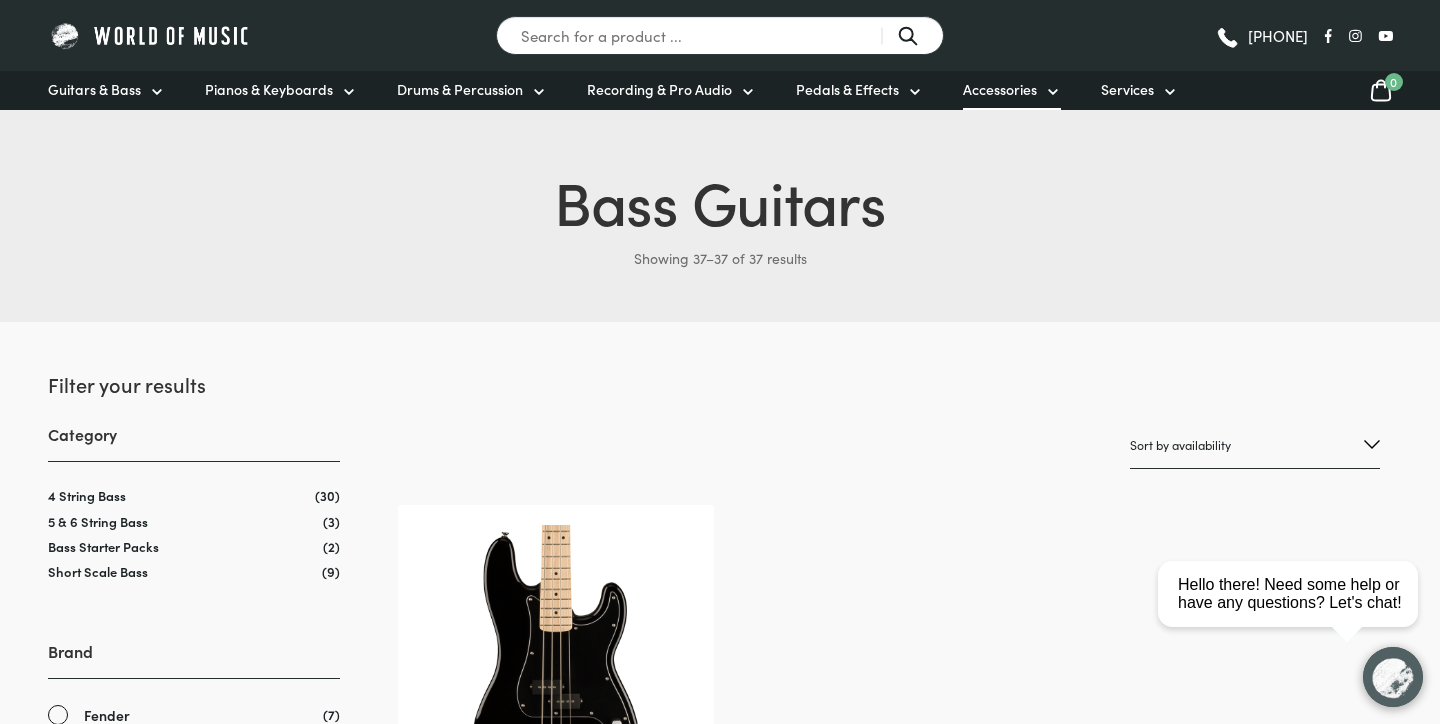 click on "Accessories" at bounding box center (1000, 89) 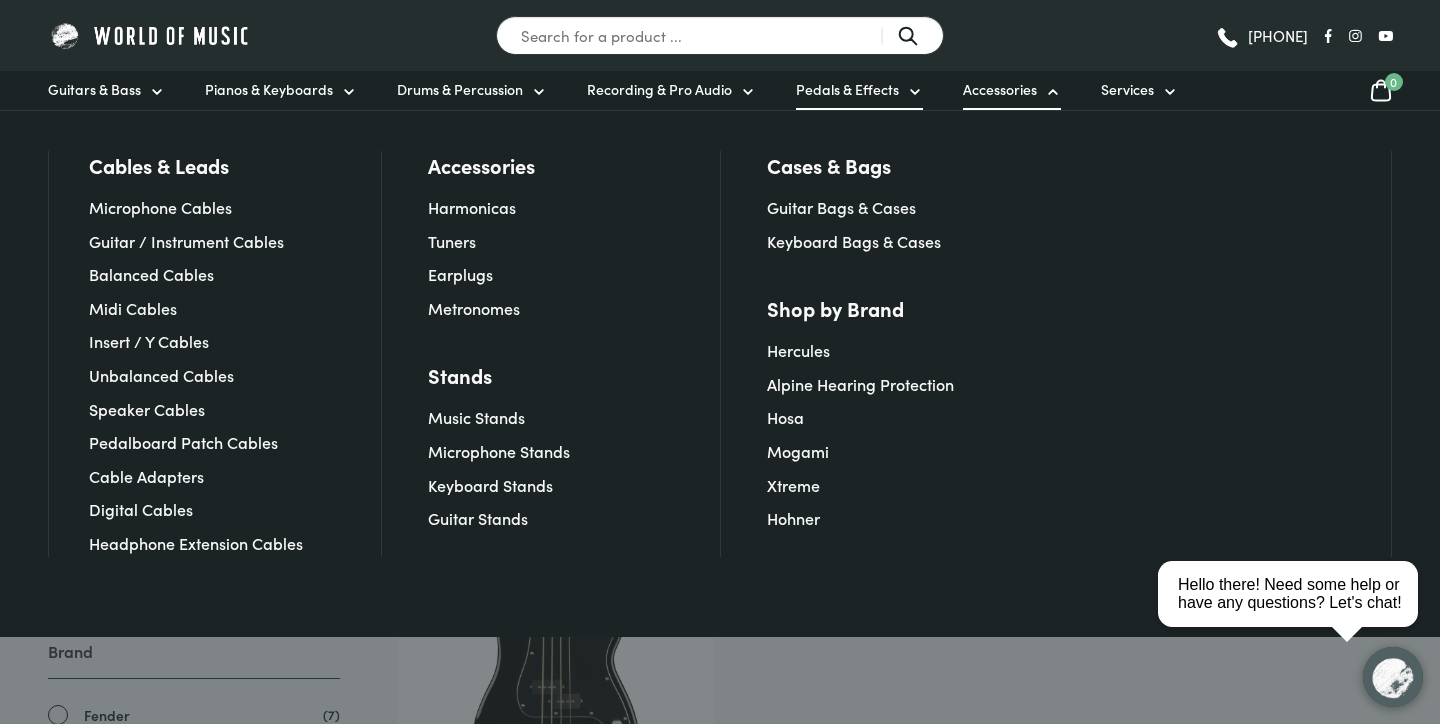 click on "Pedals & Effects" at bounding box center [859, 90] 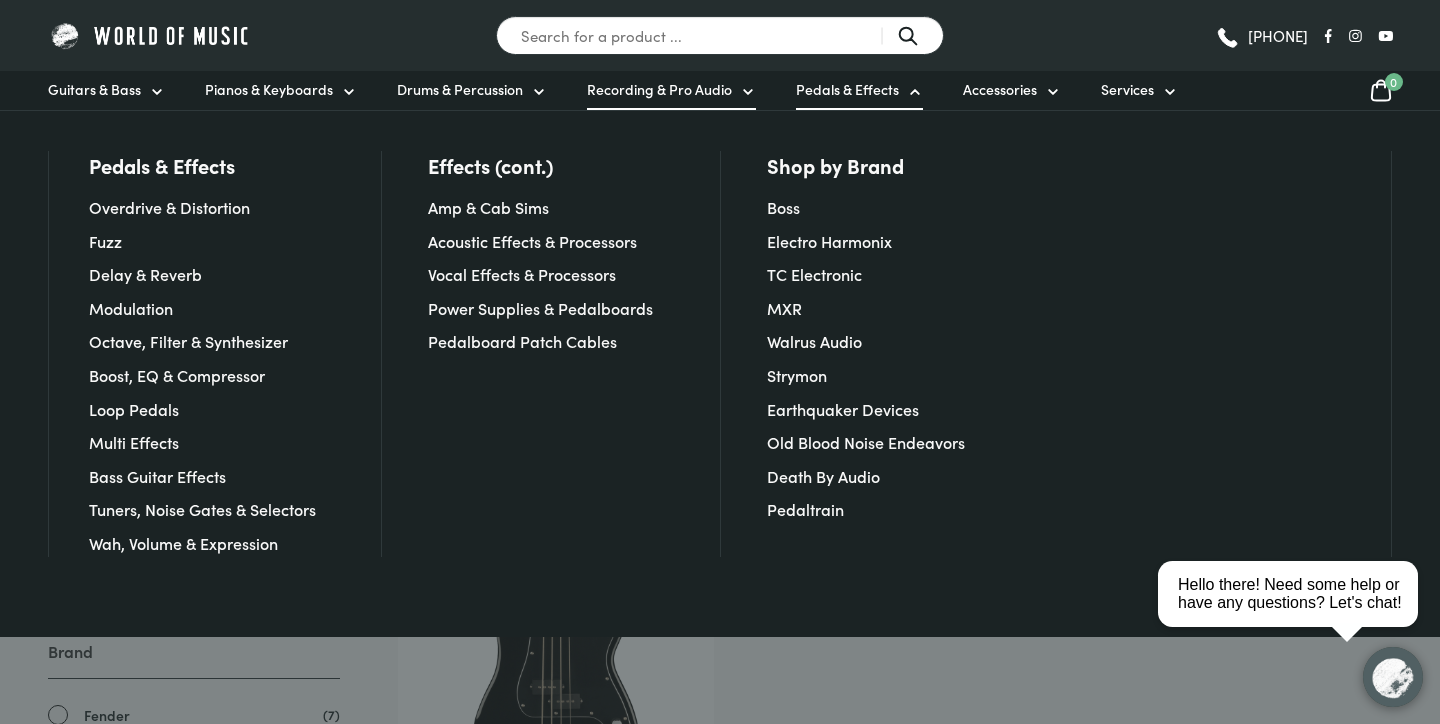 click on "Recording & Pro Audio" at bounding box center [659, 89] 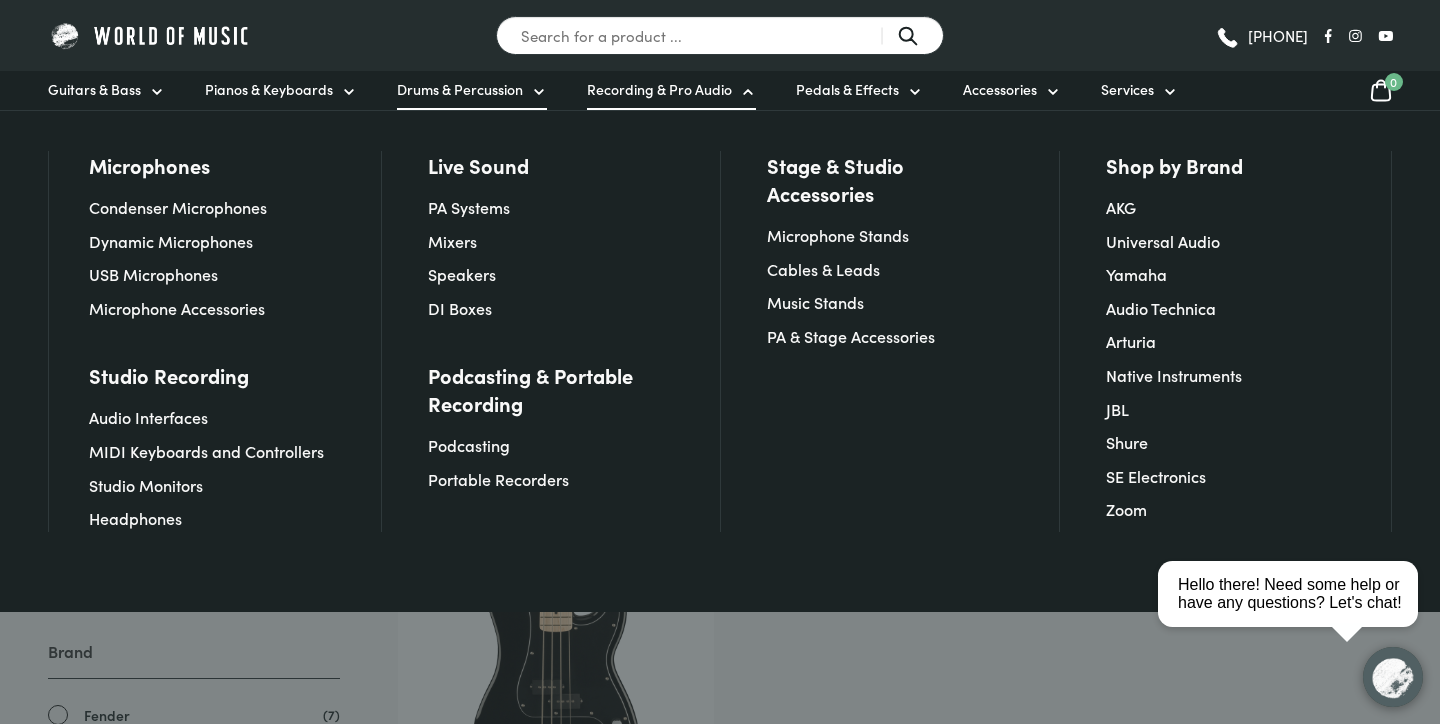 click on "Drums & Percussion" at bounding box center [472, 90] 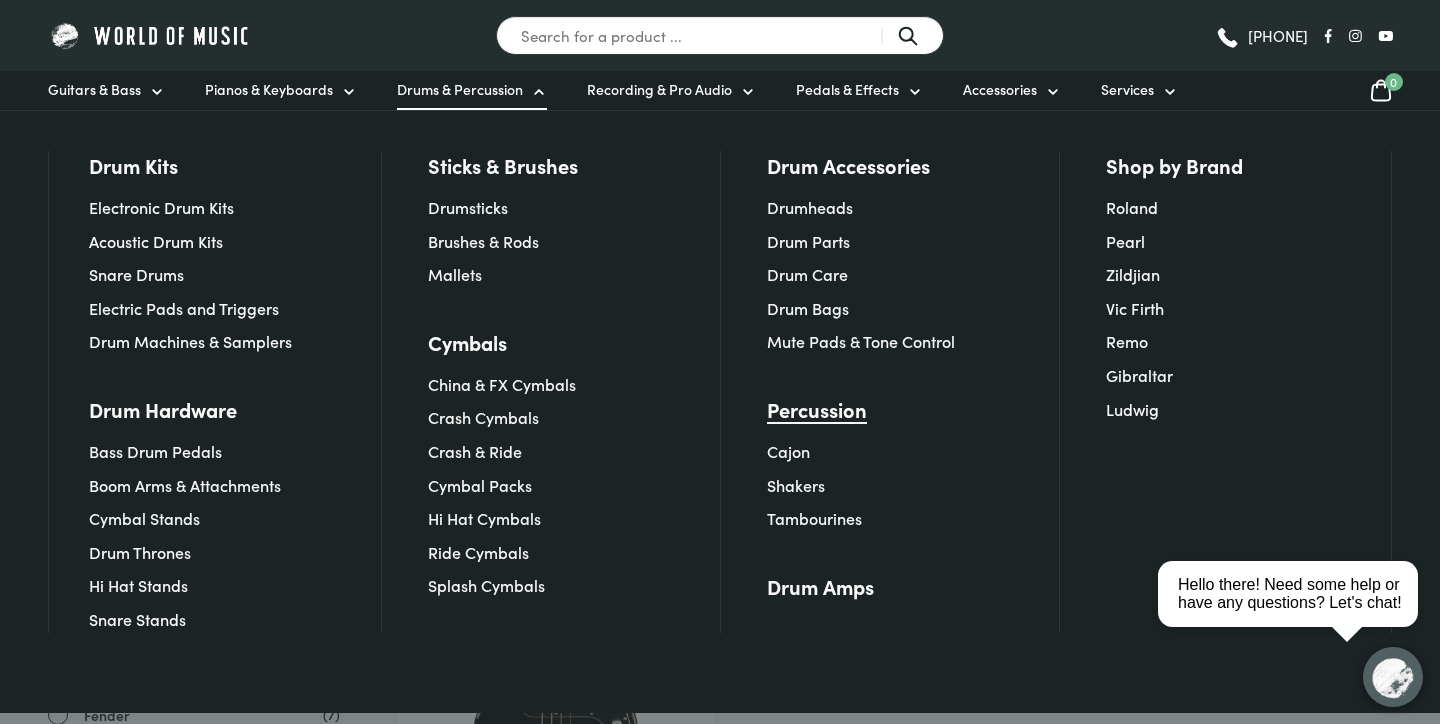 click on "Percussion" at bounding box center (817, 409) 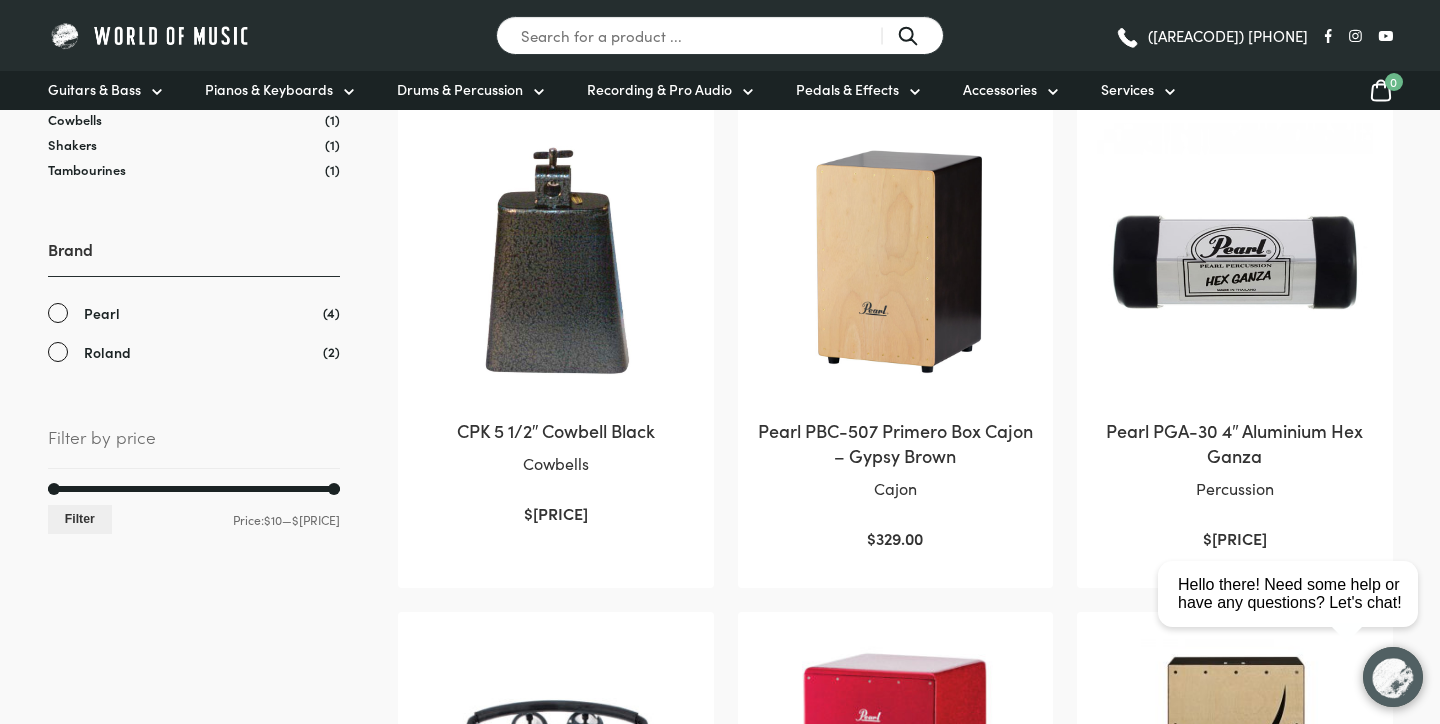 scroll, scrollTop: 0, scrollLeft: 0, axis: both 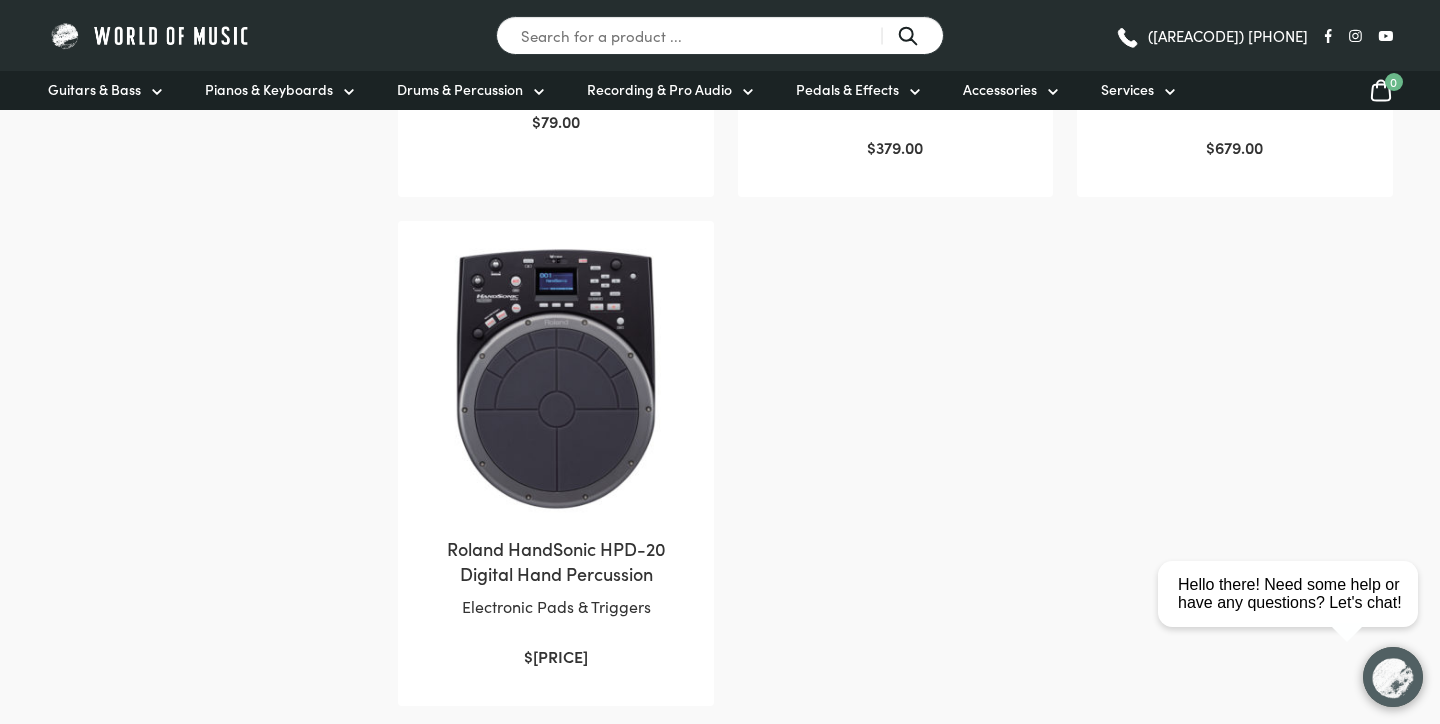 click at bounding box center [555, 378] 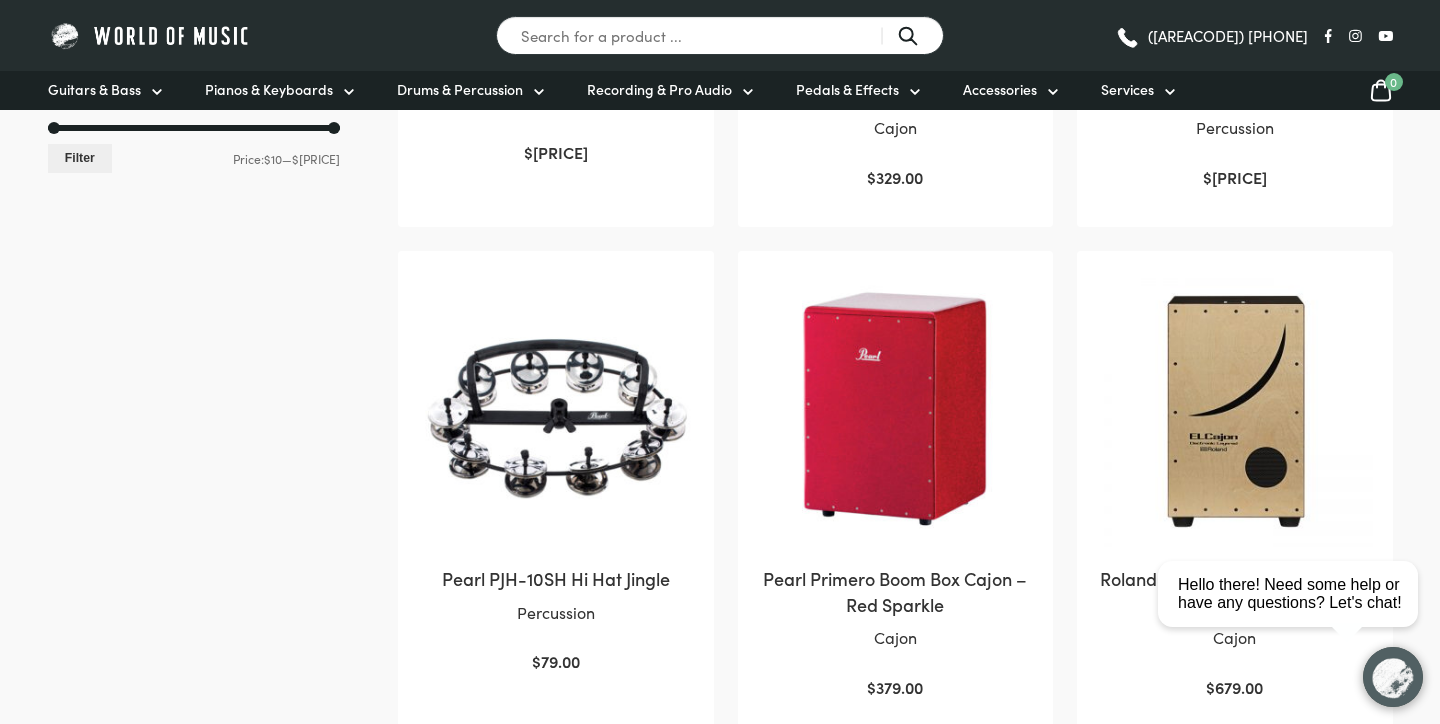 scroll, scrollTop: 810, scrollLeft: 0, axis: vertical 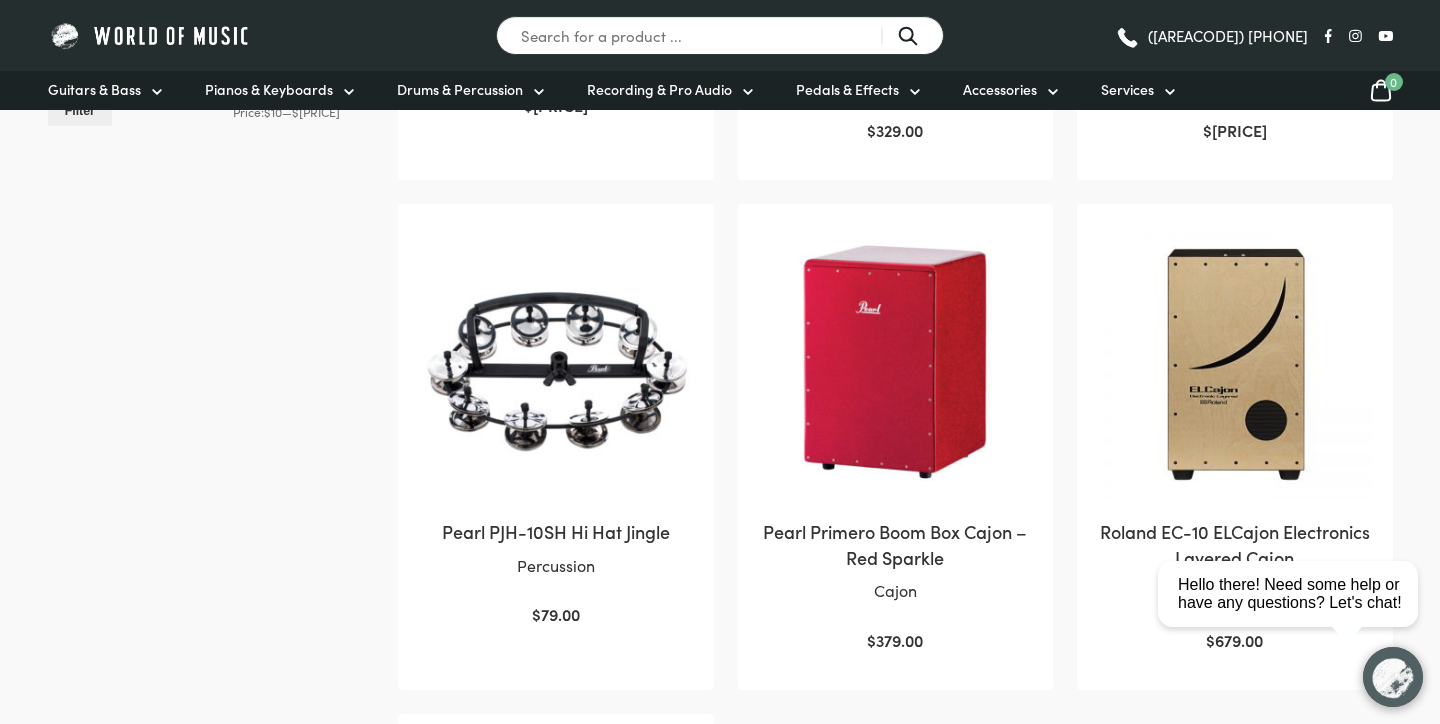 click at bounding box center [1234, 361] 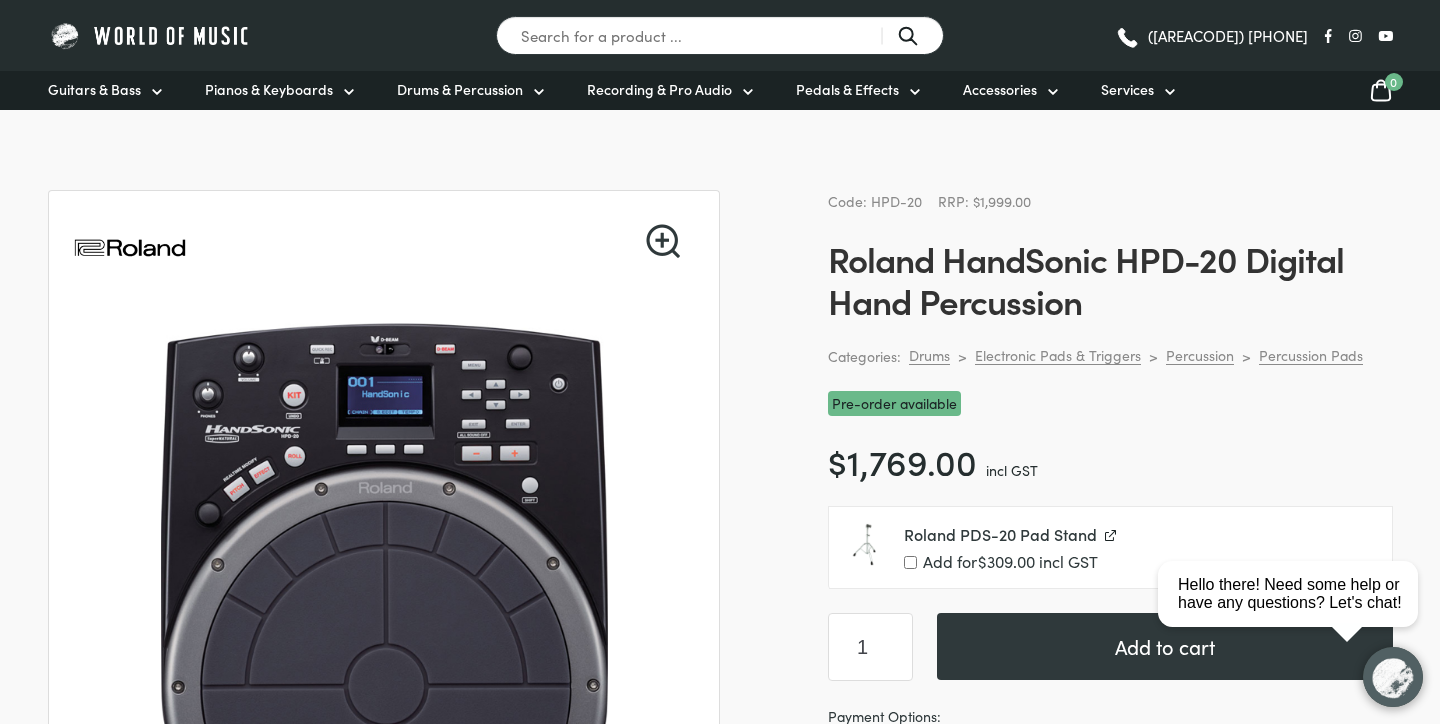 scroll, scrollTop: 0, scrollLeft: 0, axis: both 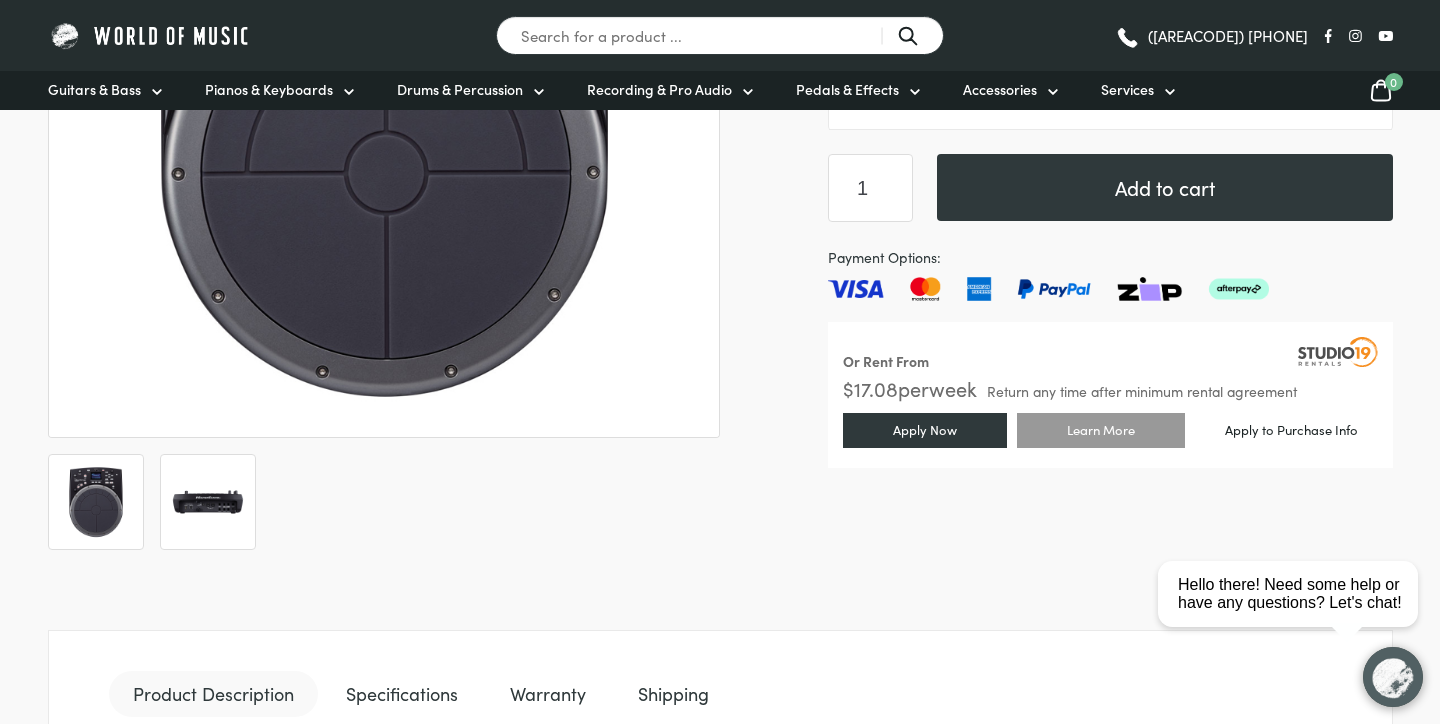 click at bounding box center (208, 502) 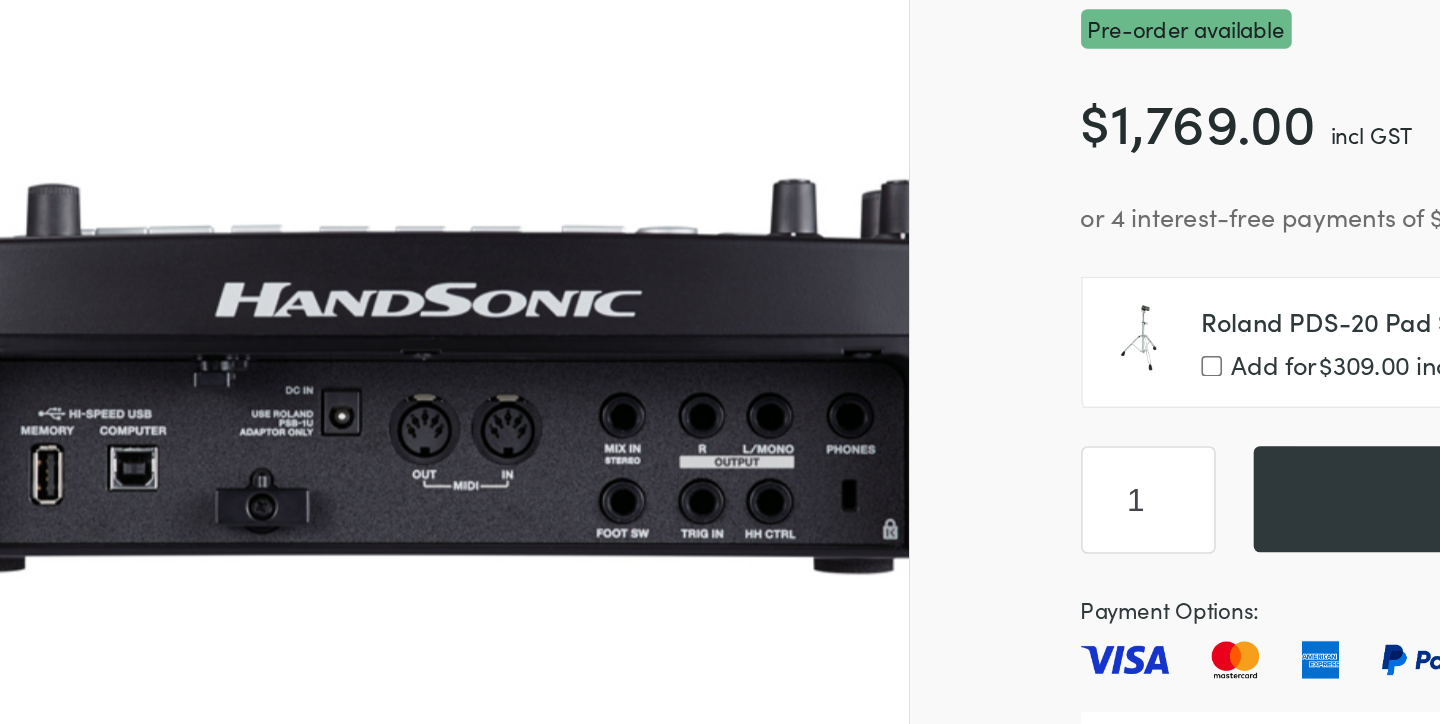 scroll, scrollTop: 233, scrollLeft: 0, axis: vertical 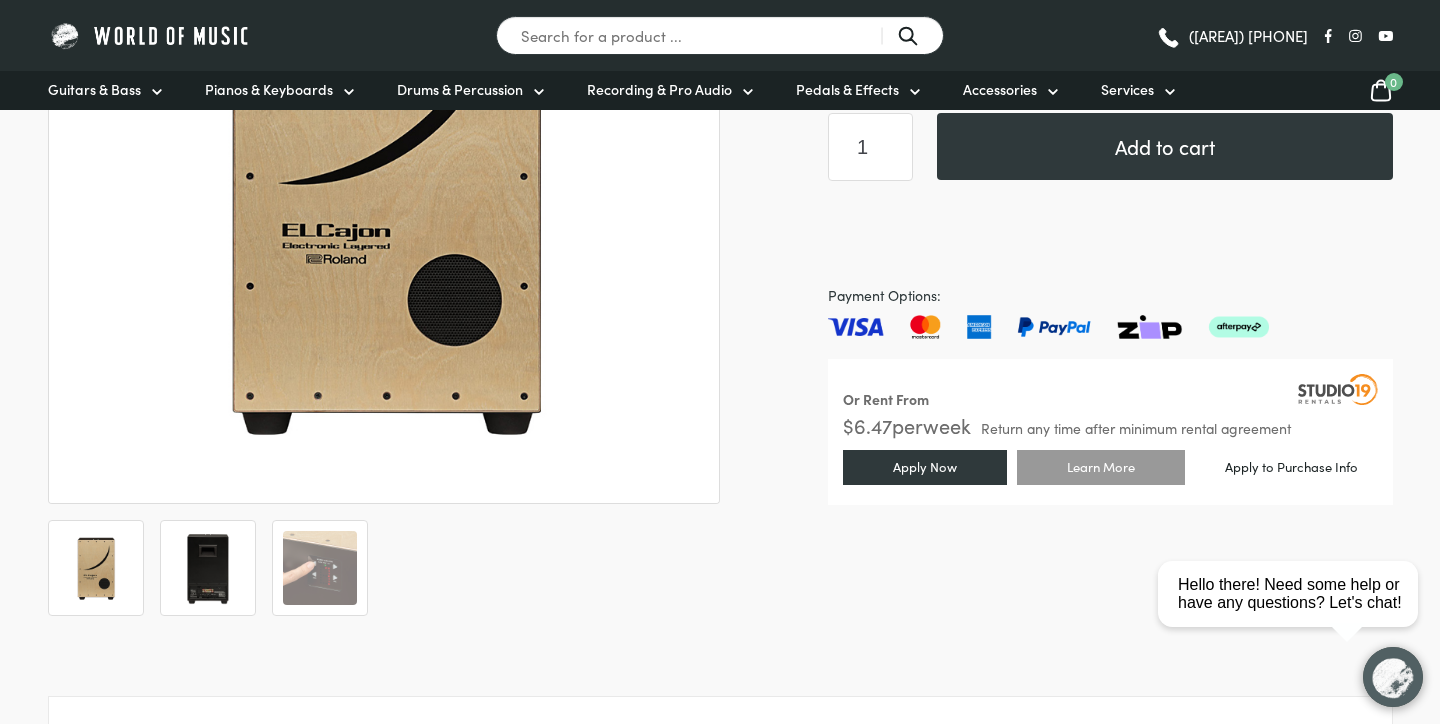 click at bounding box center [208, 568] 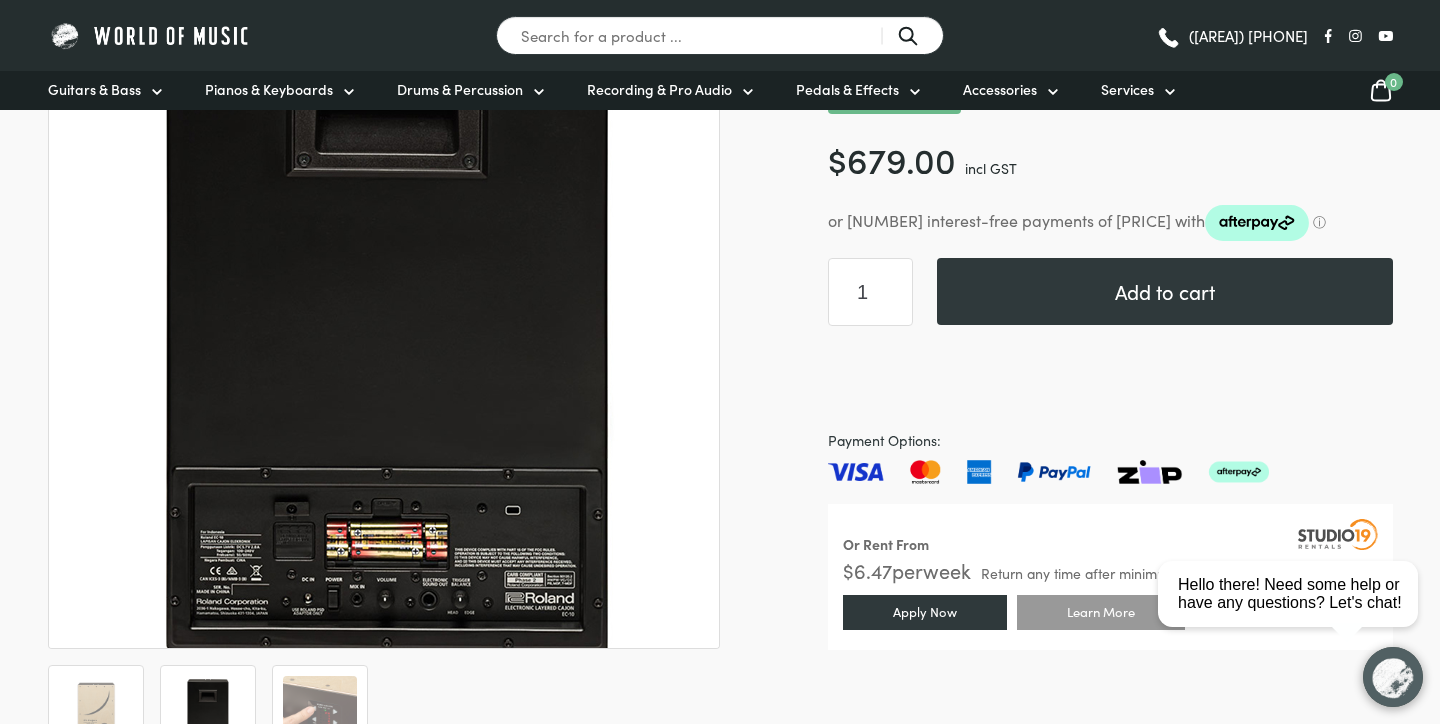 scroll, scrollTop: 301, scrollLeft: 0, axis: vertical 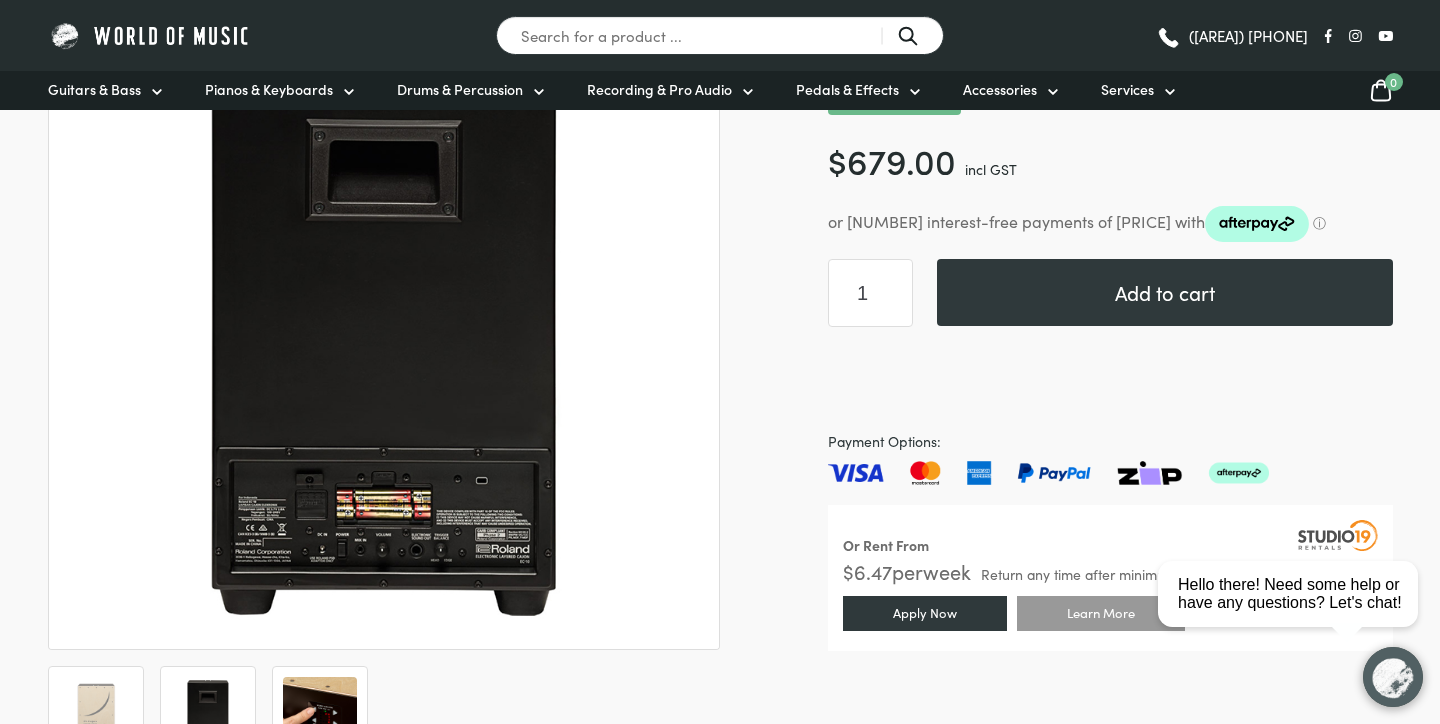 click at bounding box center [320, 714] 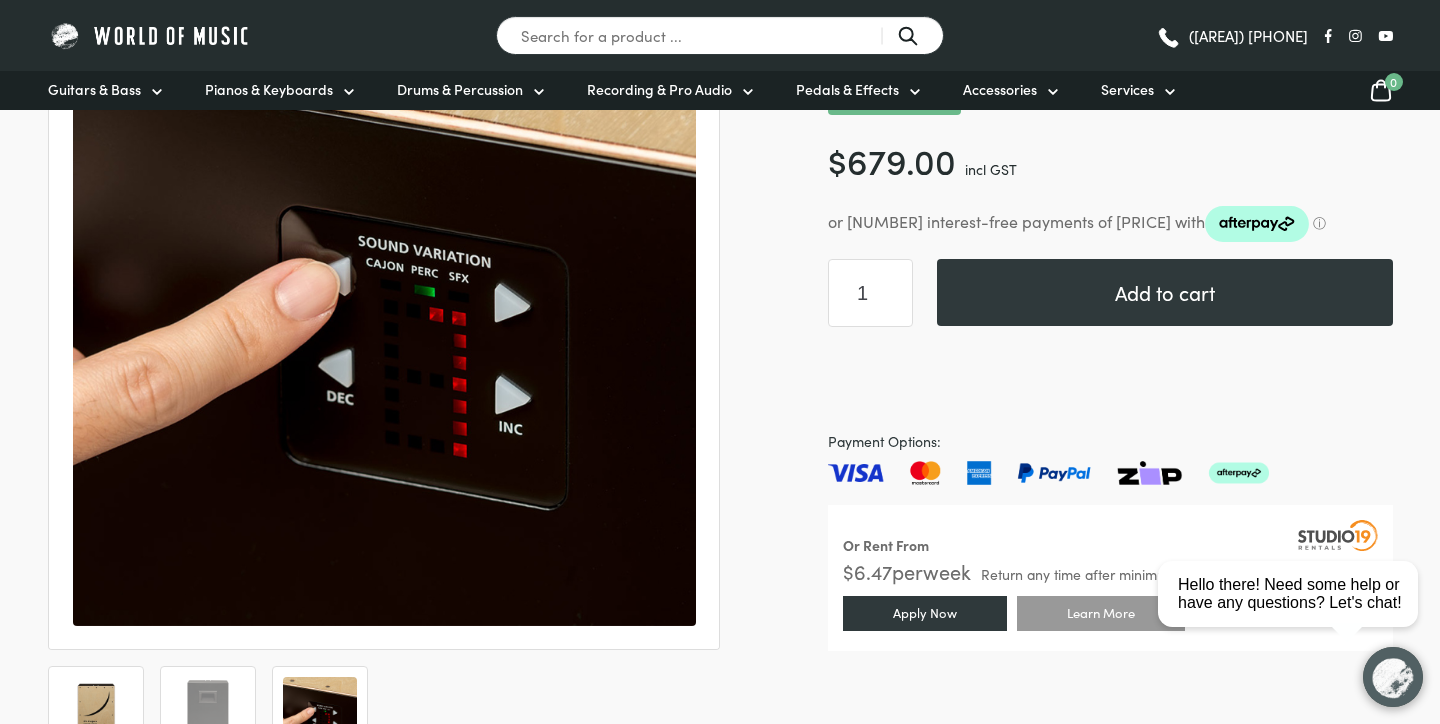 click at bounding box center [96, 714] 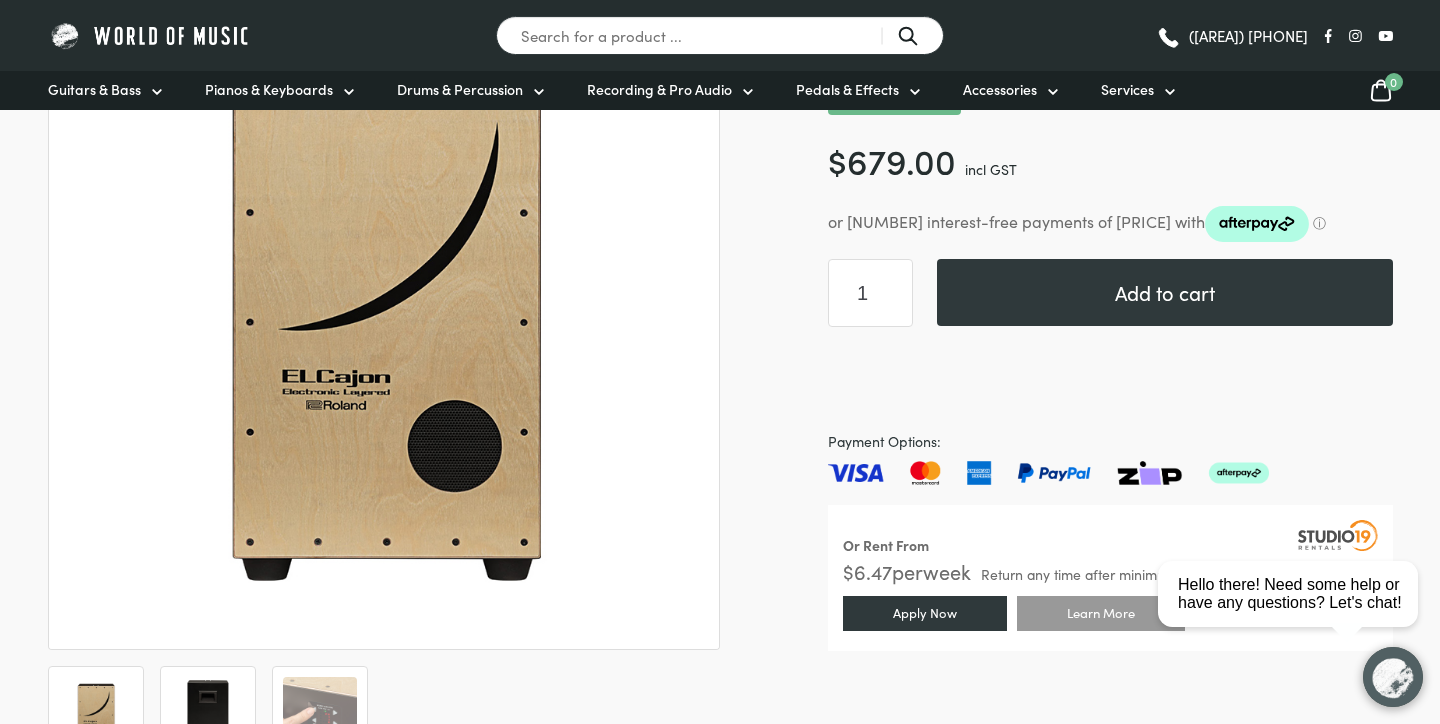 click at bounding box center [208, 714] 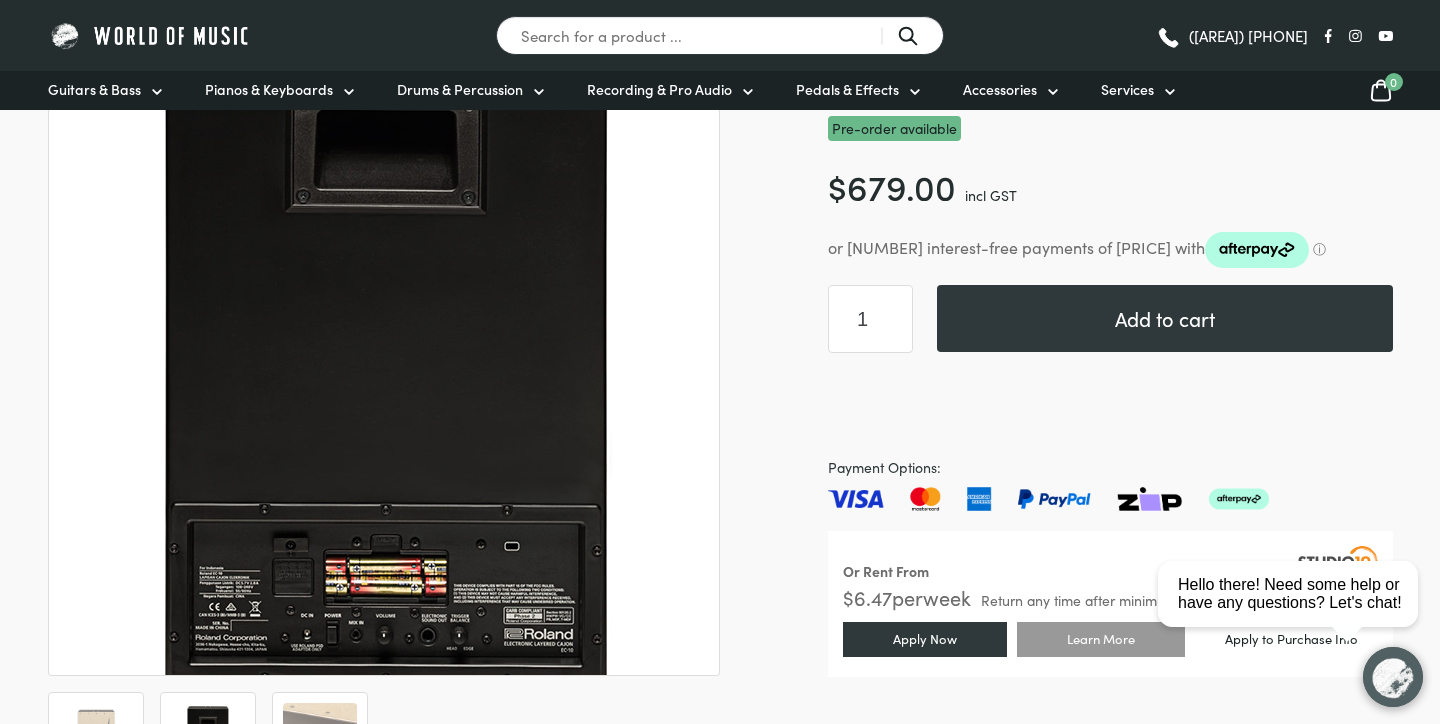 scroll, scrollTop: 337, scrollLeft: 0, axis: vertical 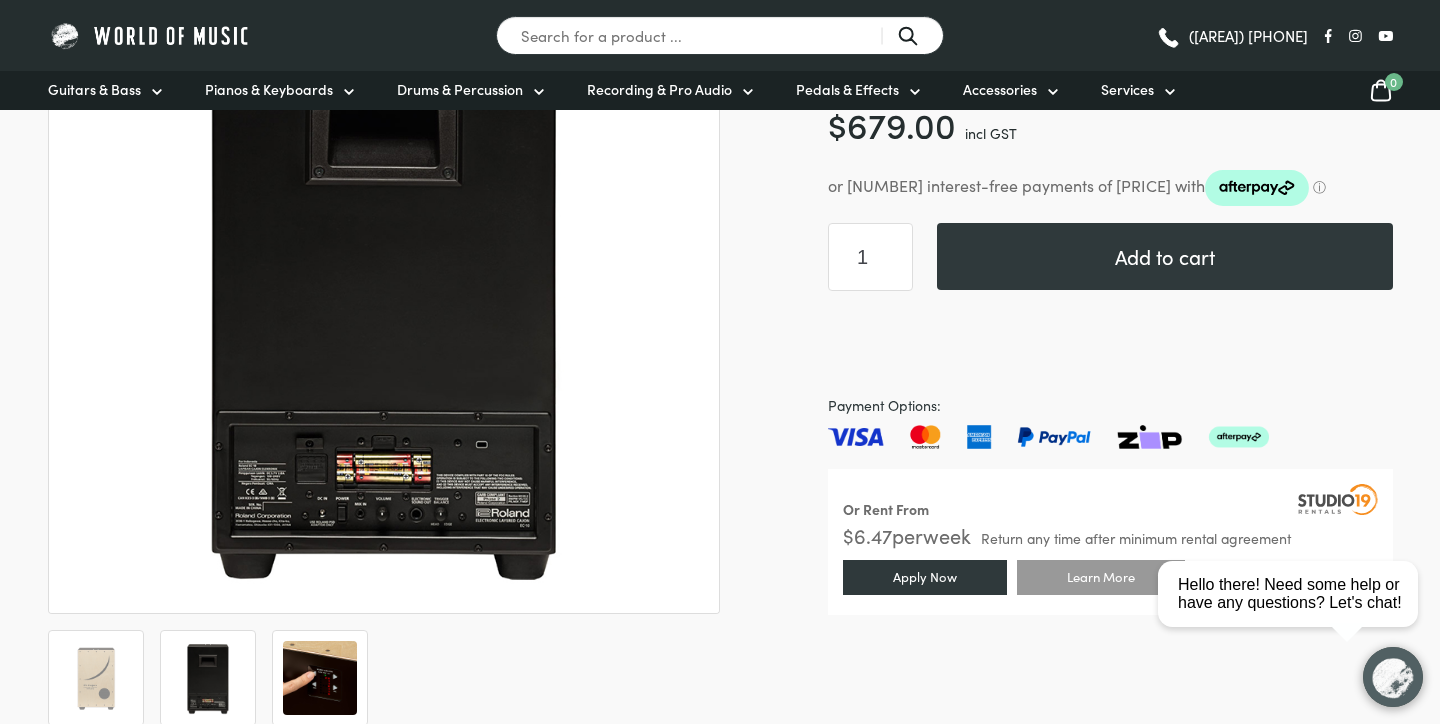 click at bounding box center (320, 678) 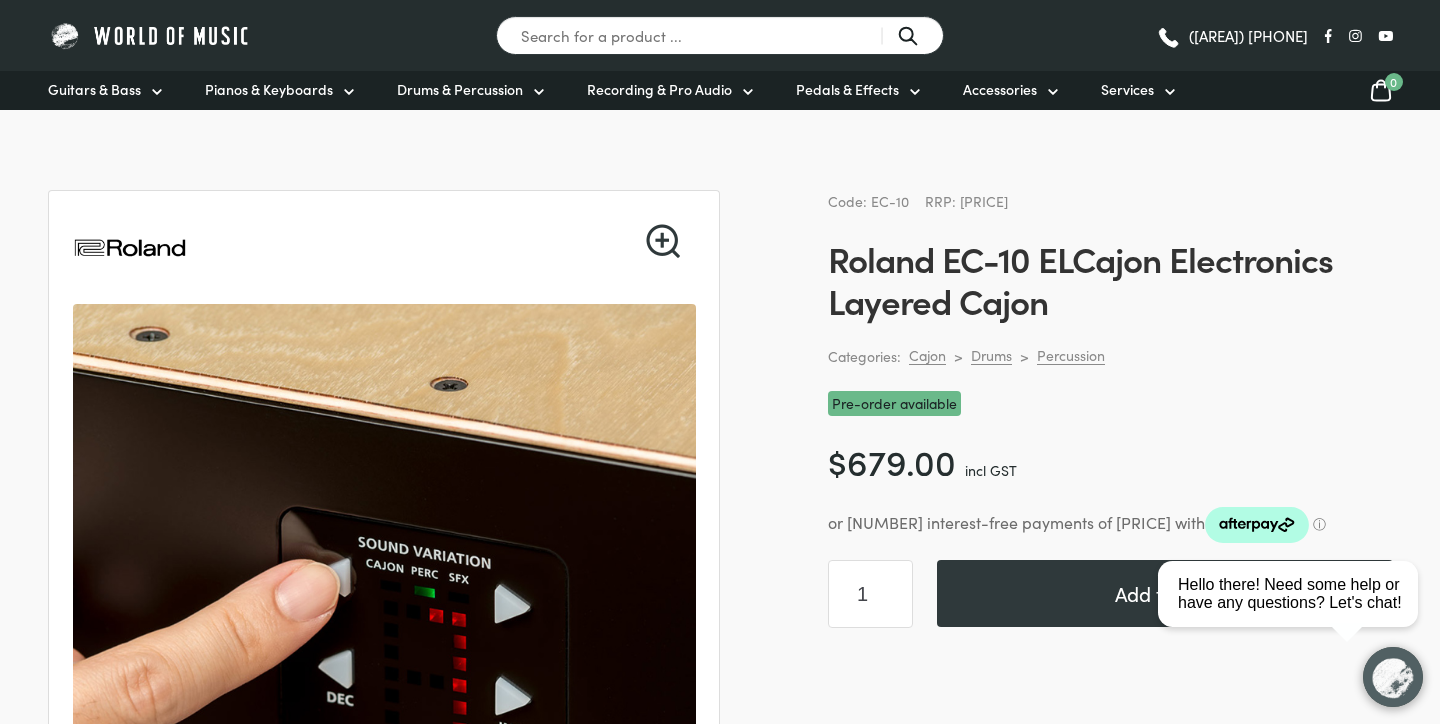 scroll, scrollTop: 0, scrollLeft: 0, axis: both 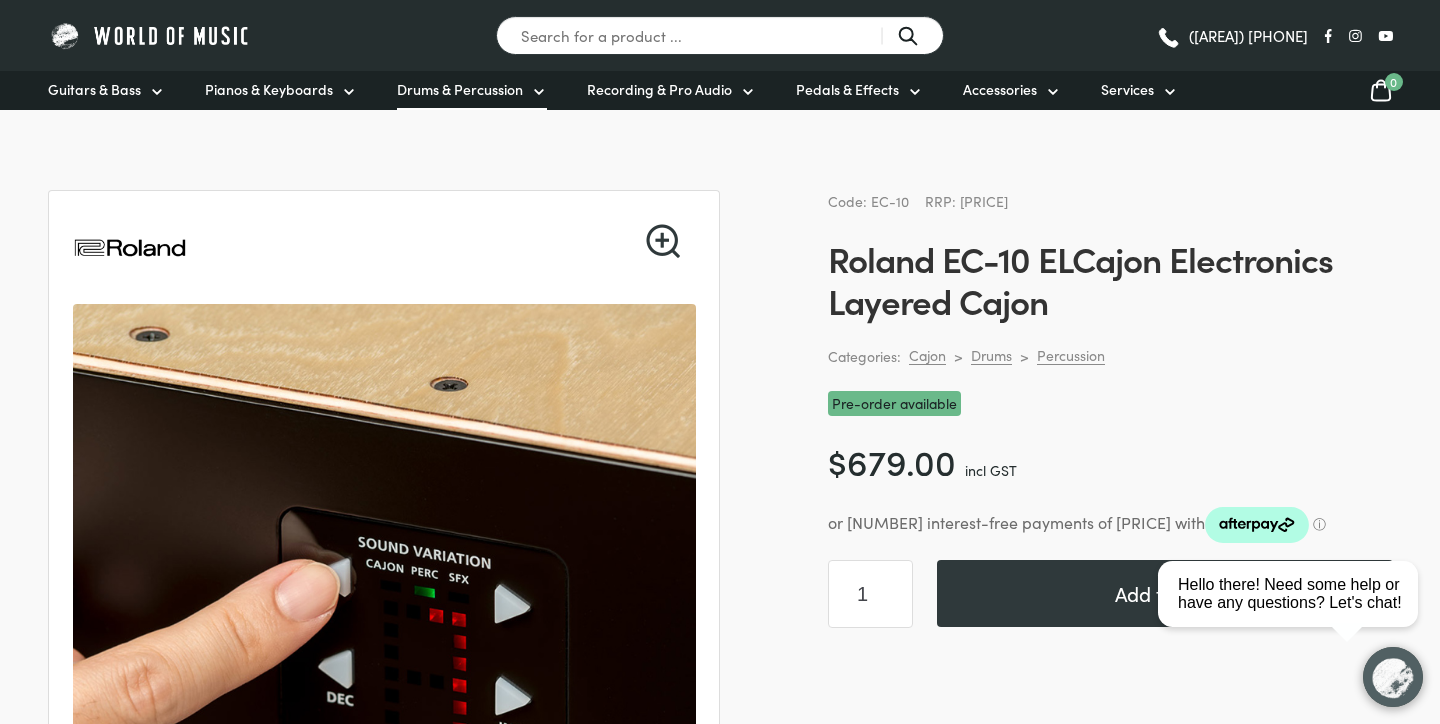 click 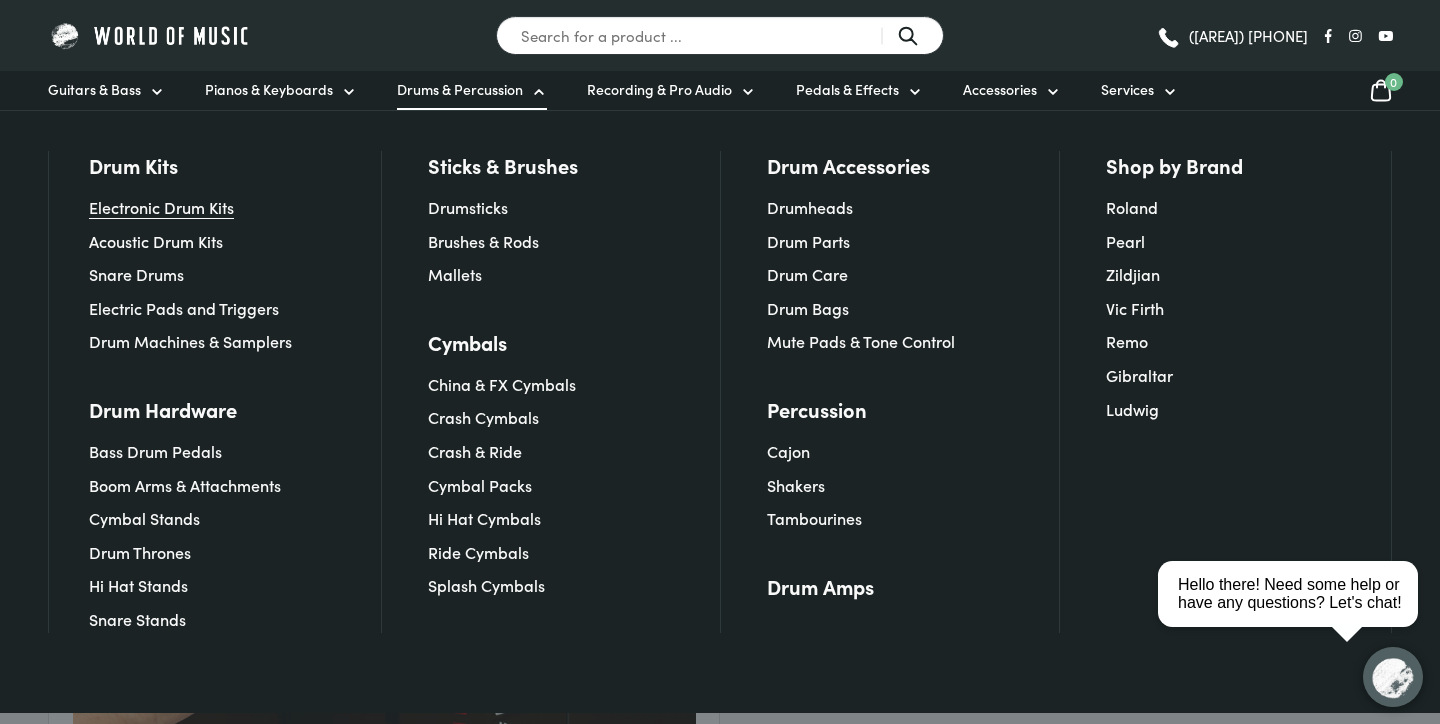 click on "Electronic Drum Kits" at bounding box center (161, 207) 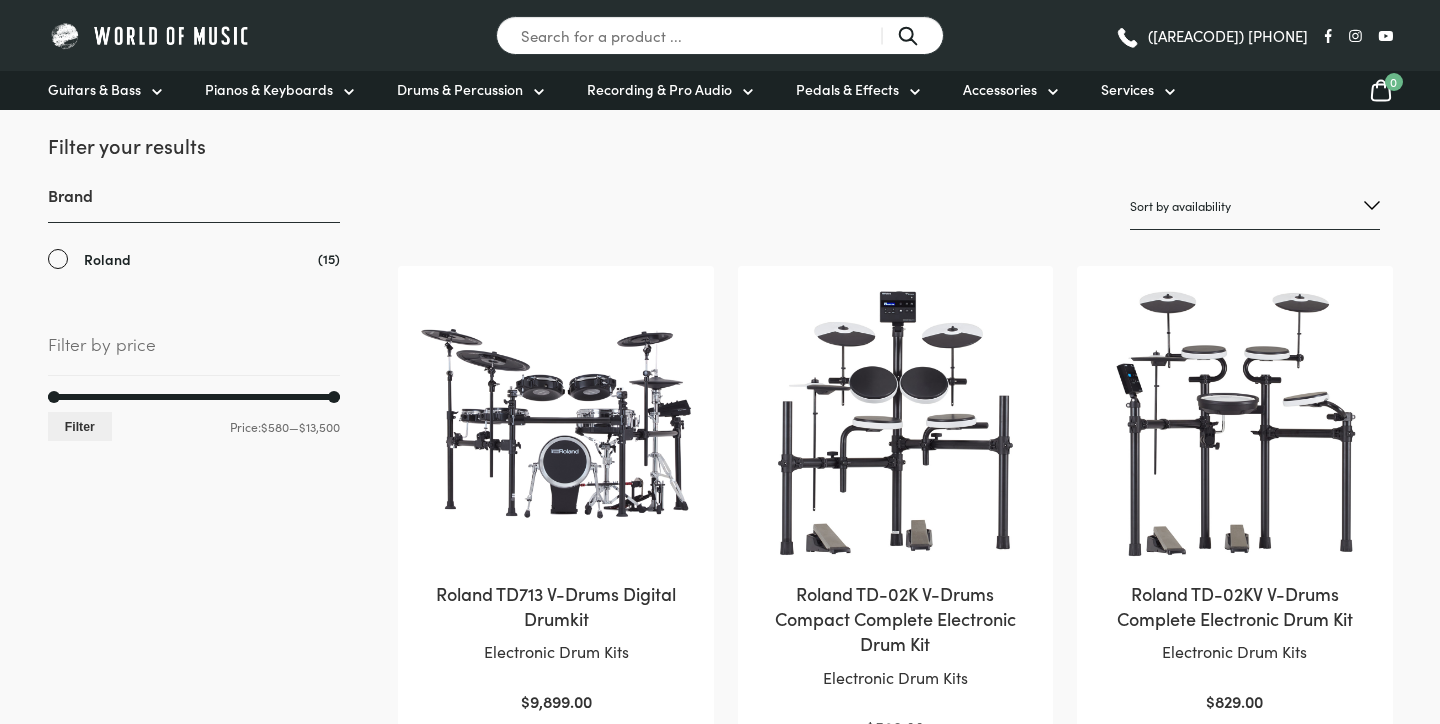 scroll, scrollTop: 0, scrollLeft: 0, axis: both 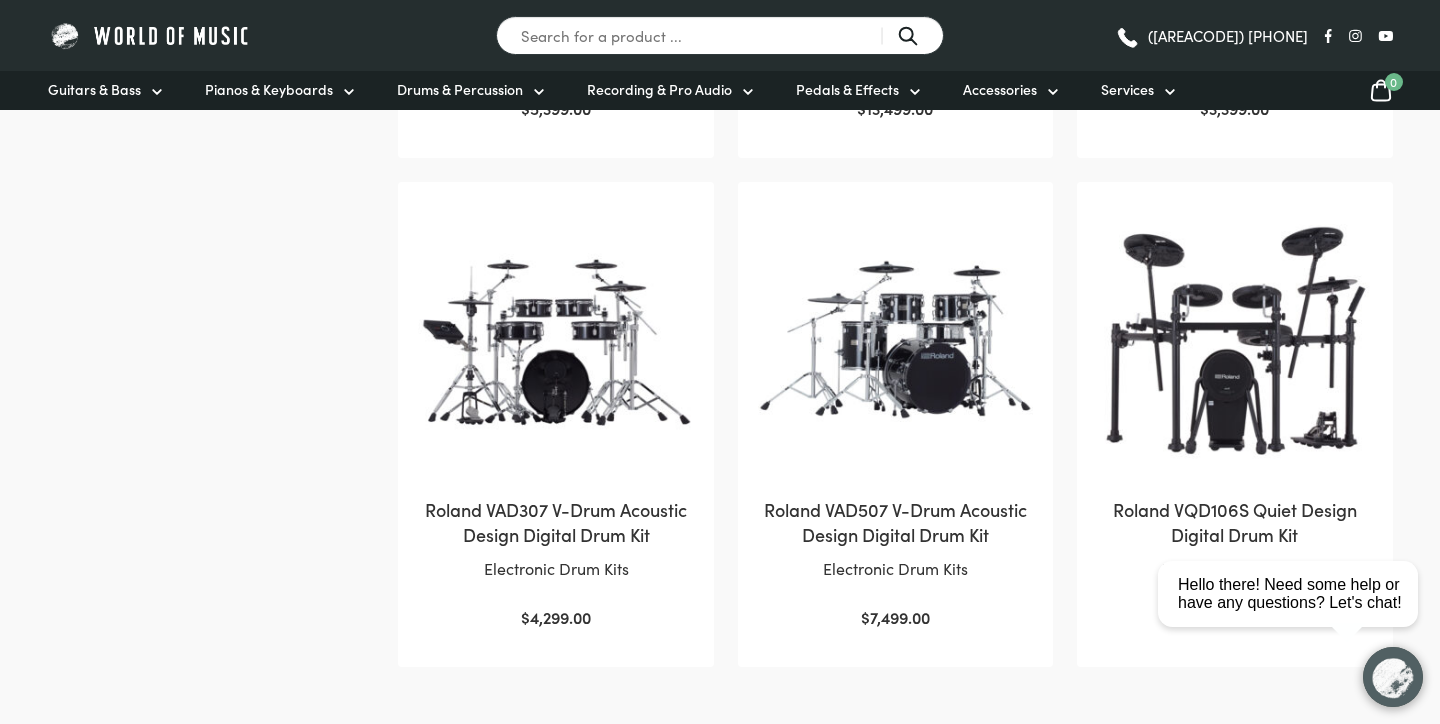 click at bounding box center (555, 339) 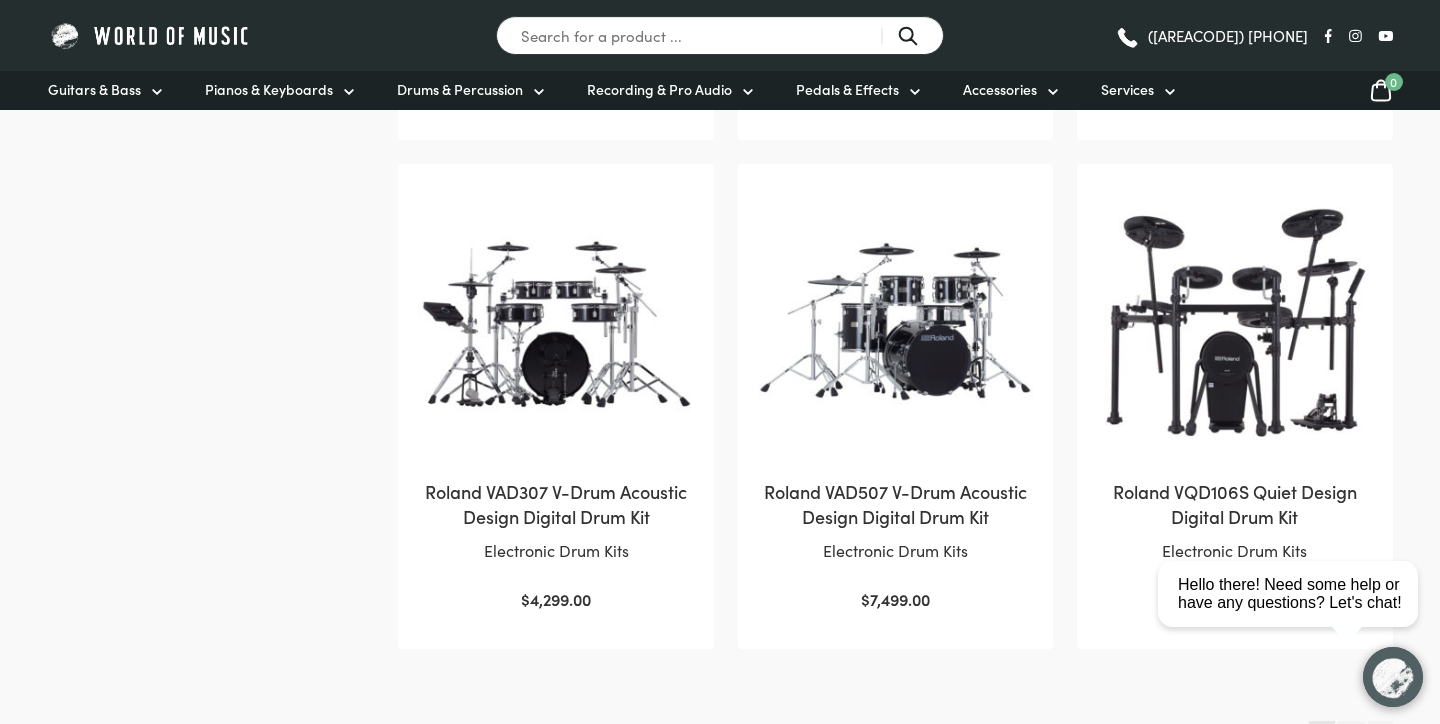 scroll, scrollTop: 1925, scrollLeft: 0, axis: vertical 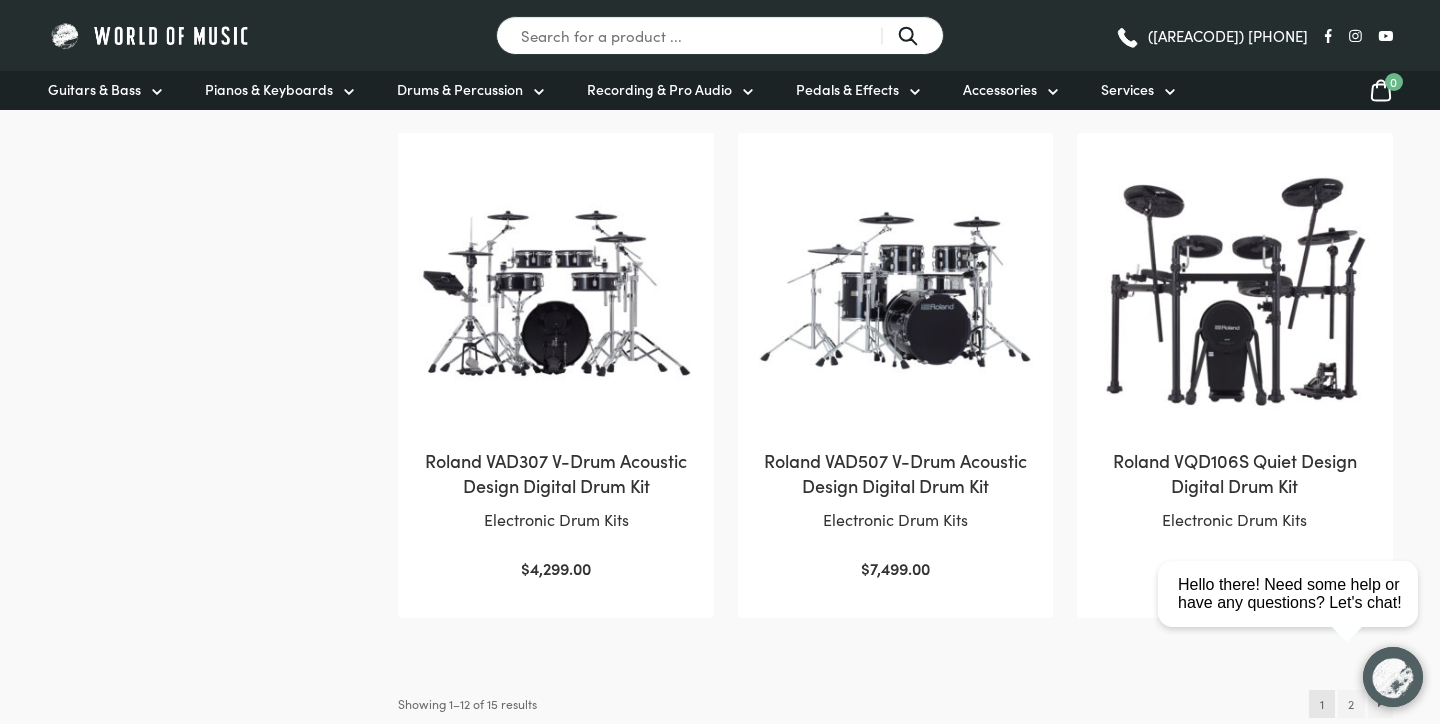 click on "close Hello there! Need some help or have any questions? Let's chat!" at bounding box center [1295, 504] 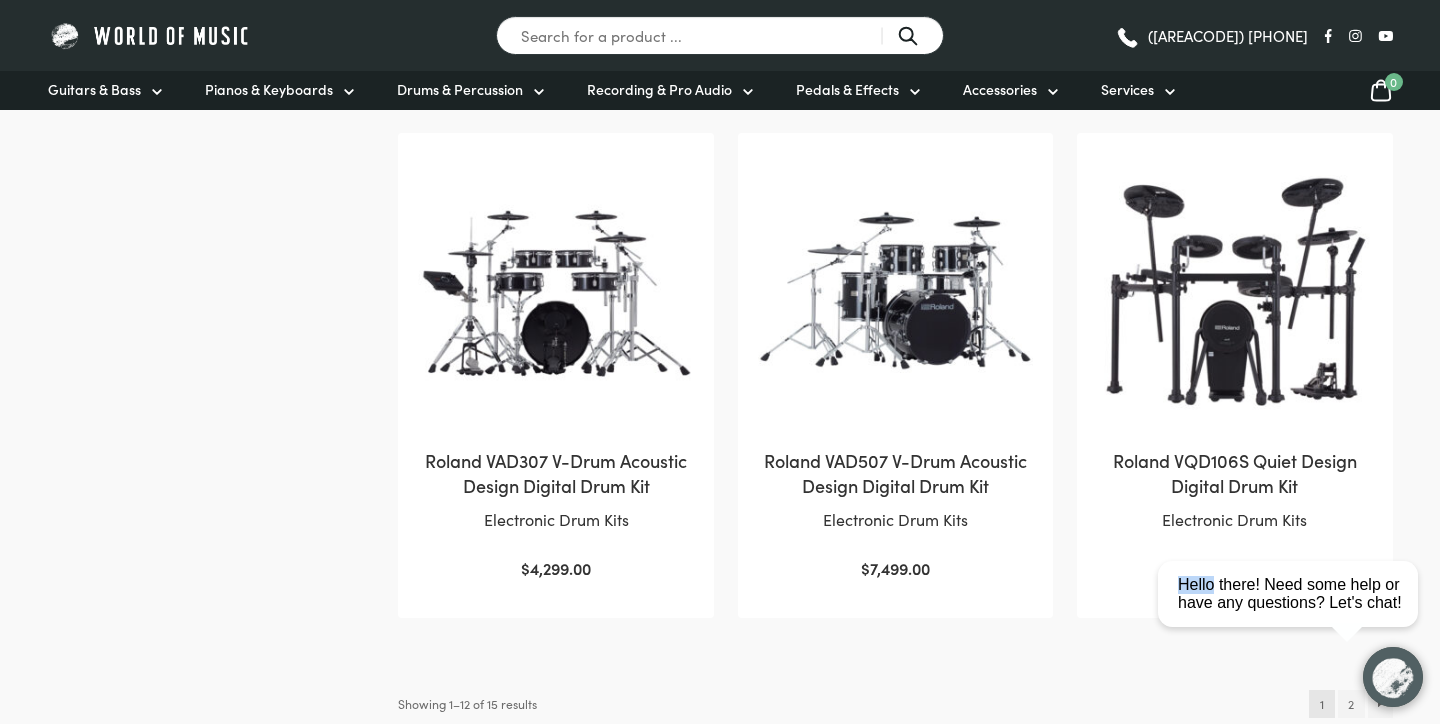 click on "close Hello there! Need some help or have any questions? Let's chat!" at bounding box center [1295, 504] 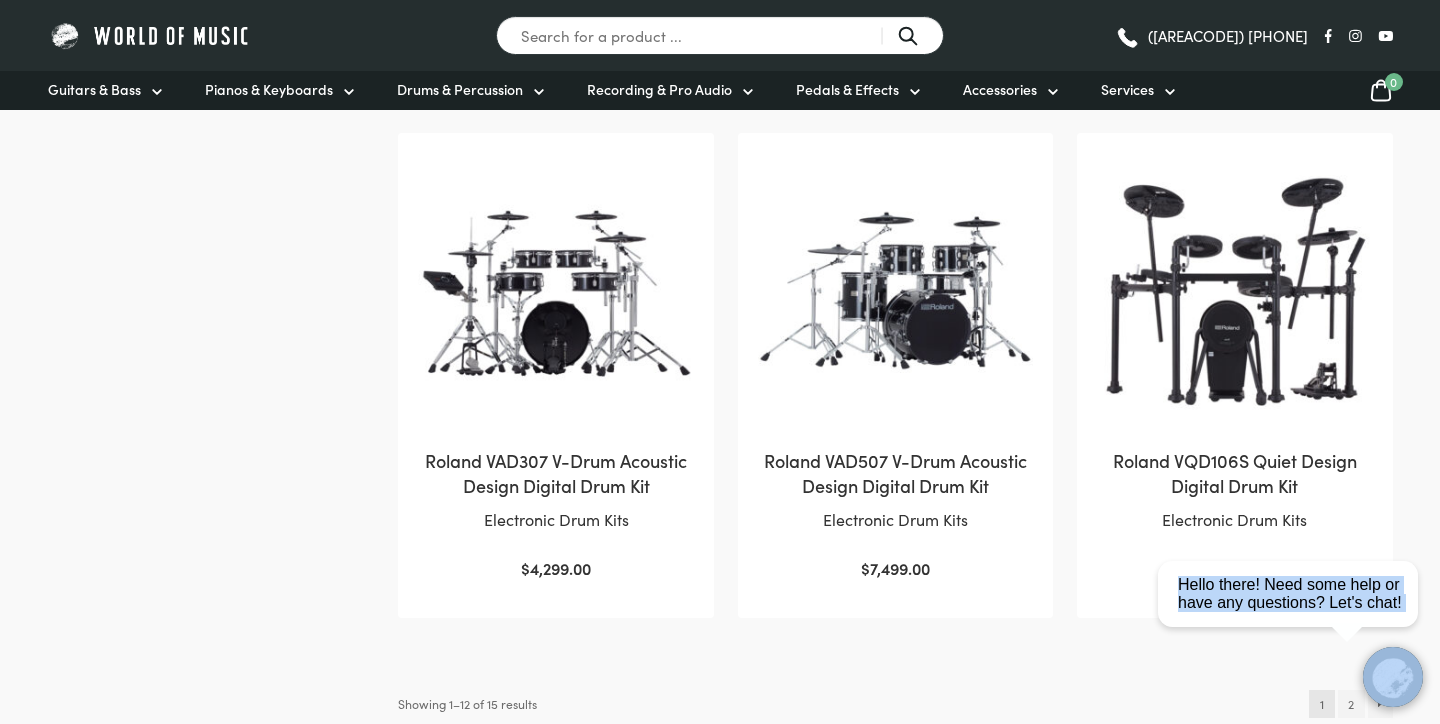 click on "close Hello there! Need some help or have any questions? Let's chat!" at bounding box center (1295, 504) 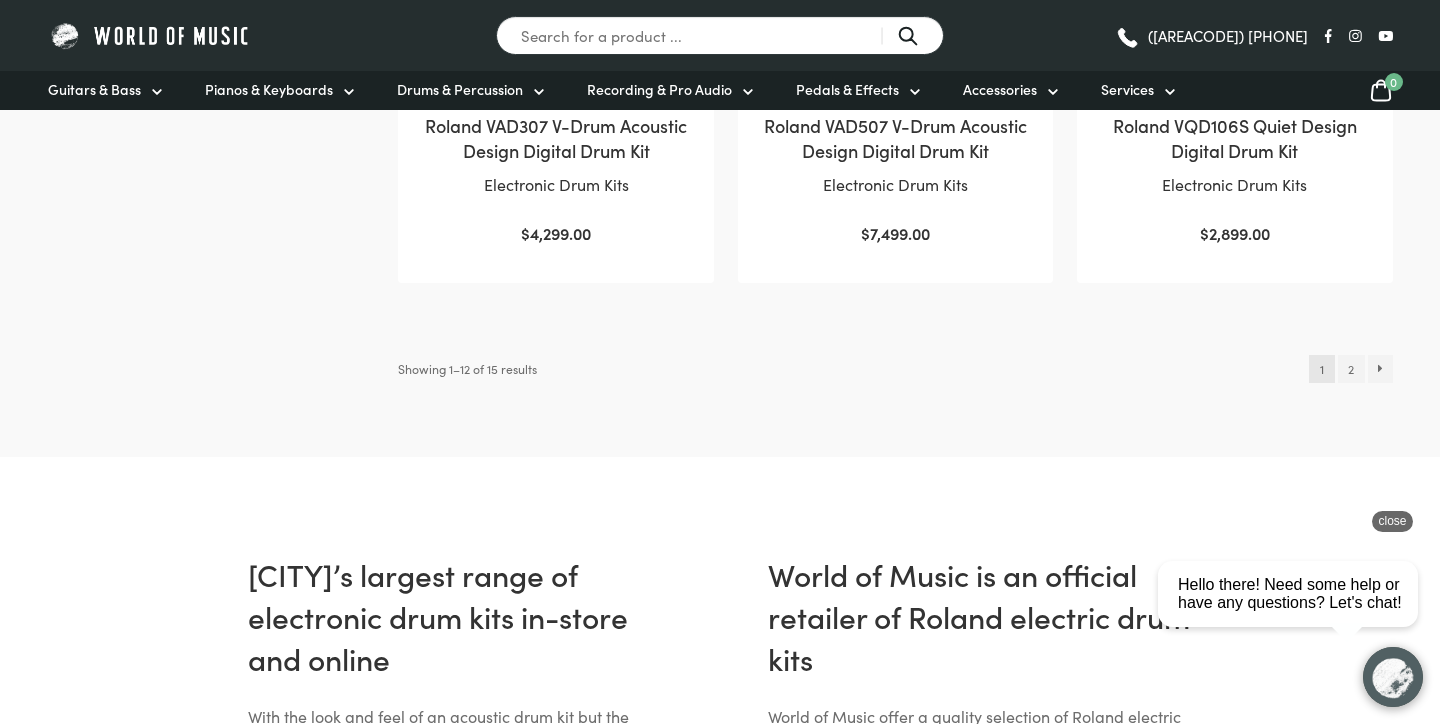 scroll, scrollTop: 2273, scrollLeft: 0, axis: vertical 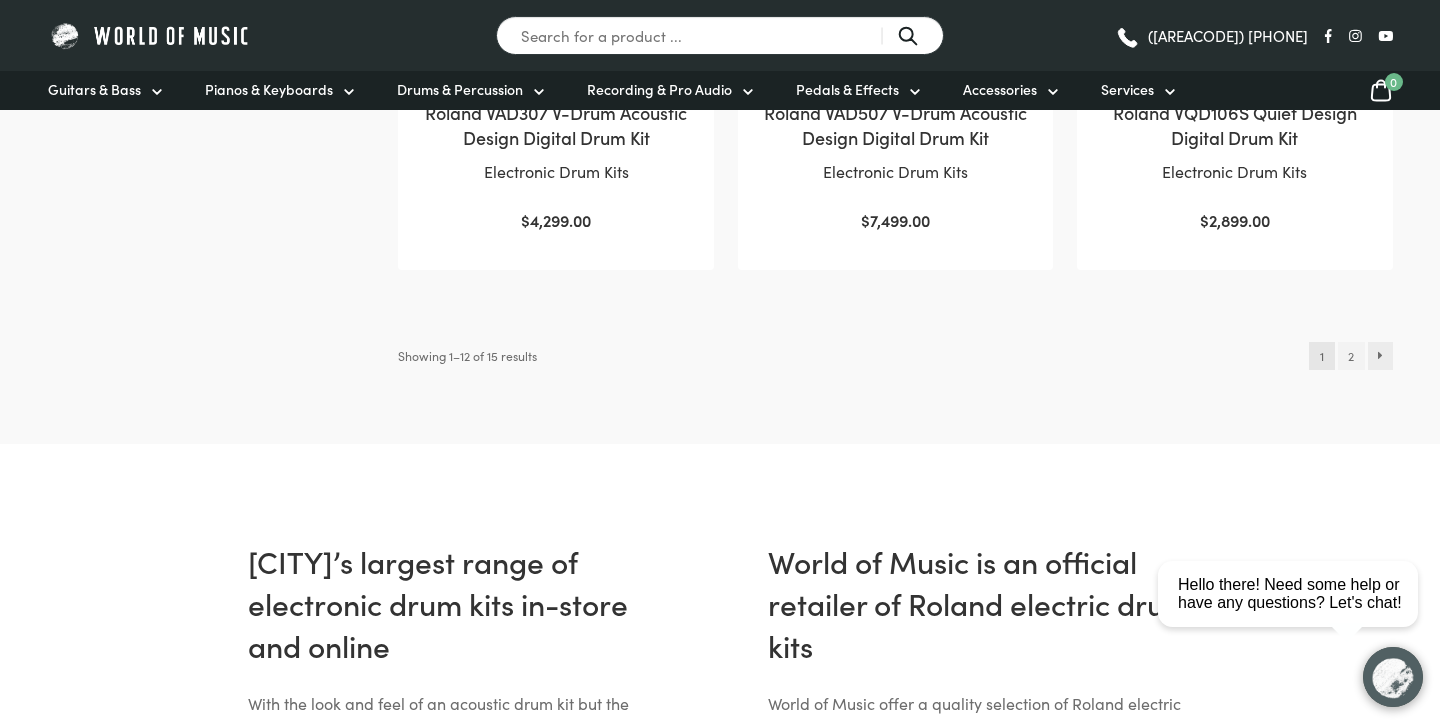 click on "→" at bounding box center (1380, 356) 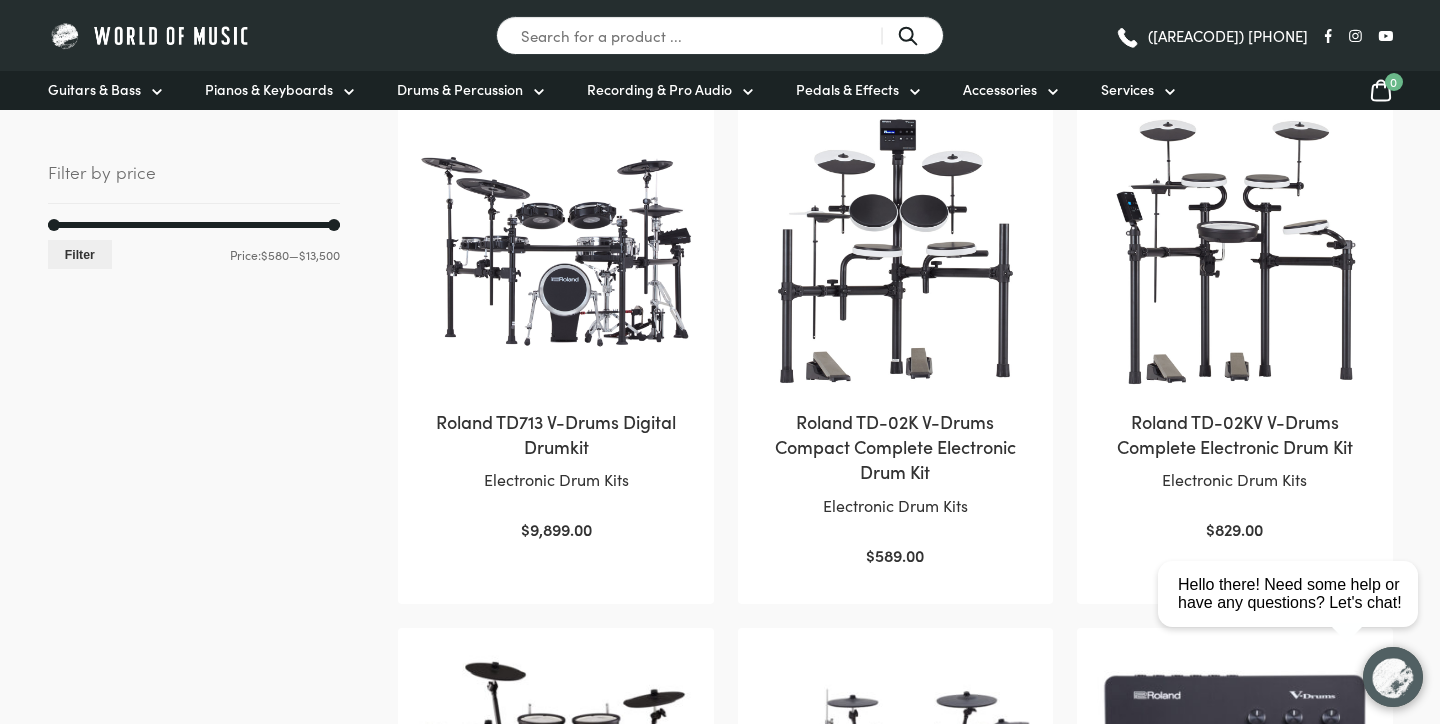 scroll, scrollTop: 405, scrollLeft: 0, axis: vertical 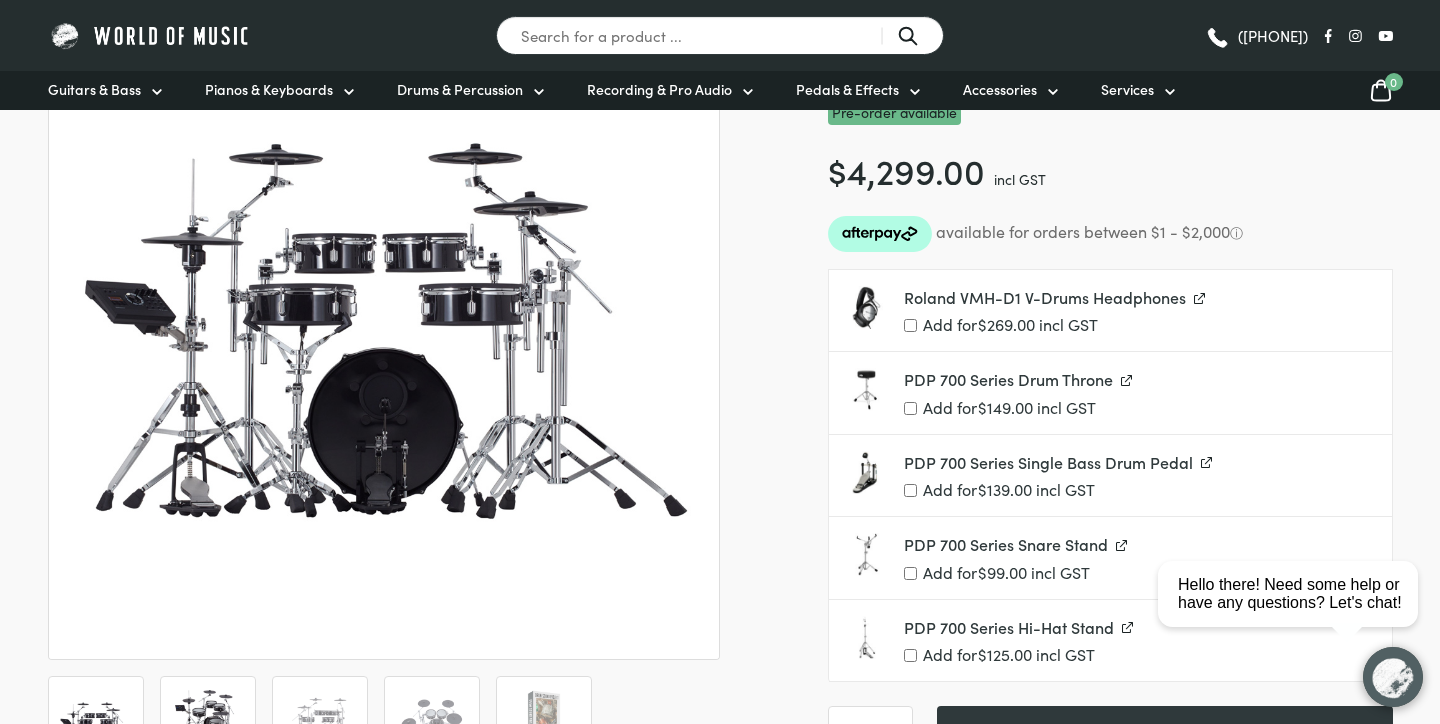 click at bounding box center [208, 724] 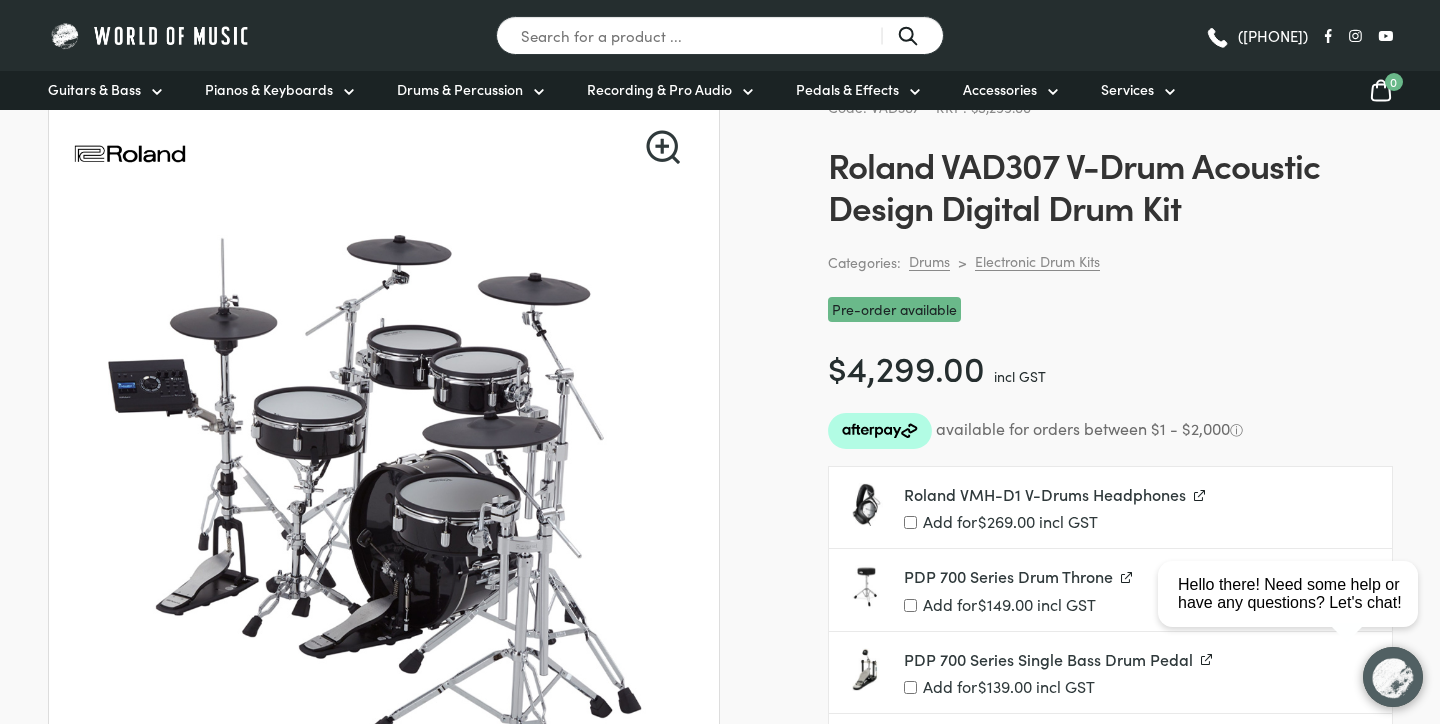scroll, scrollTop: 74, scrollLeft: 0, axis: vertical 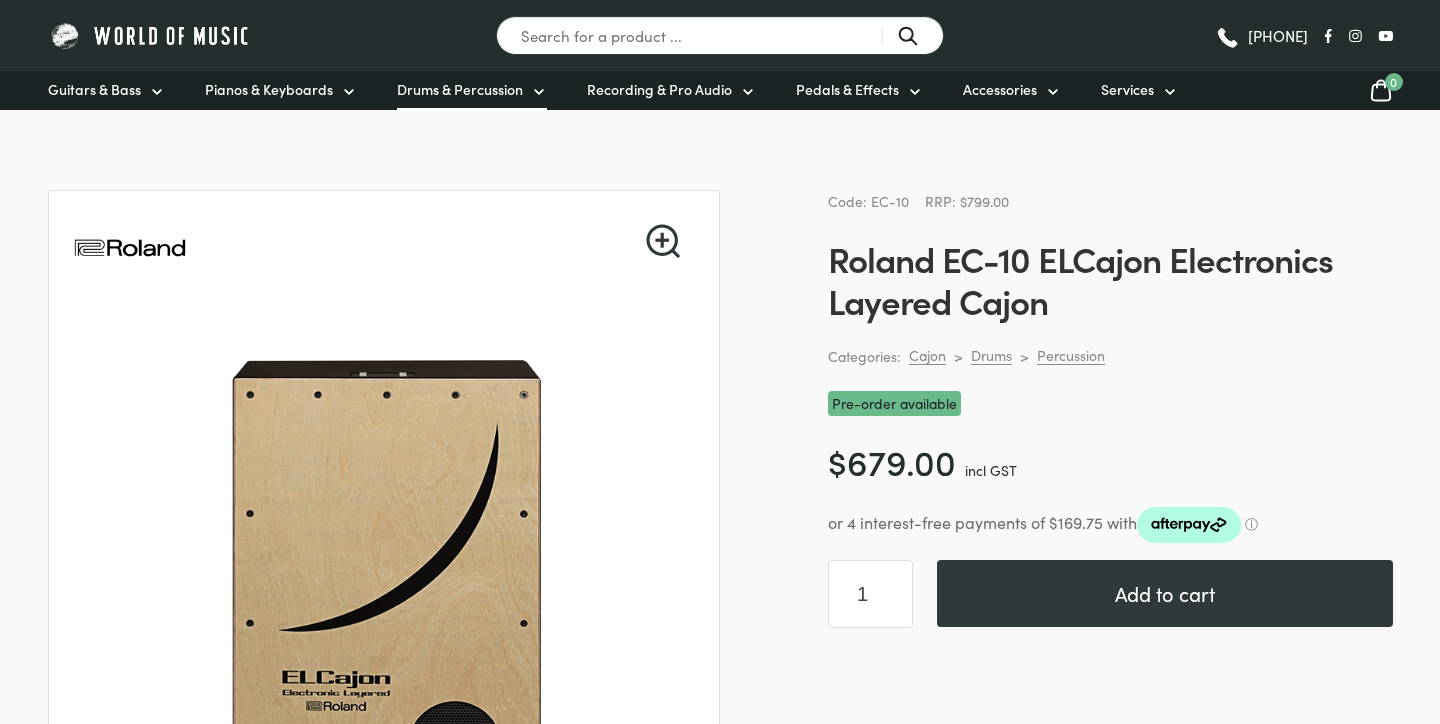 click on "Drums & Percussion" at bounding box center (460, 89) 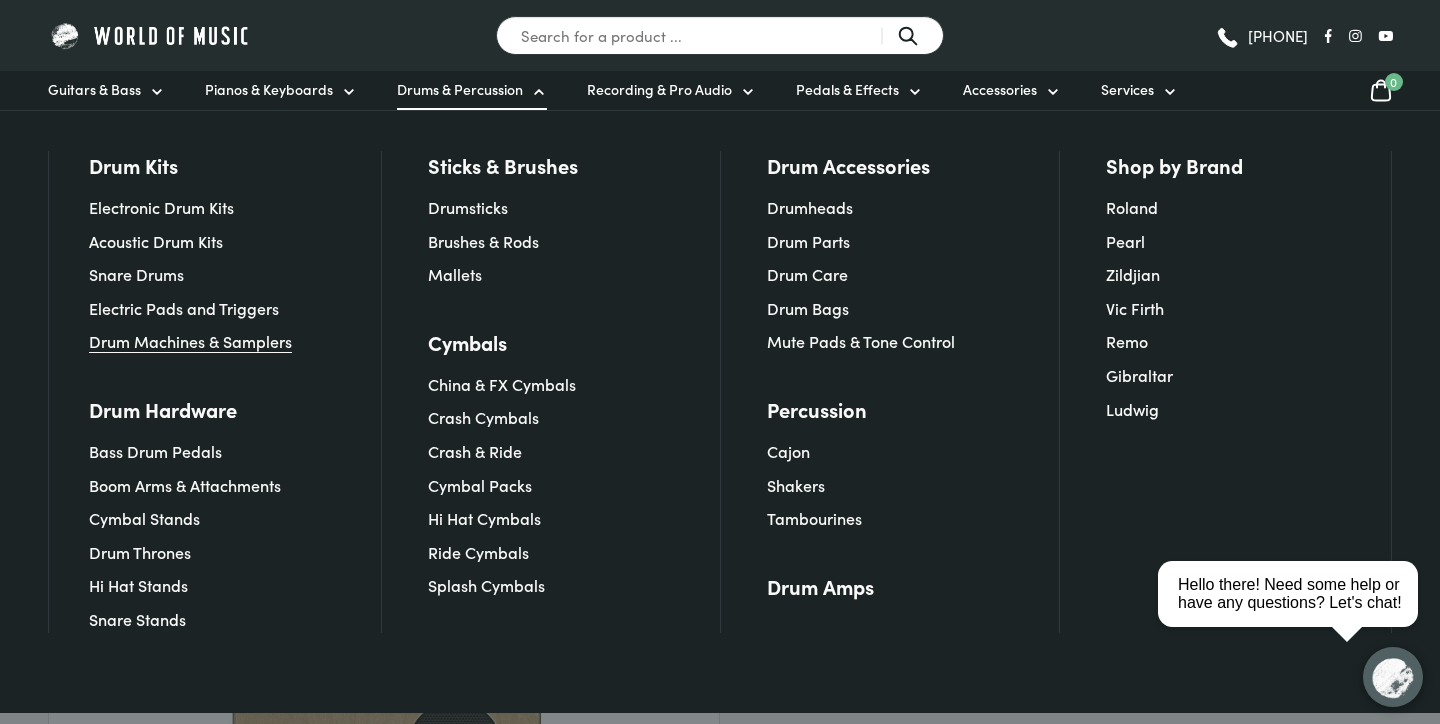 click on "Drum Machines & Samplers" at bounding box center (190, 341) 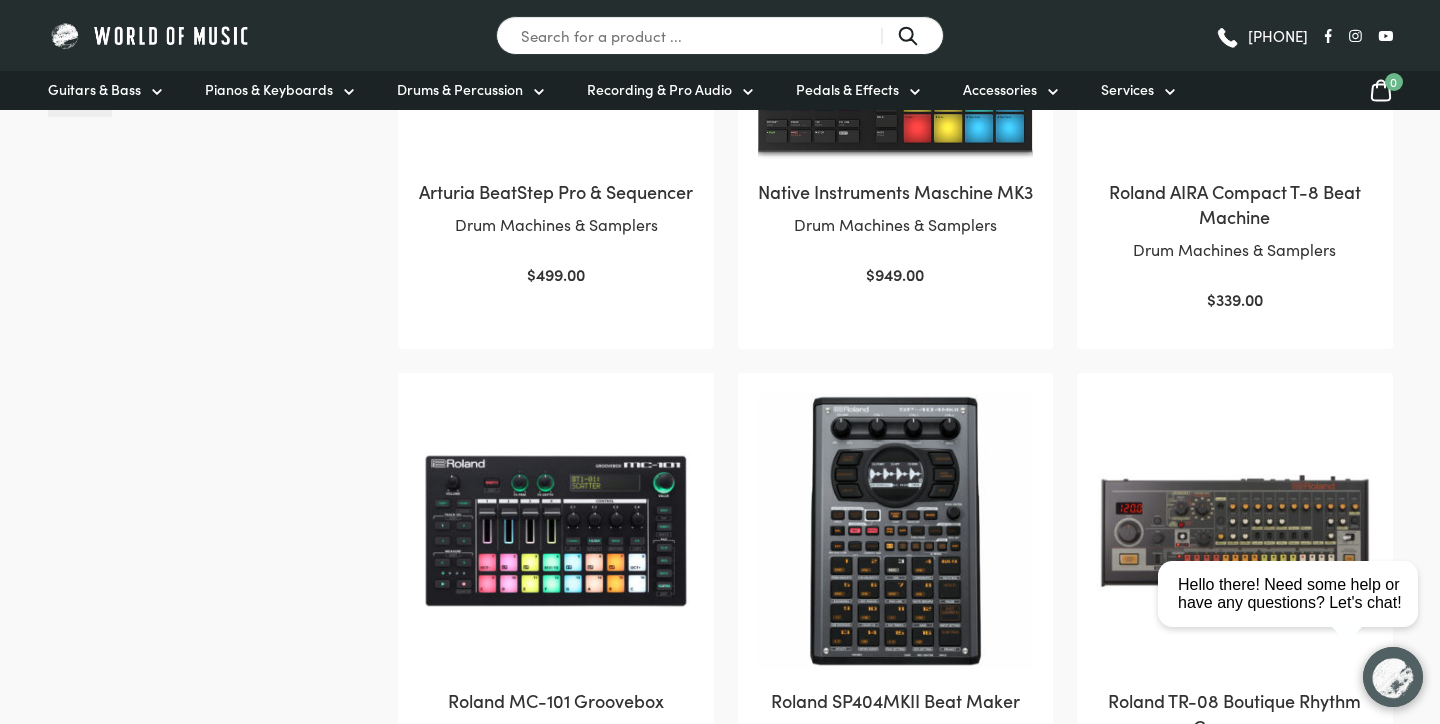 scroll, scrollTop: 0, scrollLeft: 0, axis: both 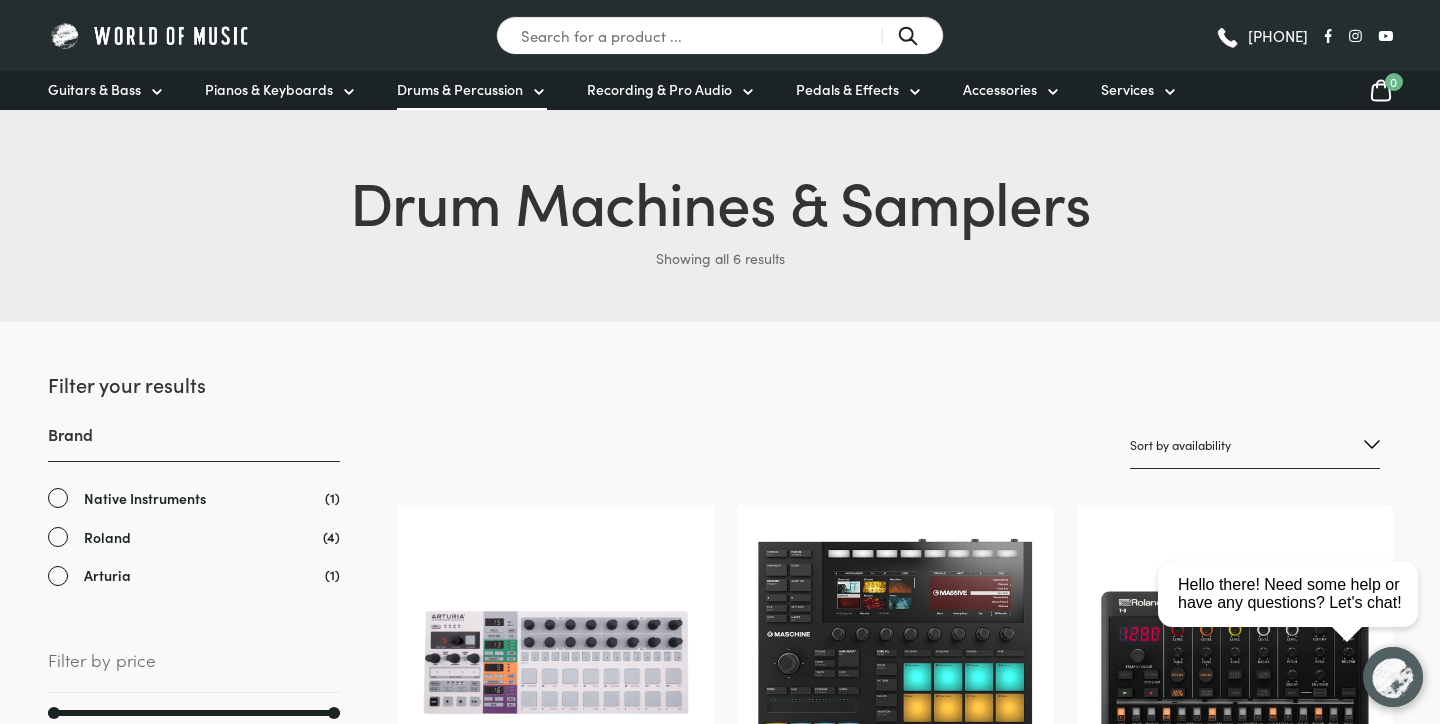 click on "Drums & Percussion" at bounding box center [460, 89] 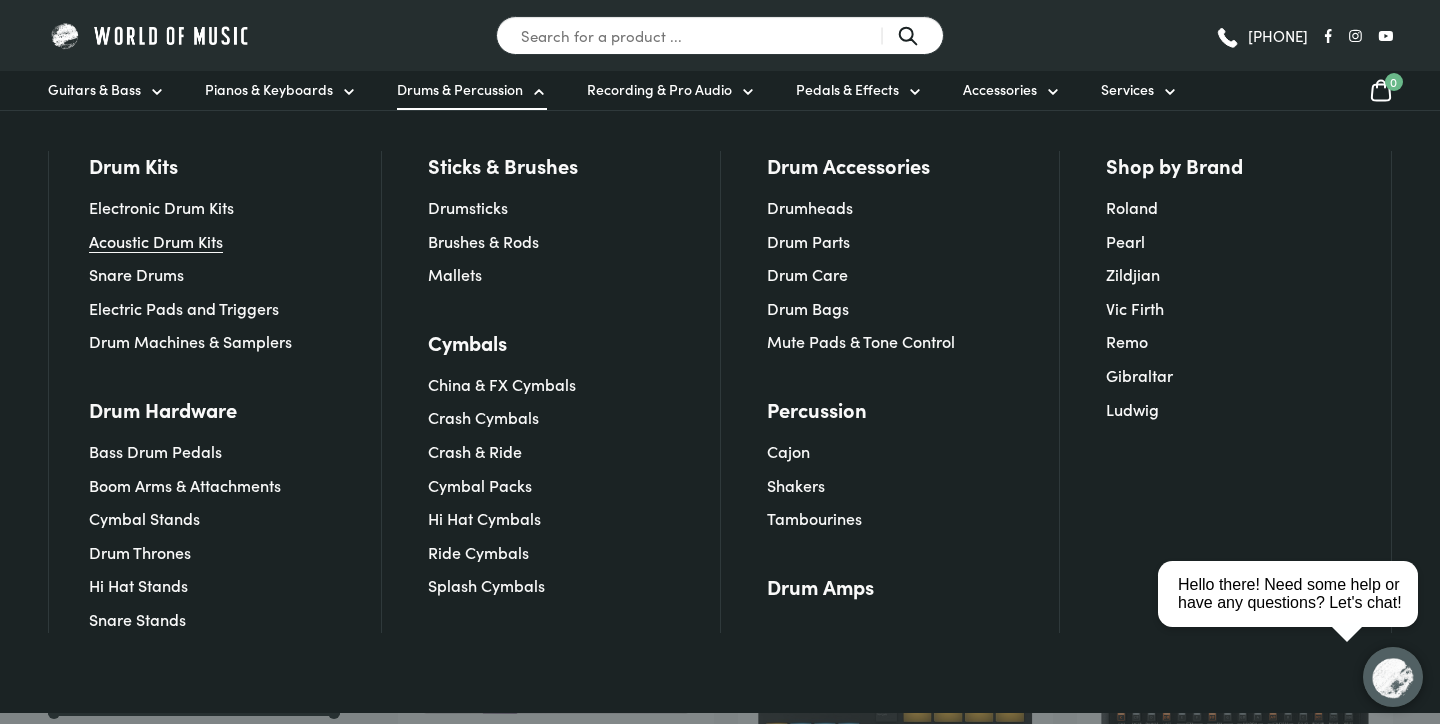 click on "Acoustic Drum Kits" at bounding box center (156, 241) 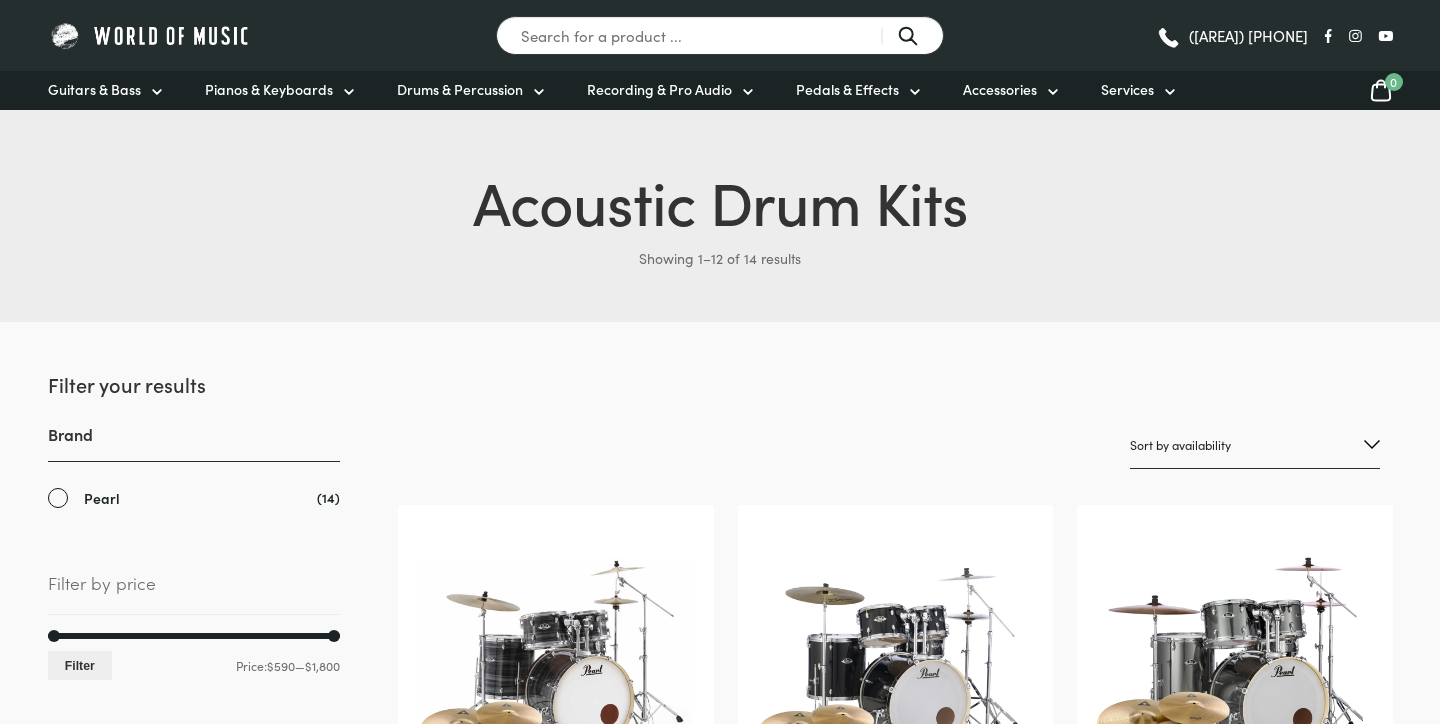 scroll, scrollTop: 0, scrollLeft: 0, axis: both 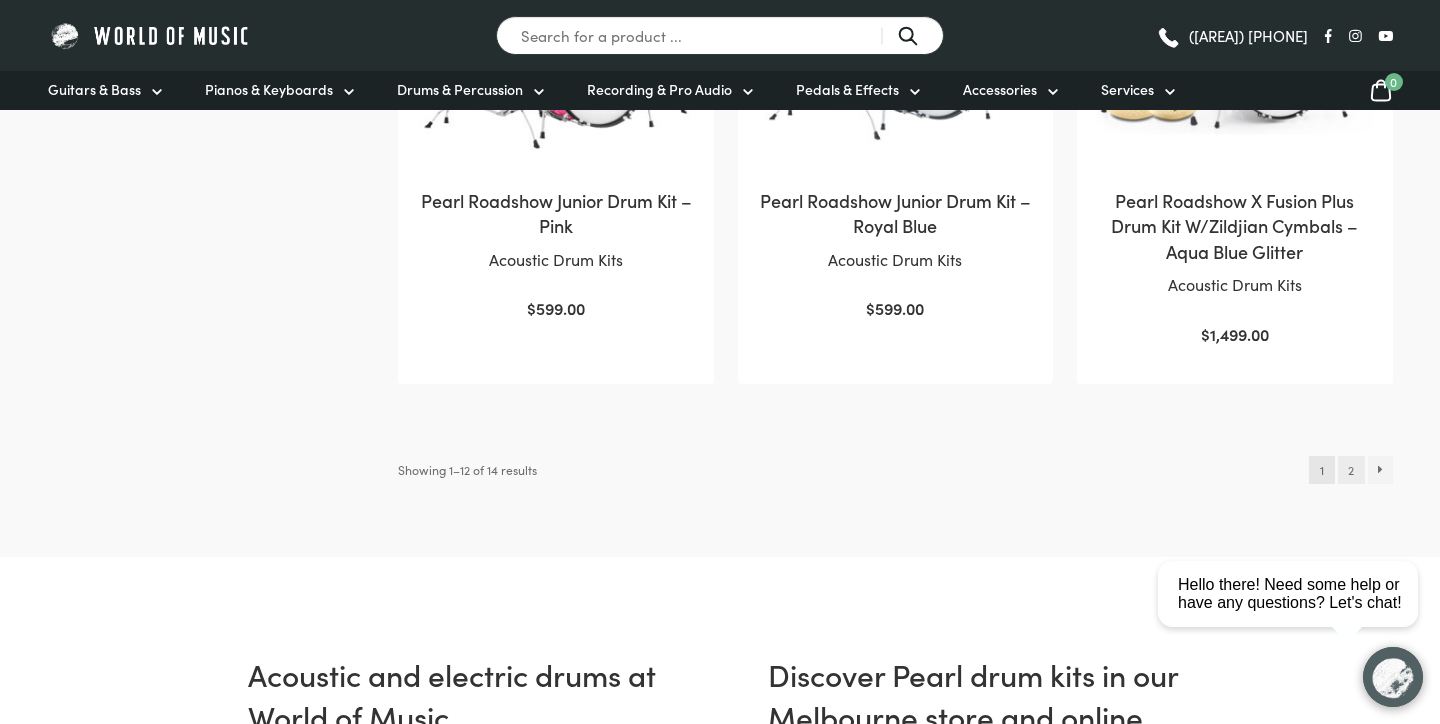 click on "2" at bounding box center (1351, 470) 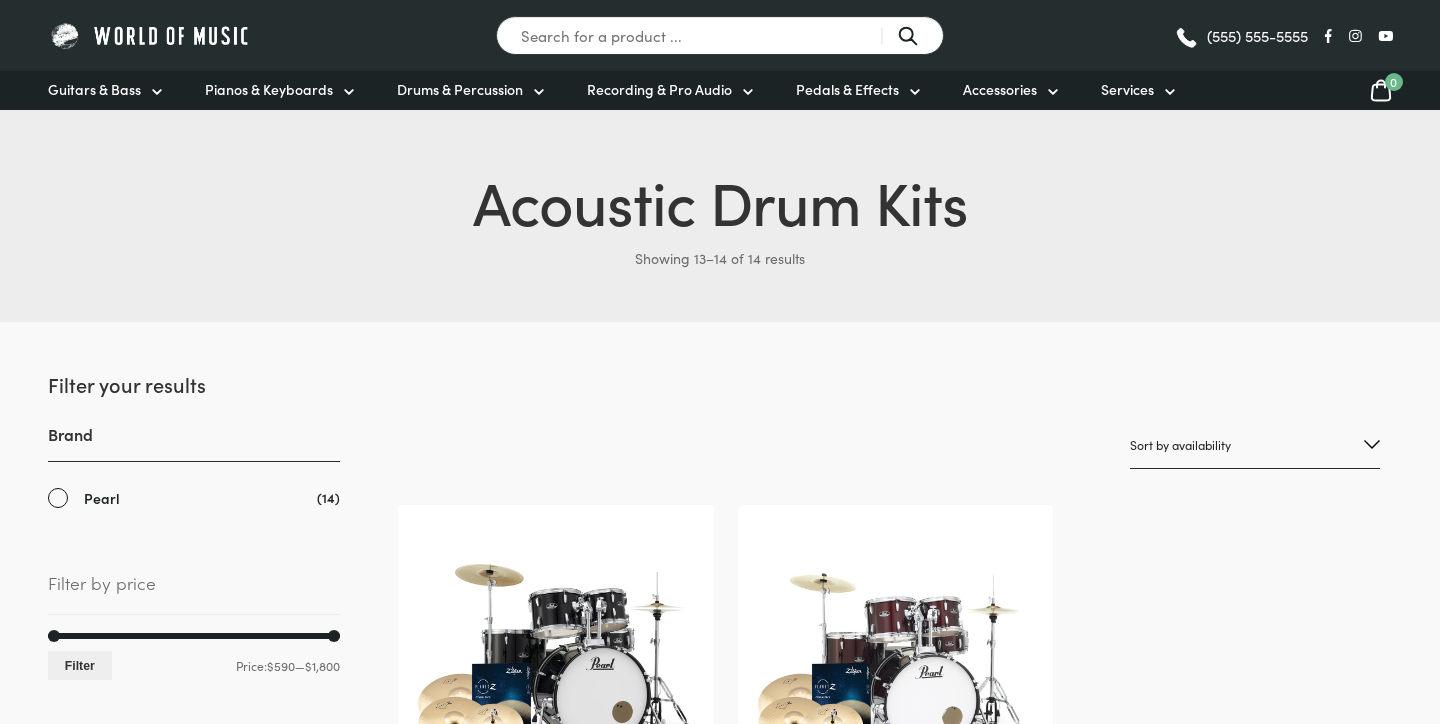 scroll, scrollTop: 0, scrollLeft: 0, axis: both 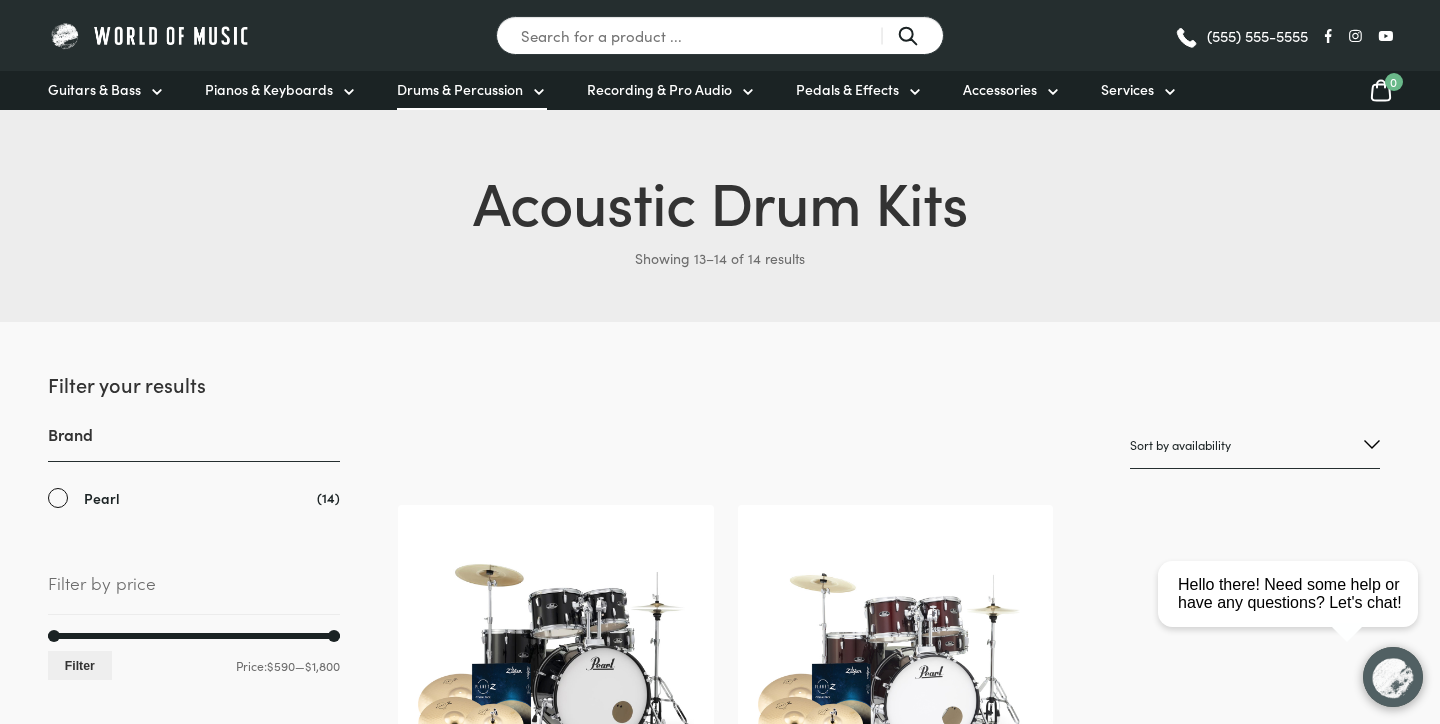 click on "Drums & Percussion" at bounding box center (472, 90) 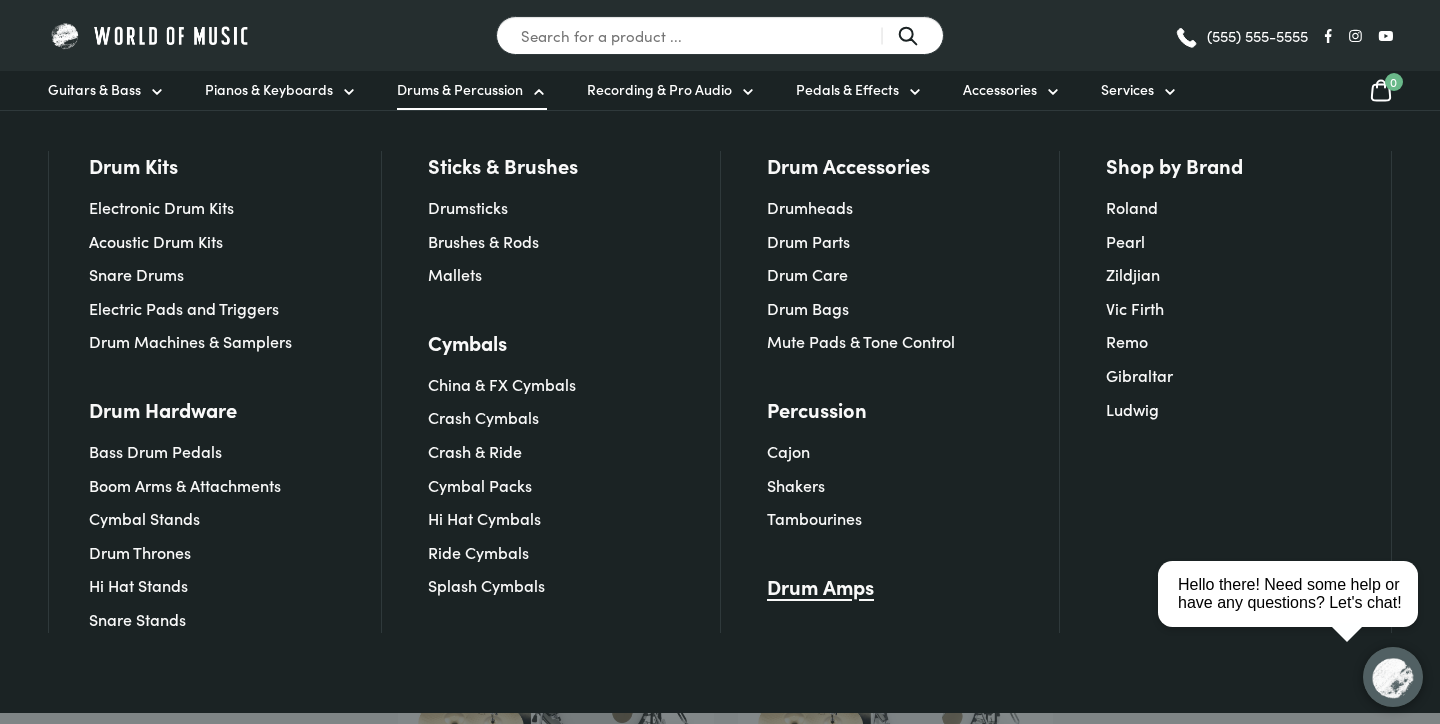 click on "Drum Amps" at bounding box center (820, 586) 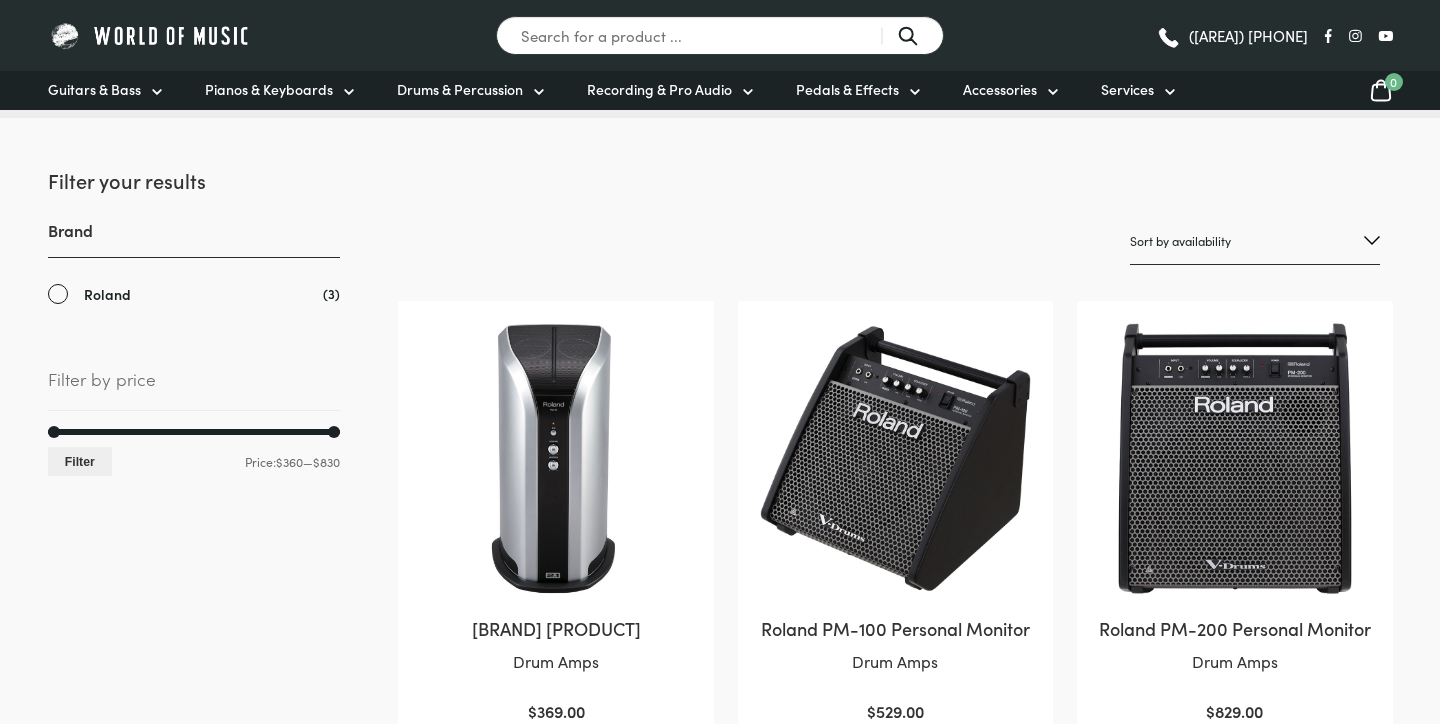 scroll, scrollTop: 0, scrollLeft: 0, axis: both 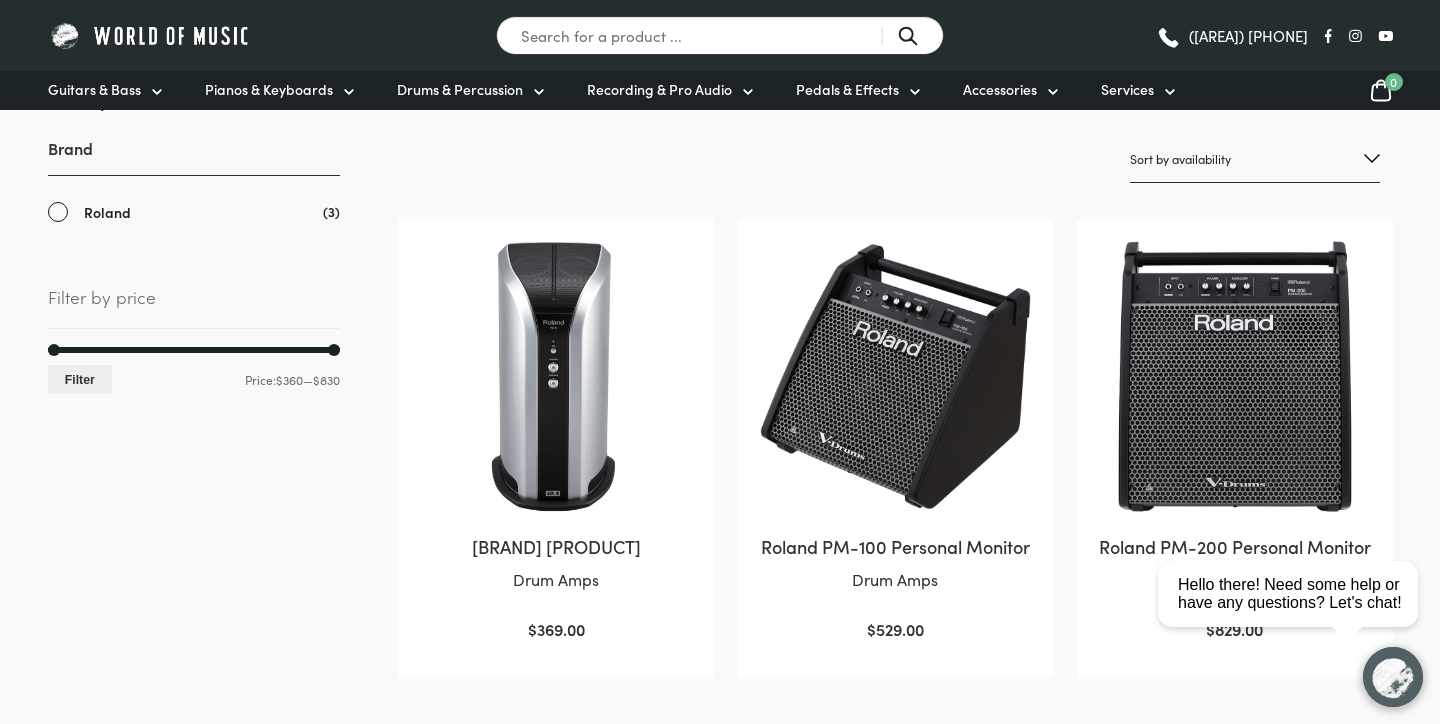 click at bounding box center (1234, 376) 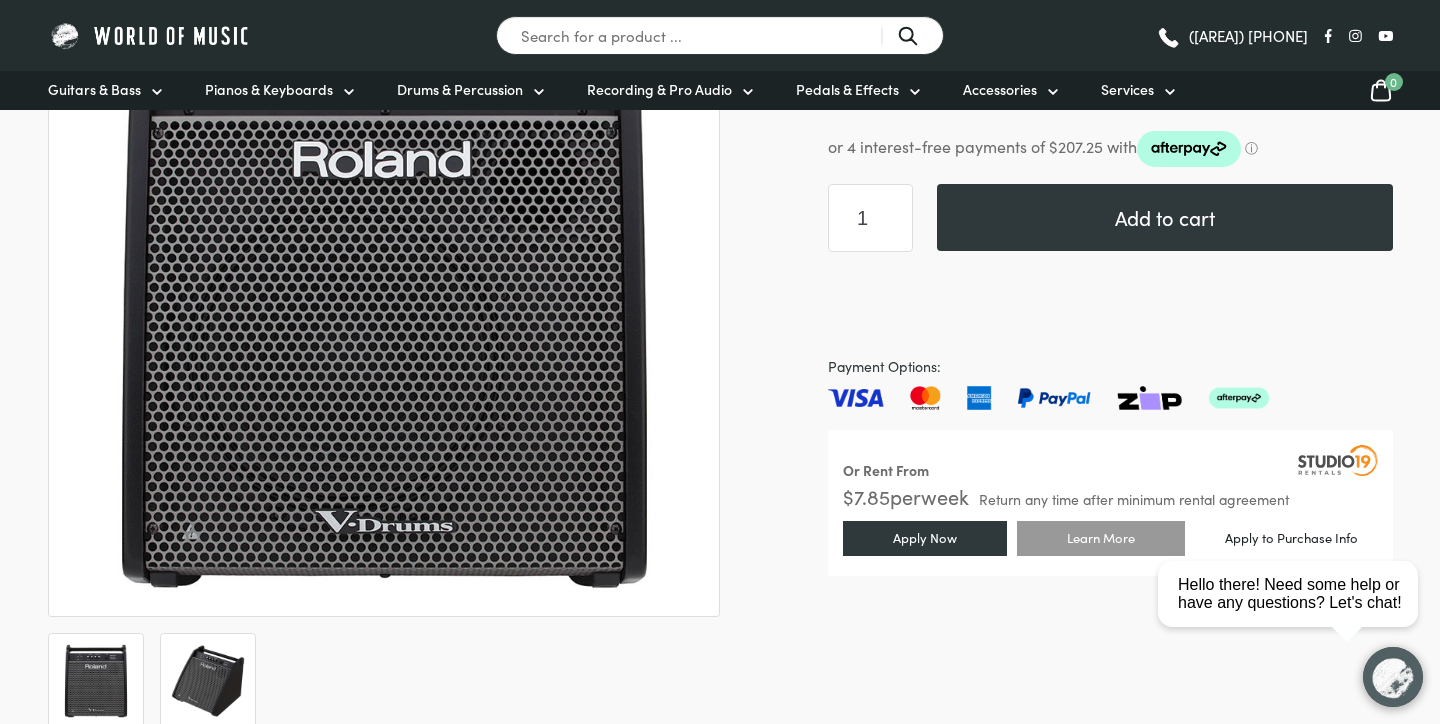 scroll, scrollTop: 0, scrollLeft: 0, axis: both 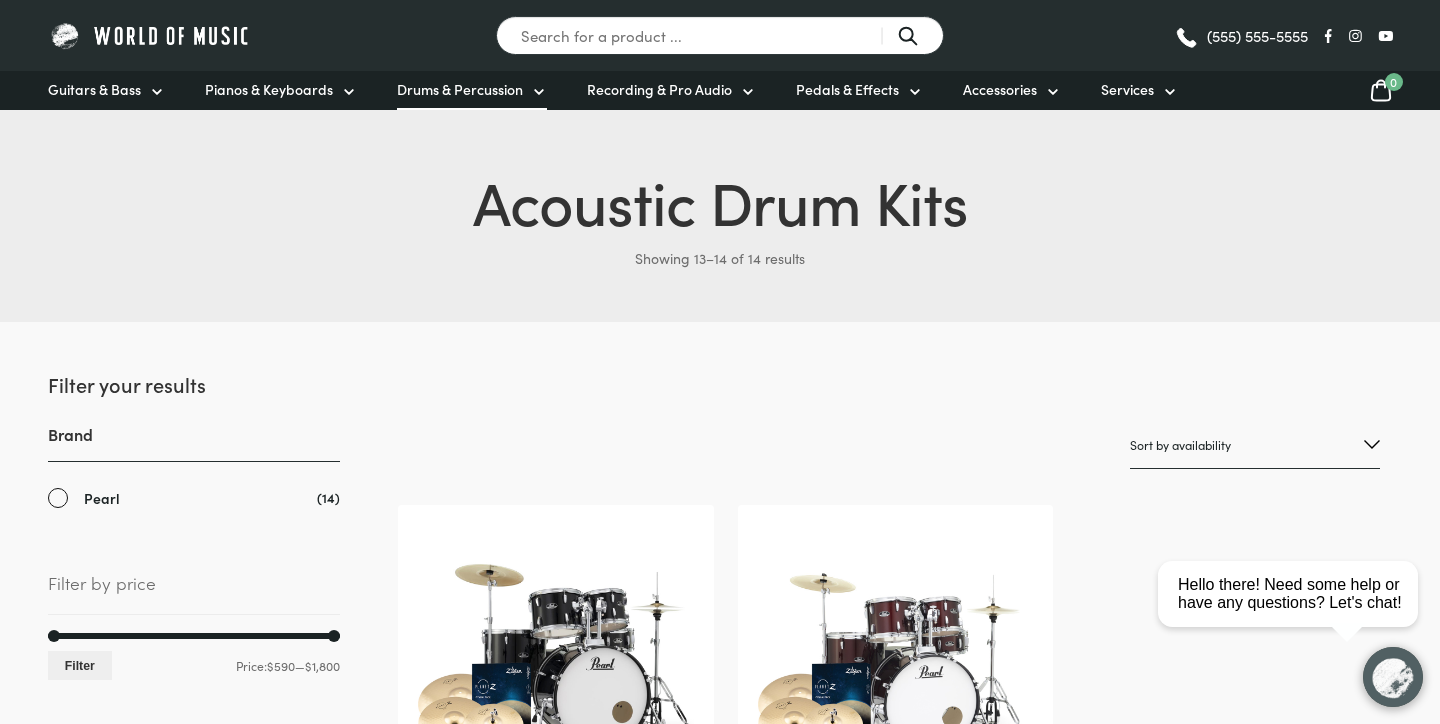 click on "Drums & Percussion" at bounding box center [472, 90] 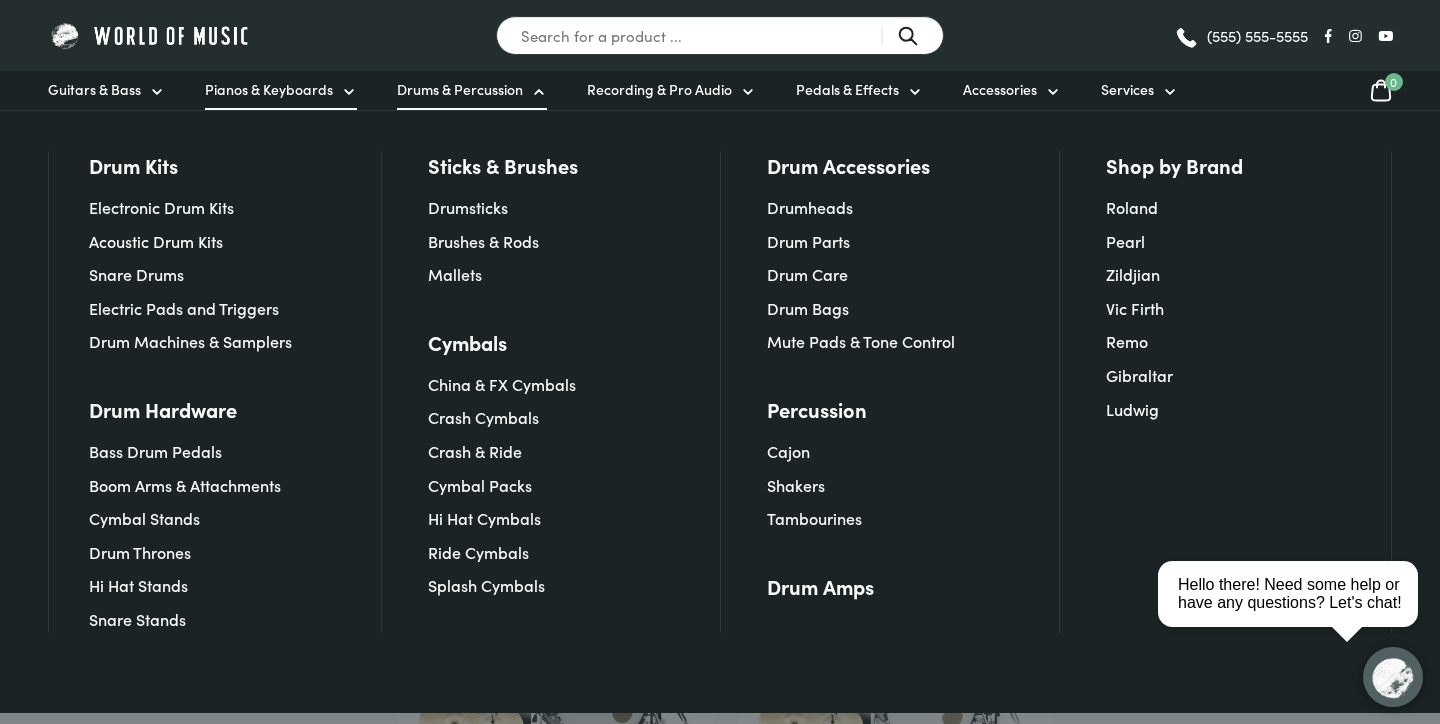 click on "Pianos & Keyboards" at bounding box center (281, 90) 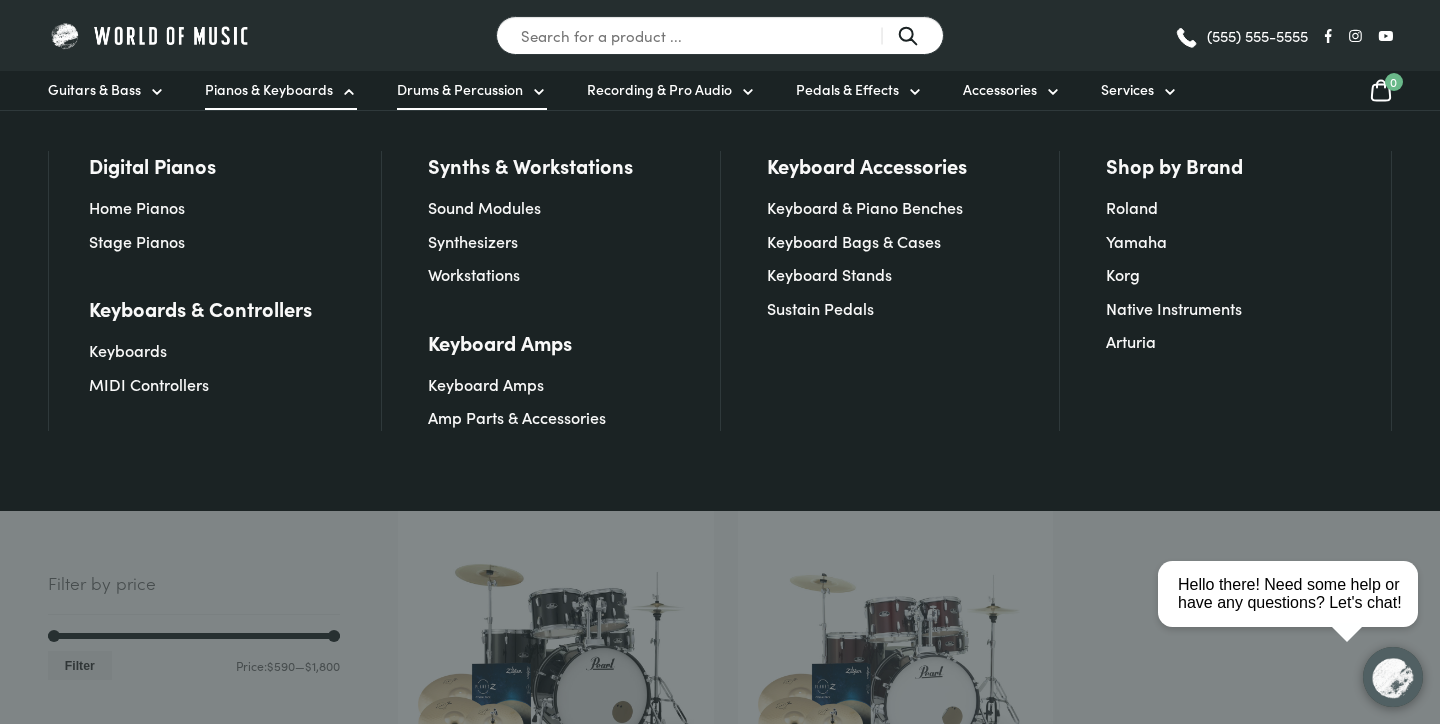 click on "Drums & Percussion" at bounding box center (460, 89) 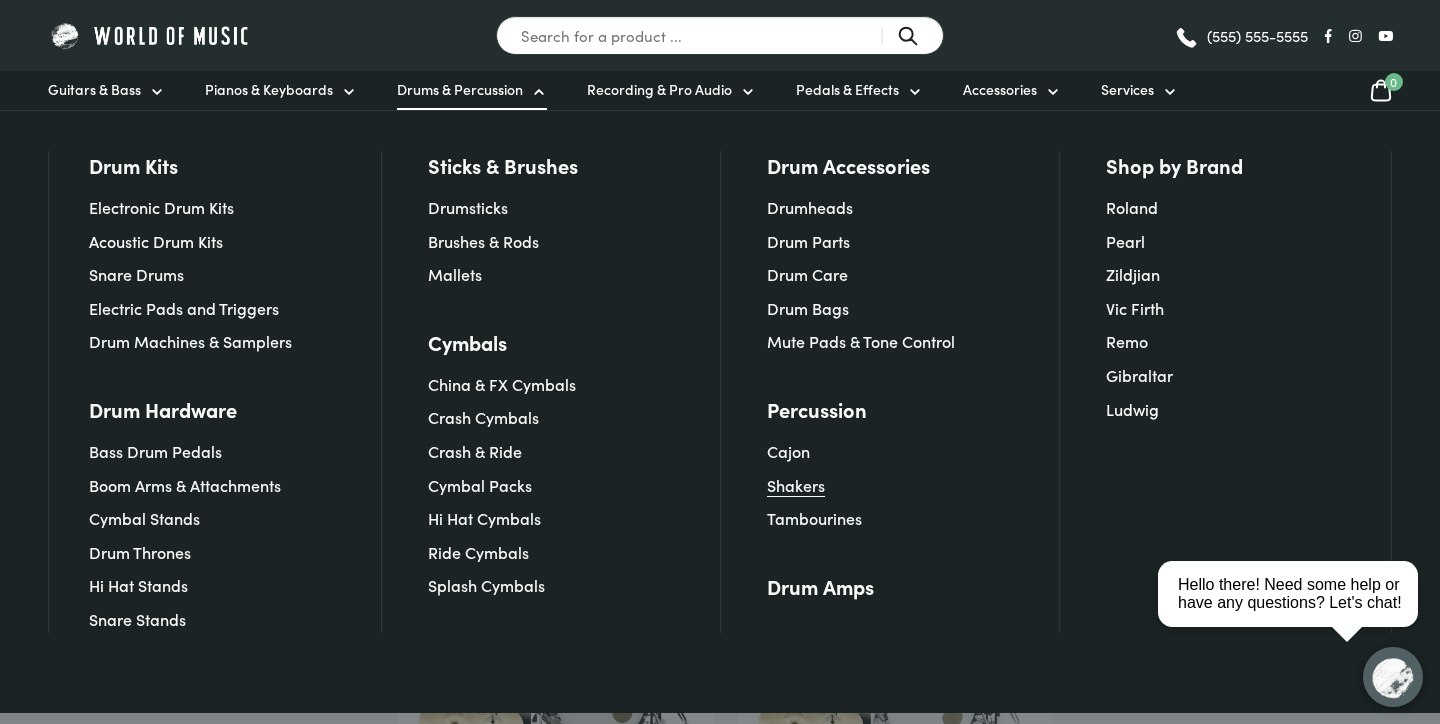 click on "Shakers" at bounding box center [796, 485] 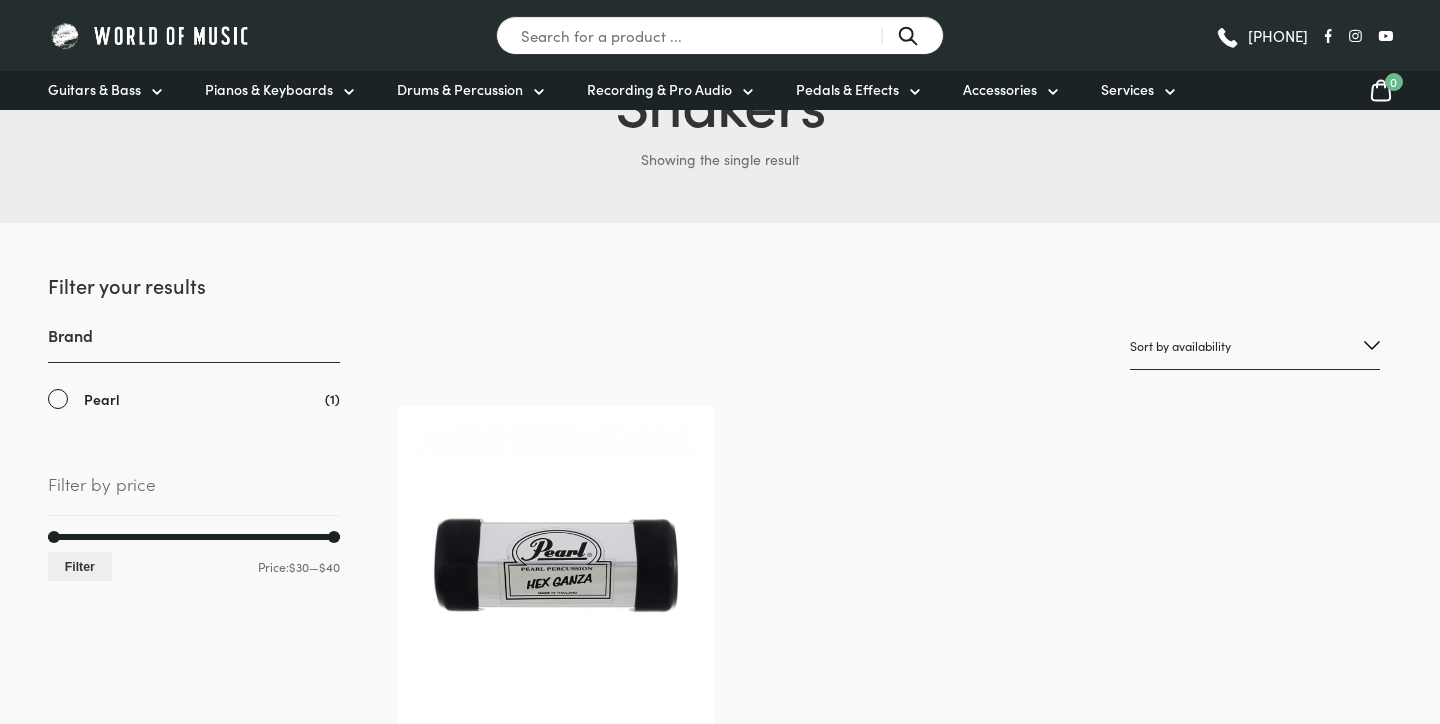 scroll, scrollTop: 0, scrollLeft: 0, axis: both 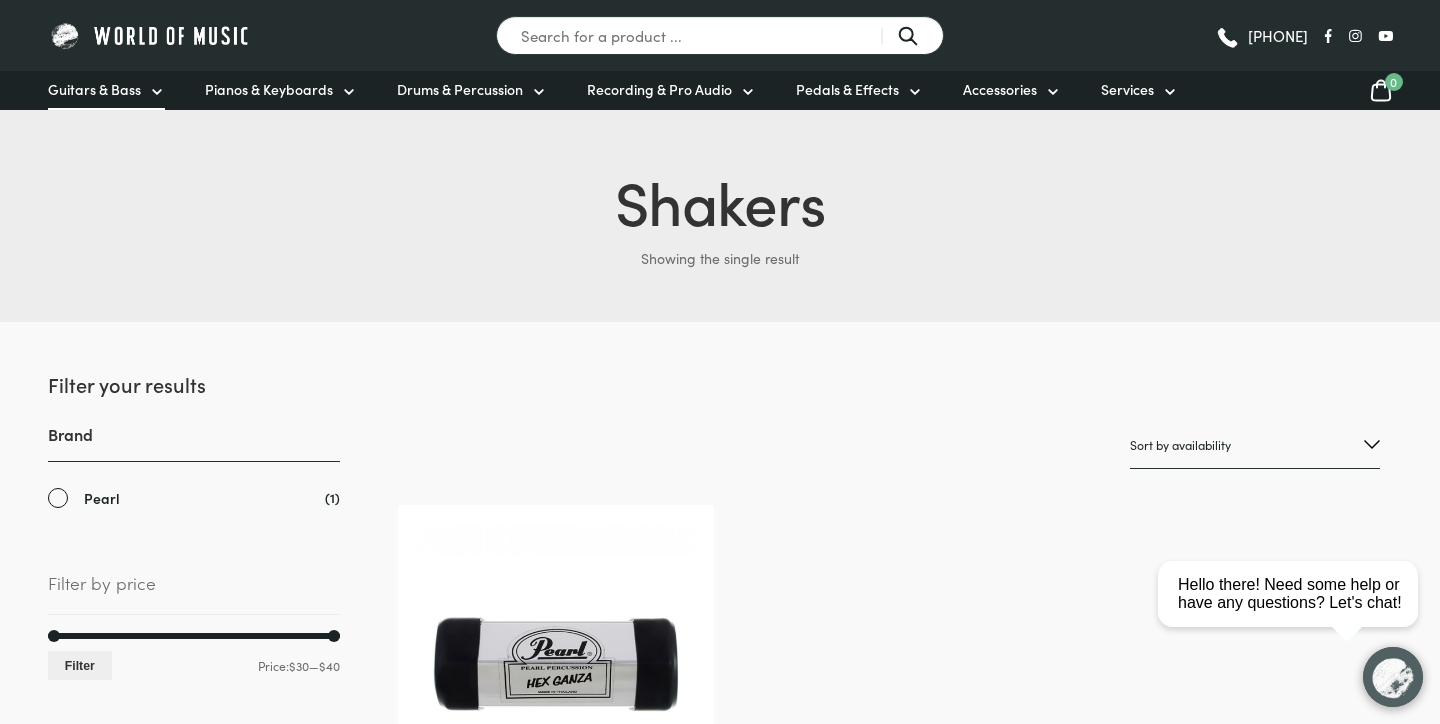 click on "Guitars & Bass" at bounding box center (94, 89) 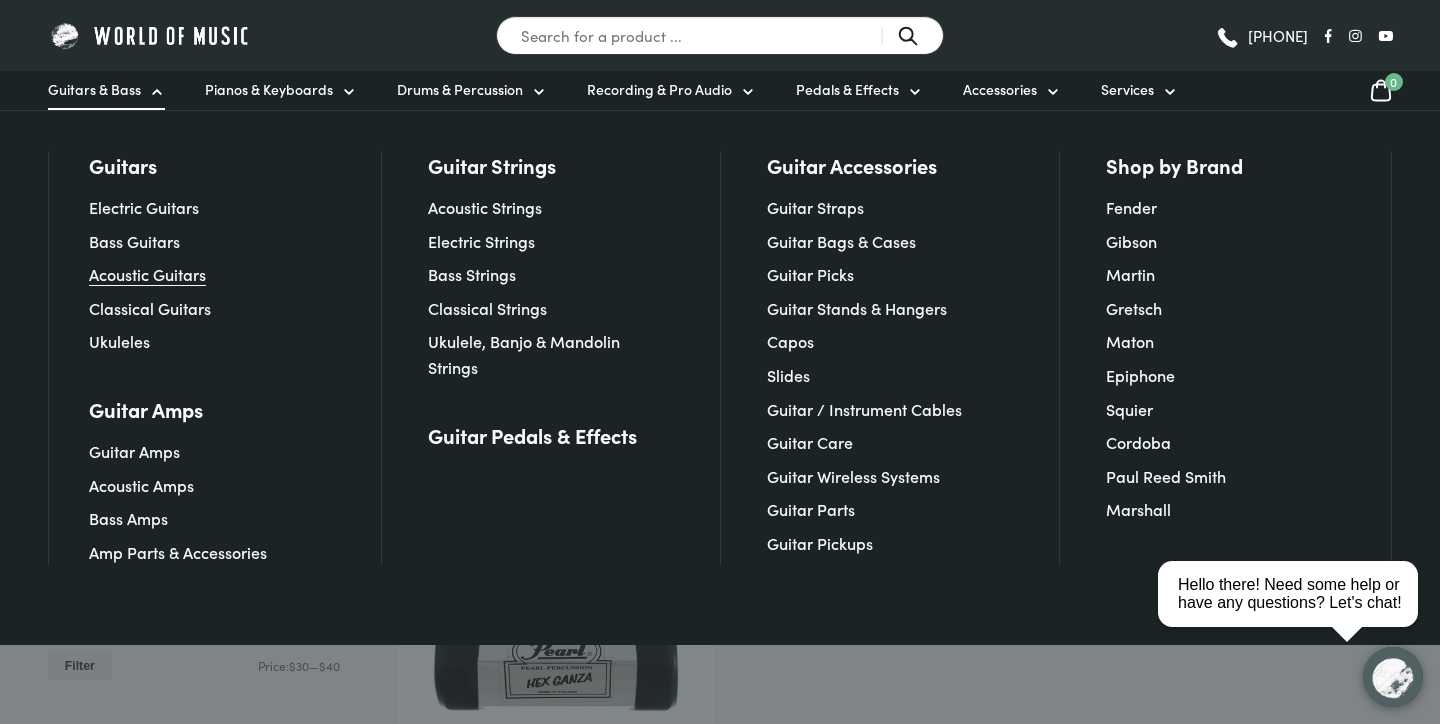 click on "Acoustic Guitars" at bounding box center (147, 274) 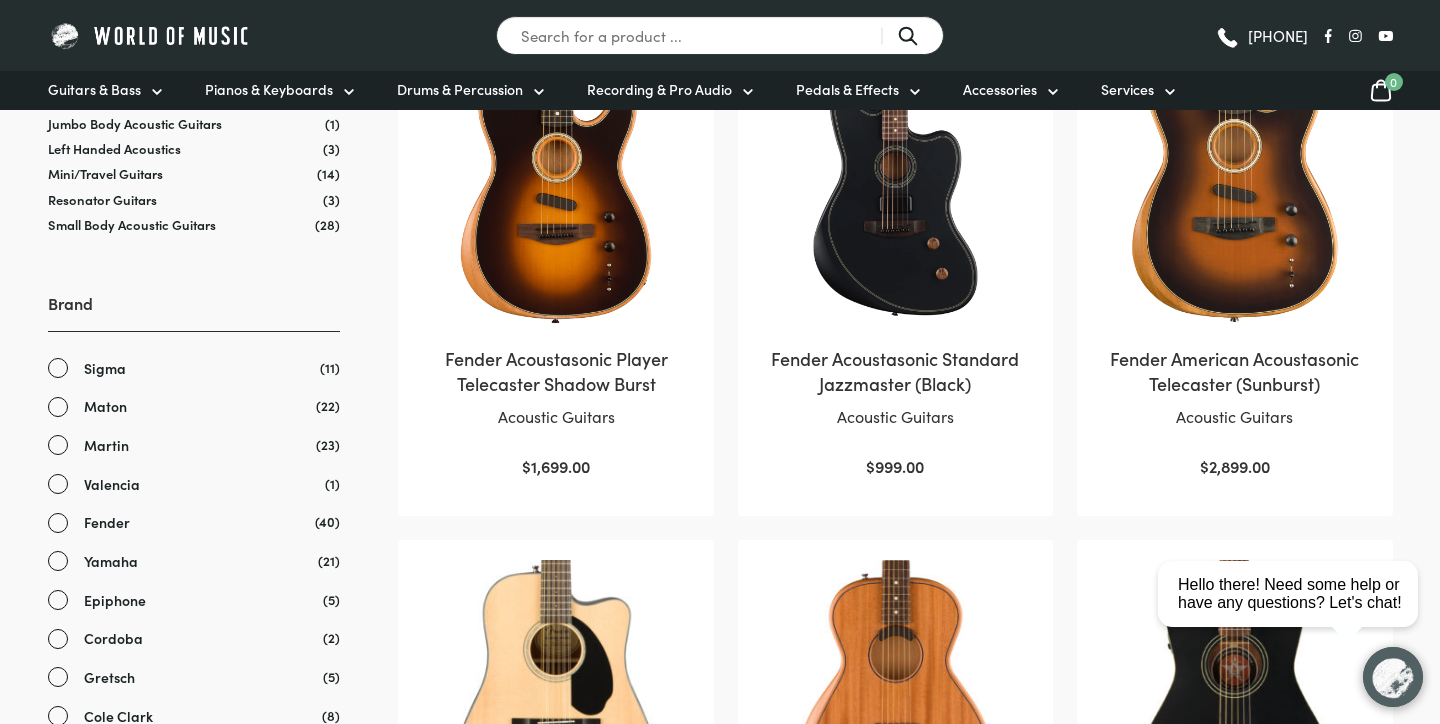 scroll, scrollTop: 0, scrollLeft: 0, axis: both 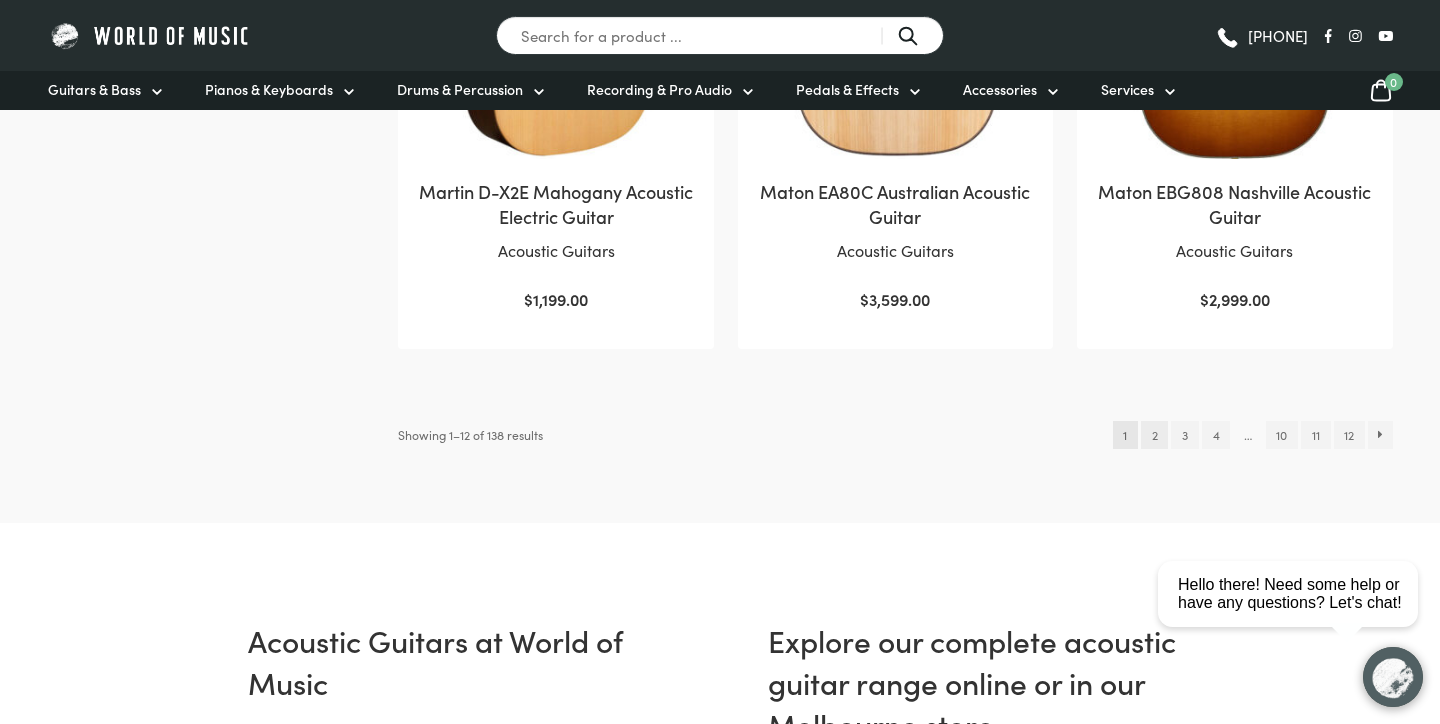 click on "2" at bounding box center (1154, 435) 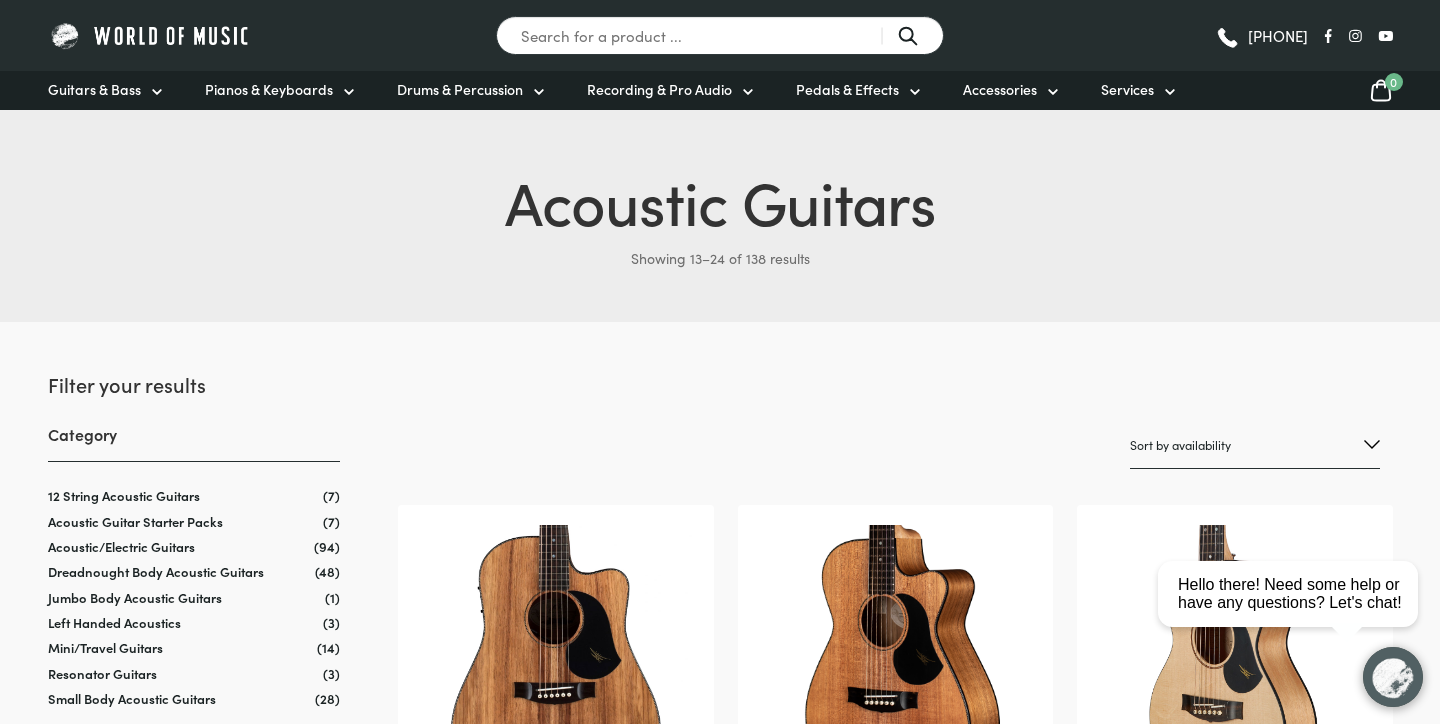 scroll, scrollTop: 0, scrollLeft: 0, axis: both 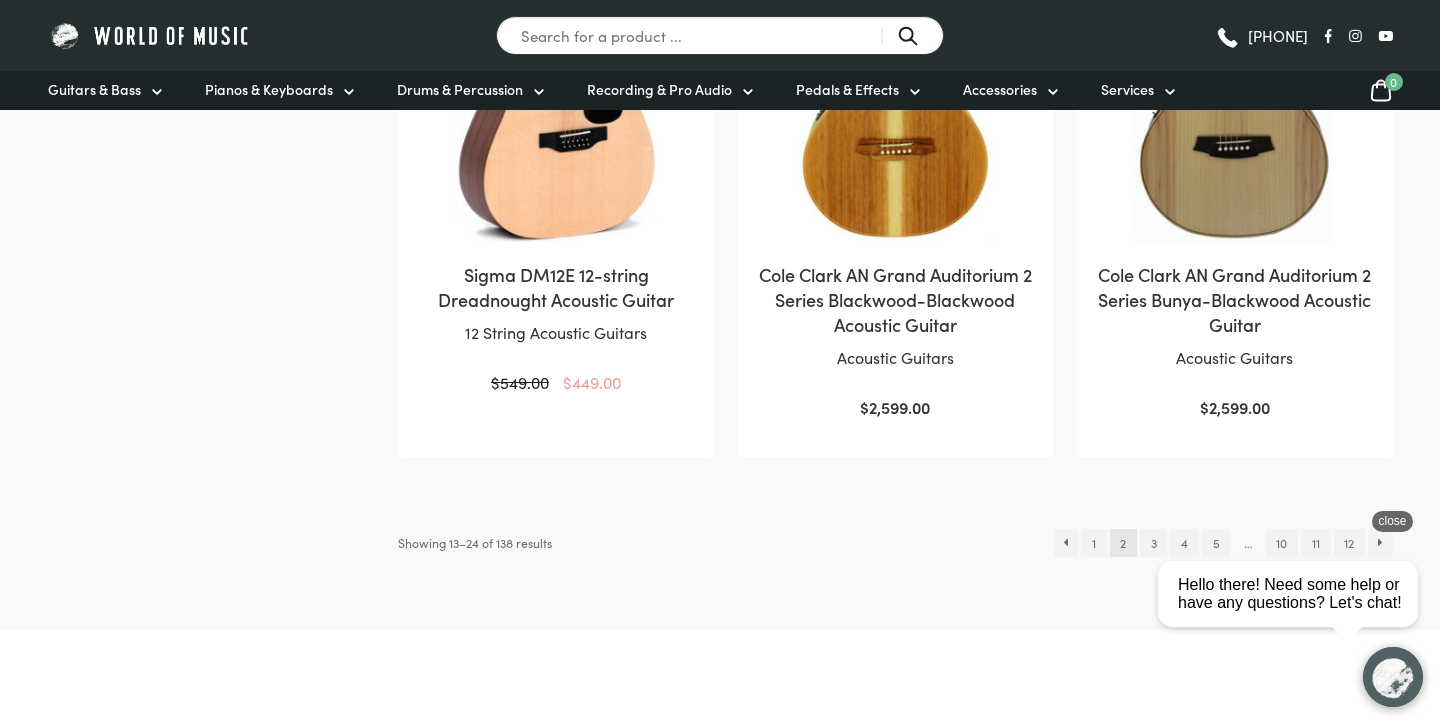 click on "close Hello there! Need some help or have any questions? Let's chat!" at bounding box center [1295, 504] 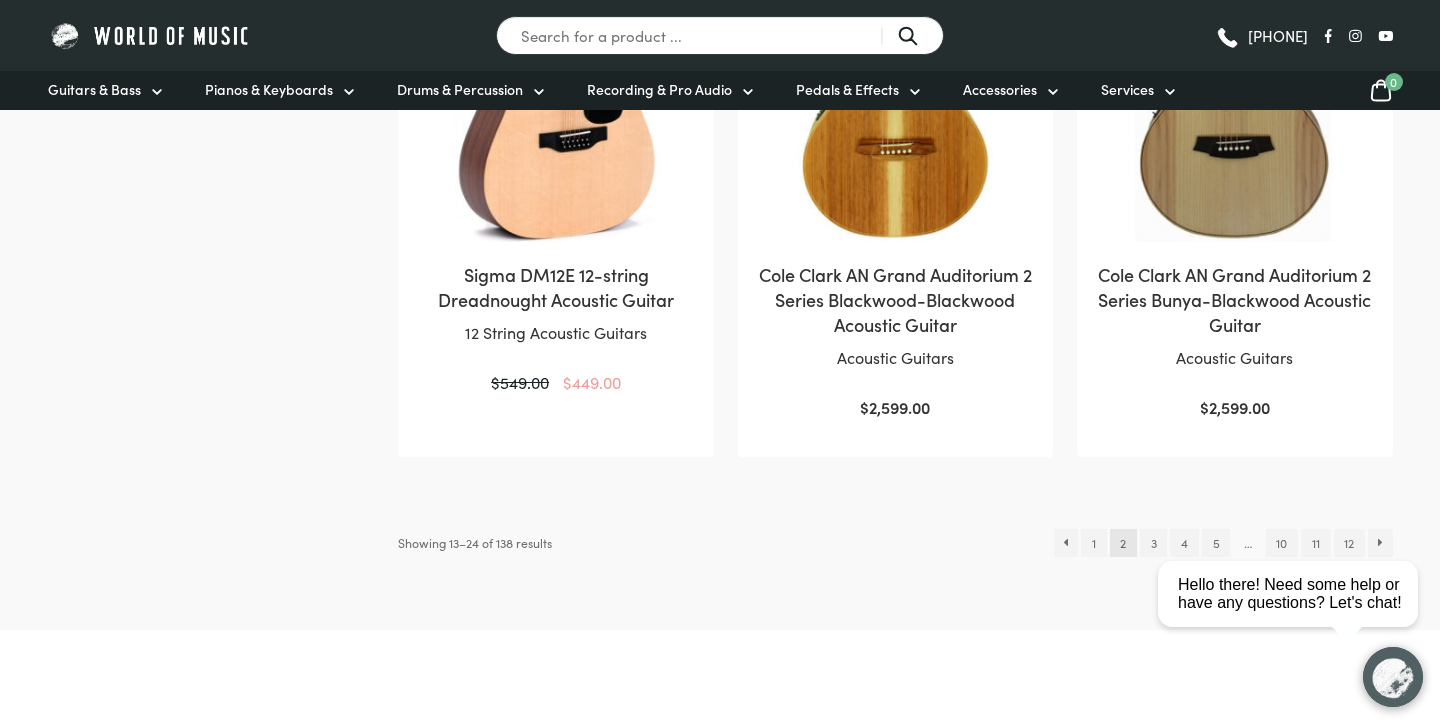 click on "close Hello there! Need some help or have any questions? Let's chat!" at bounding box center [1295, 504] 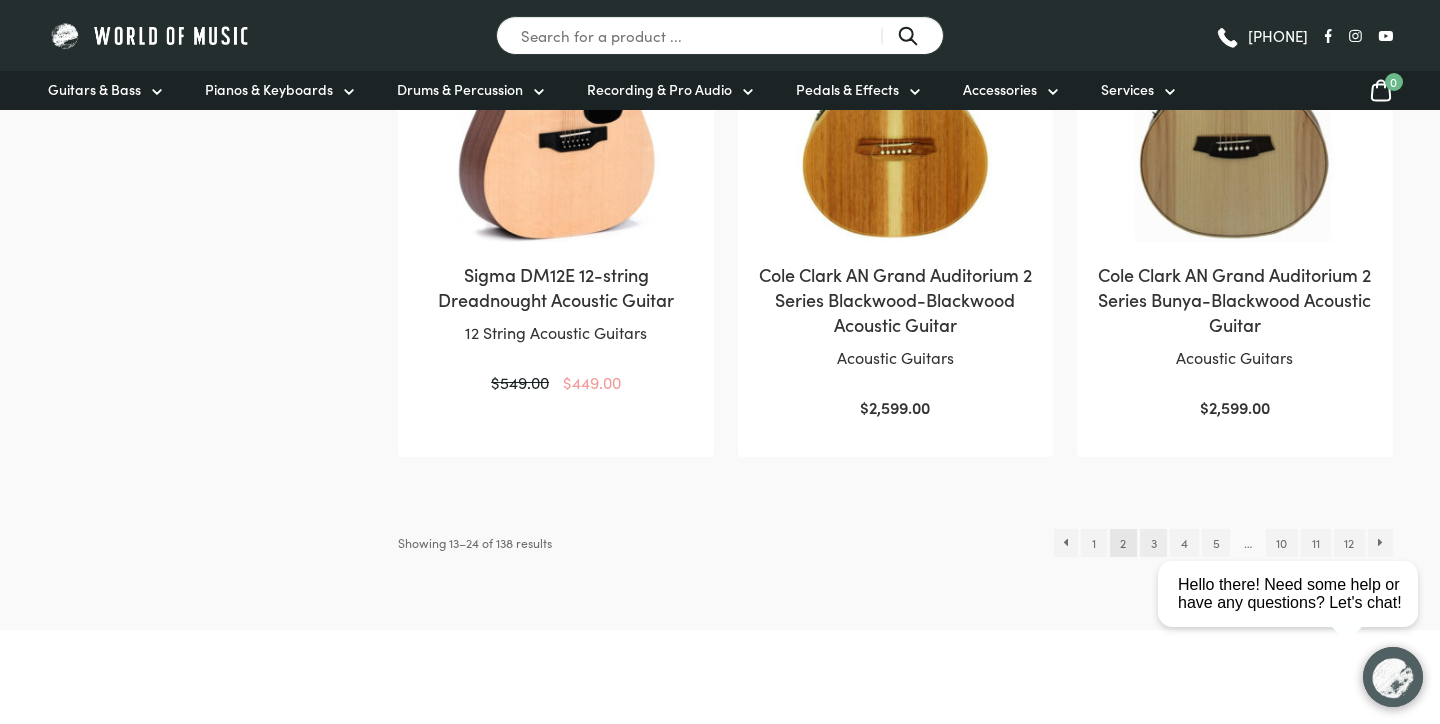 click on "3" at bounding box center (1153, 543) 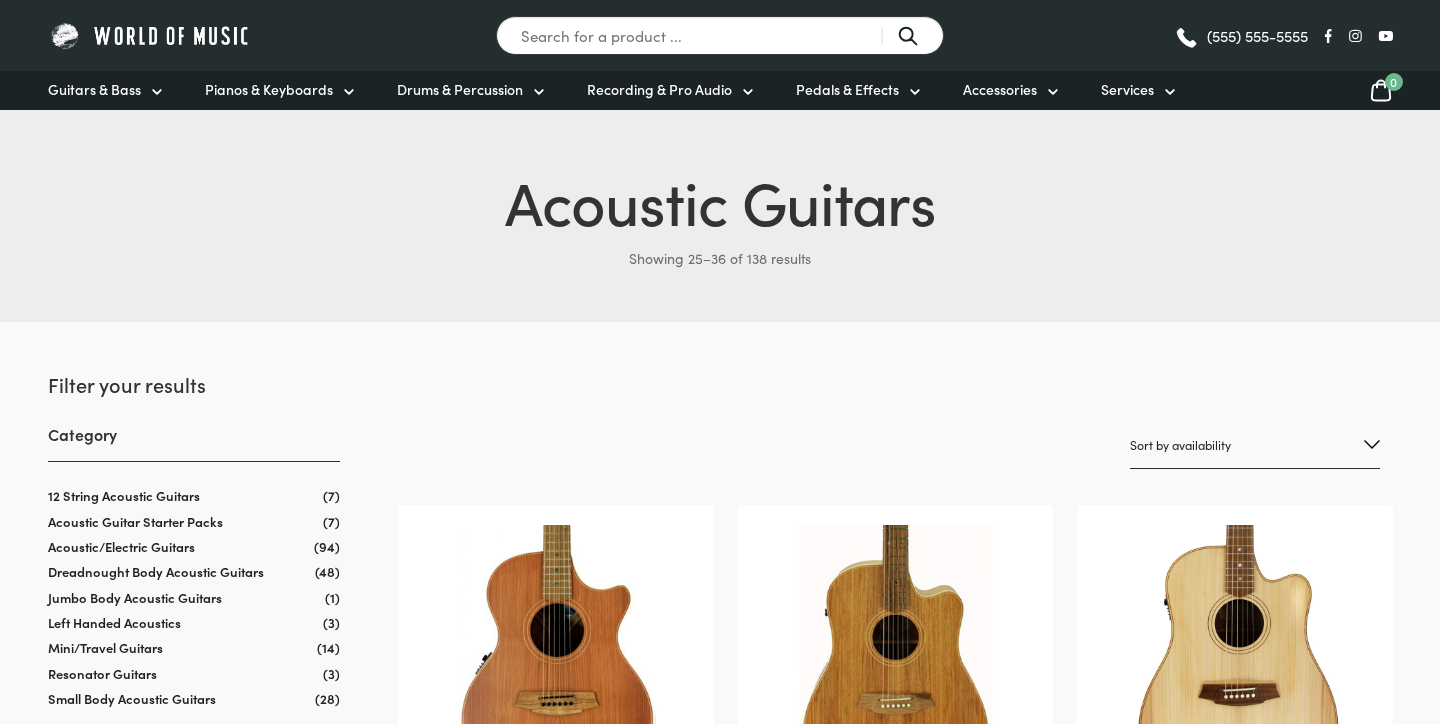 scroll, scrollTop: 522, scrollLeft: 0, axis: vertical 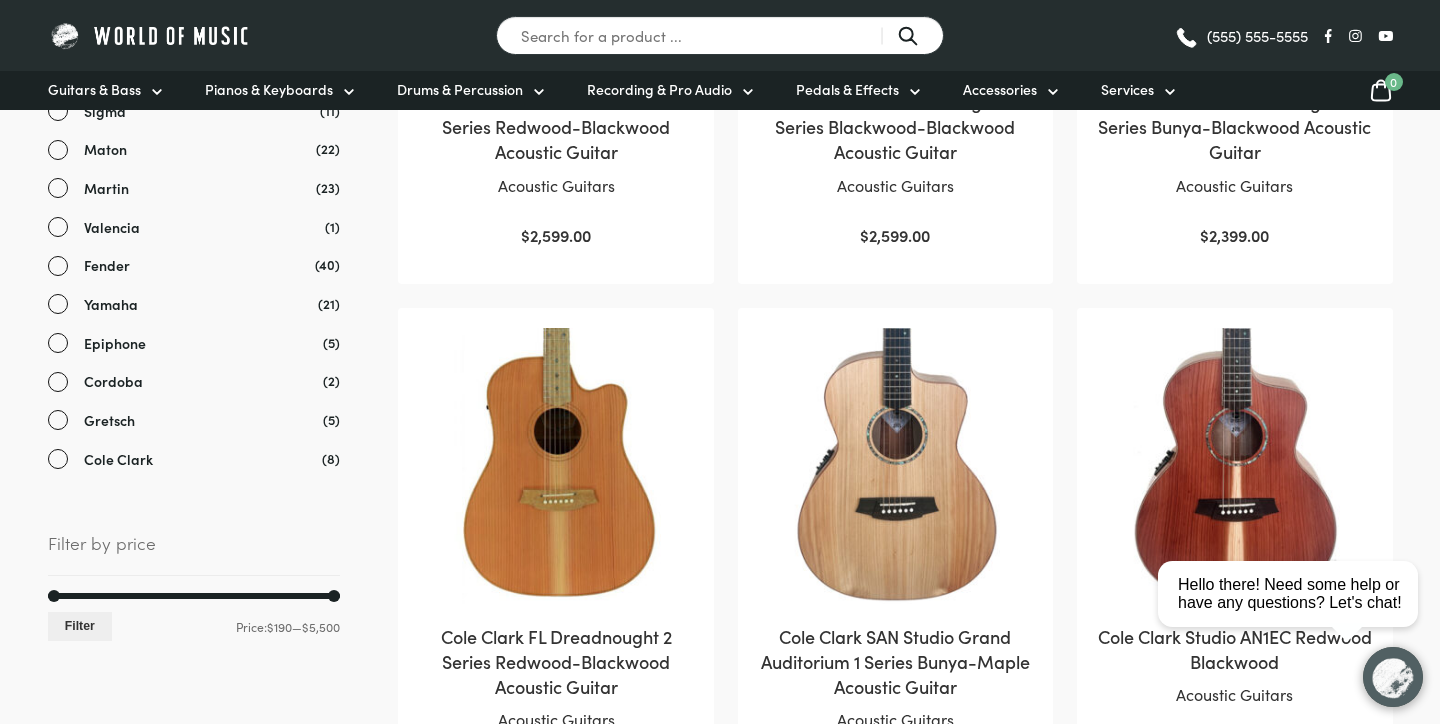 click on "Yamaha" at bounding box center [194, 304] 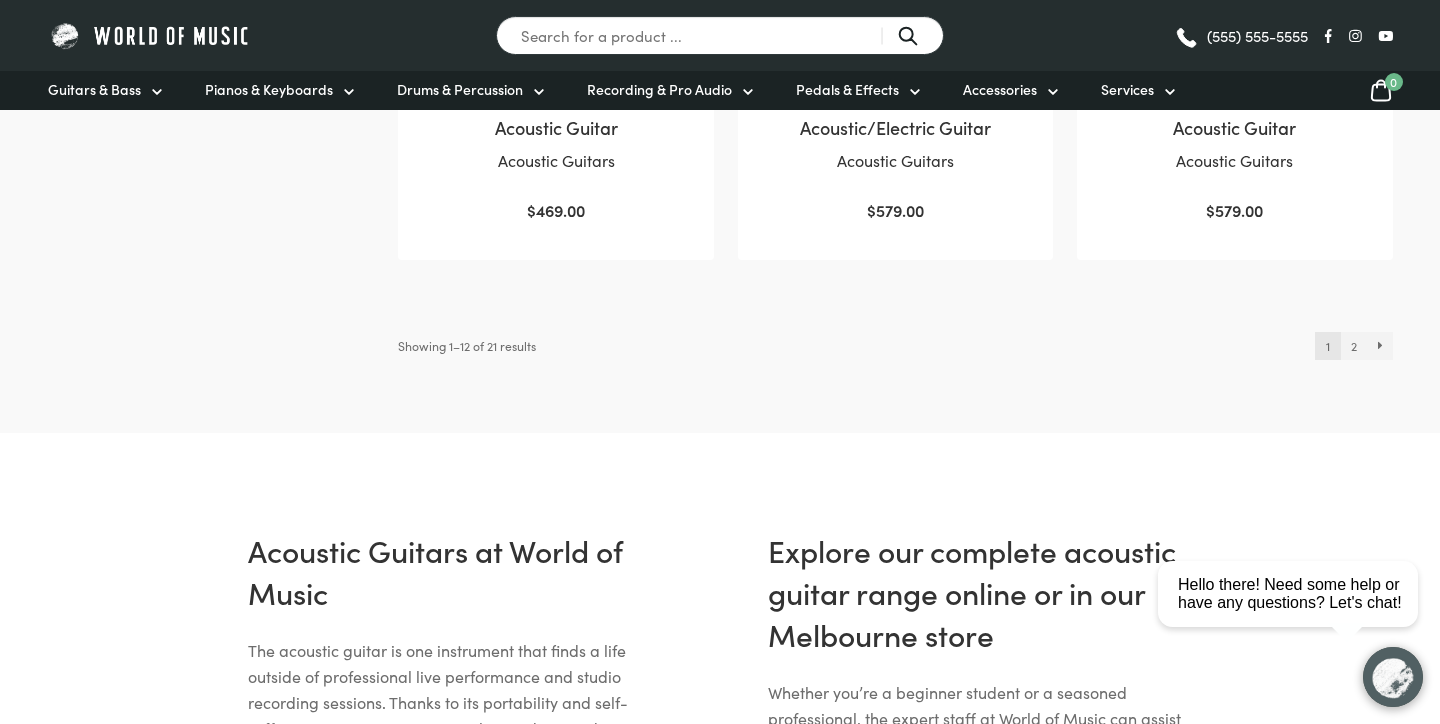 scroll, scrollTop: 2248, scrollLeft: 0, axis: vertical 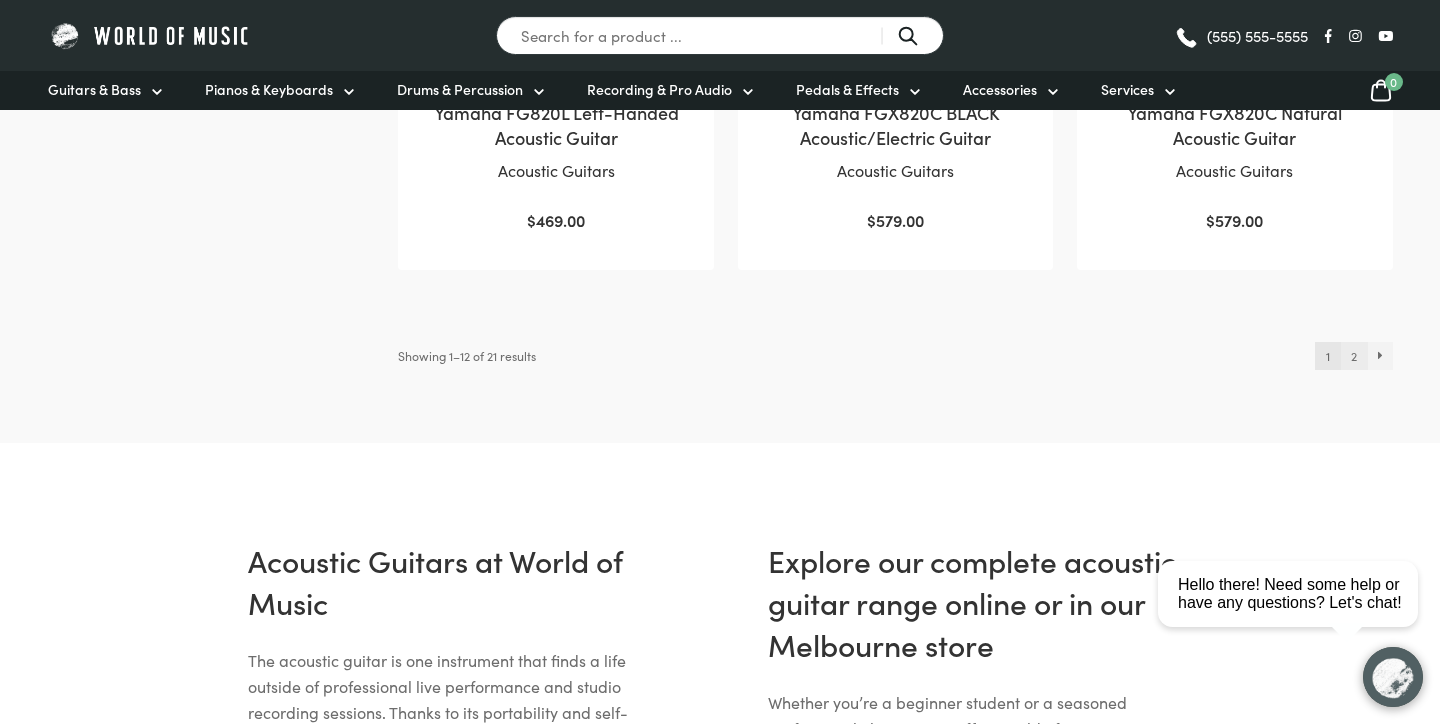 click on "2" at bounding box center (1354, 356) 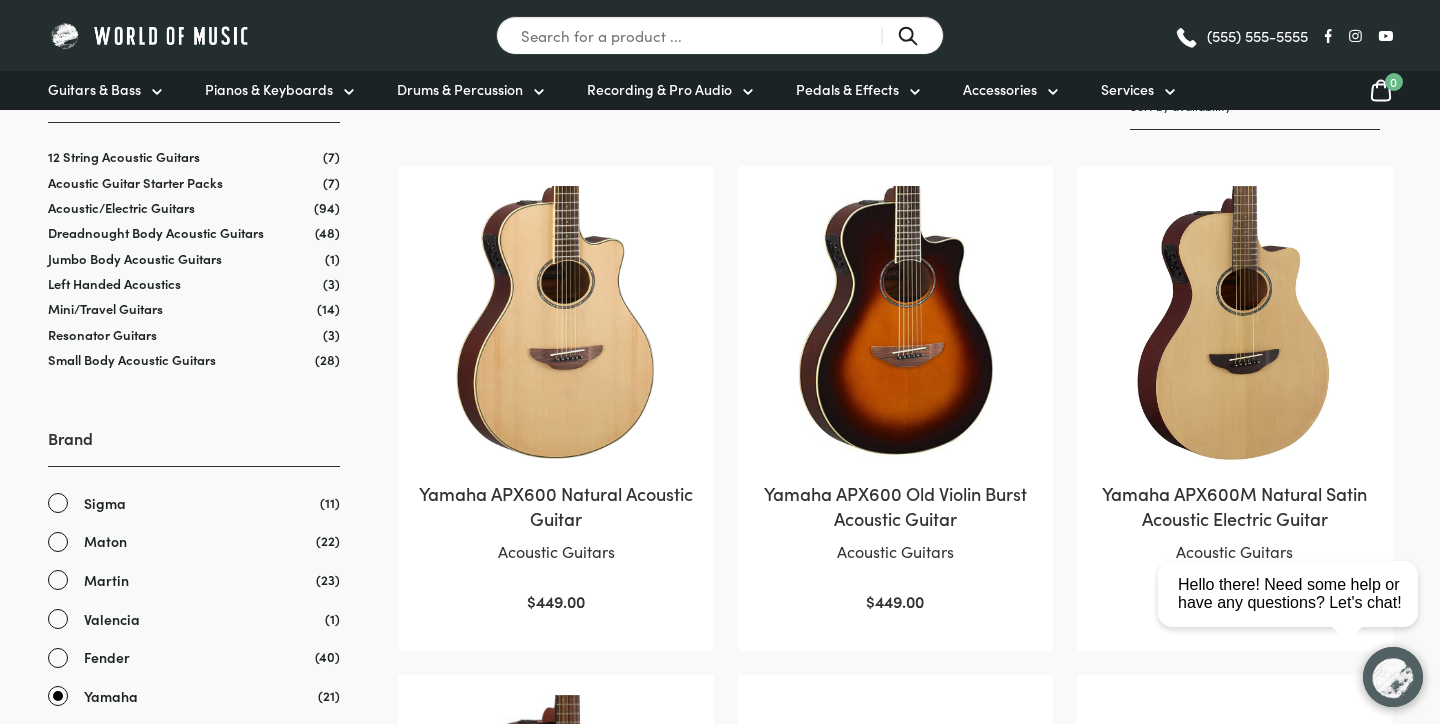 scroll, scrollTop: 335, scrollLeft: 0, axis: vertical 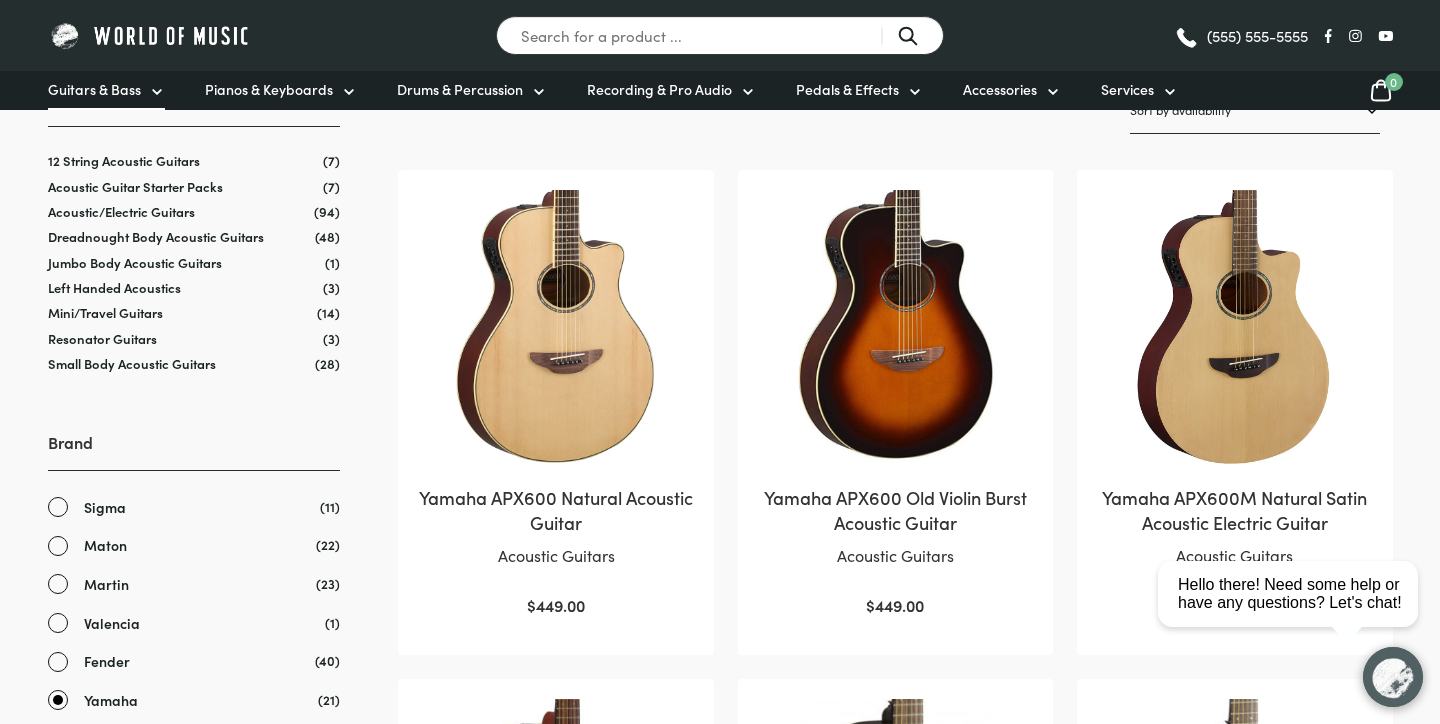 click on "Guitars & Bass" at bounding box center (106, 90) 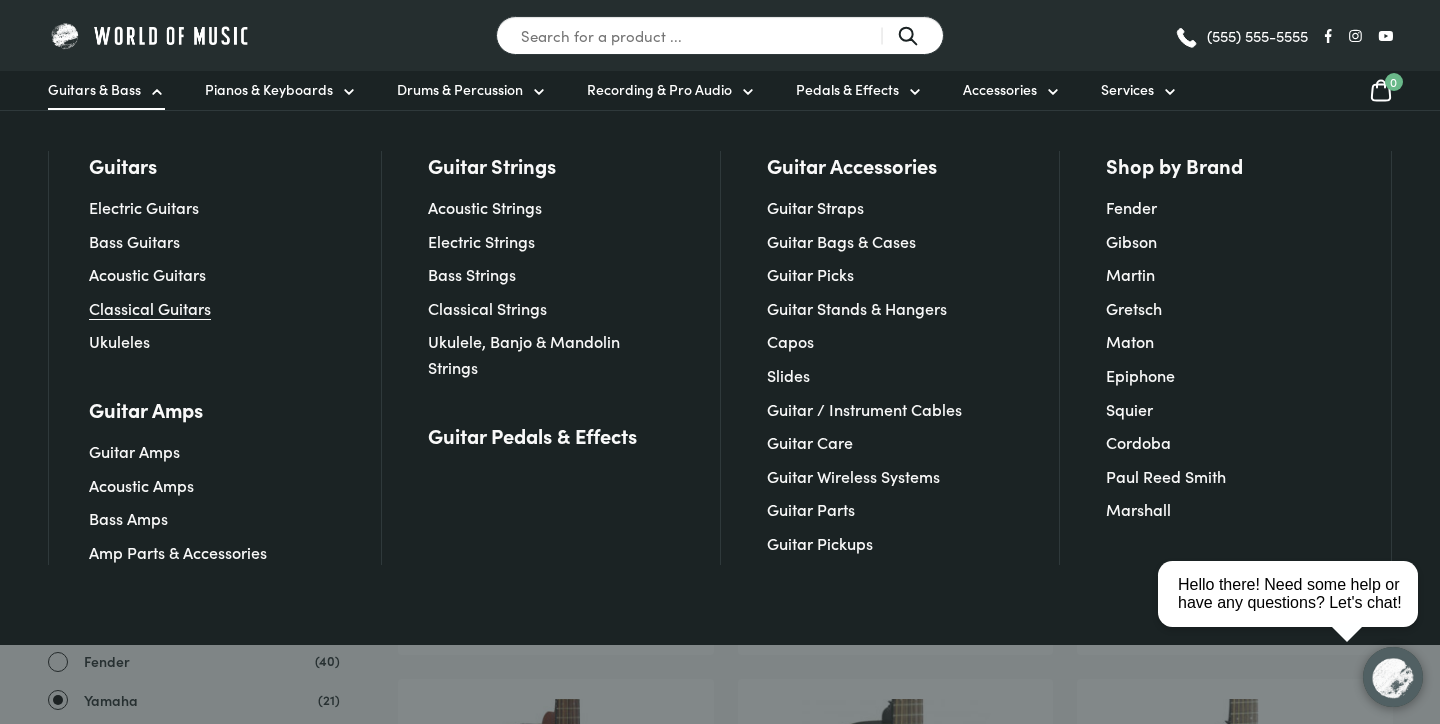 click on "Classical Guitars" at bounding box center (150, 308) 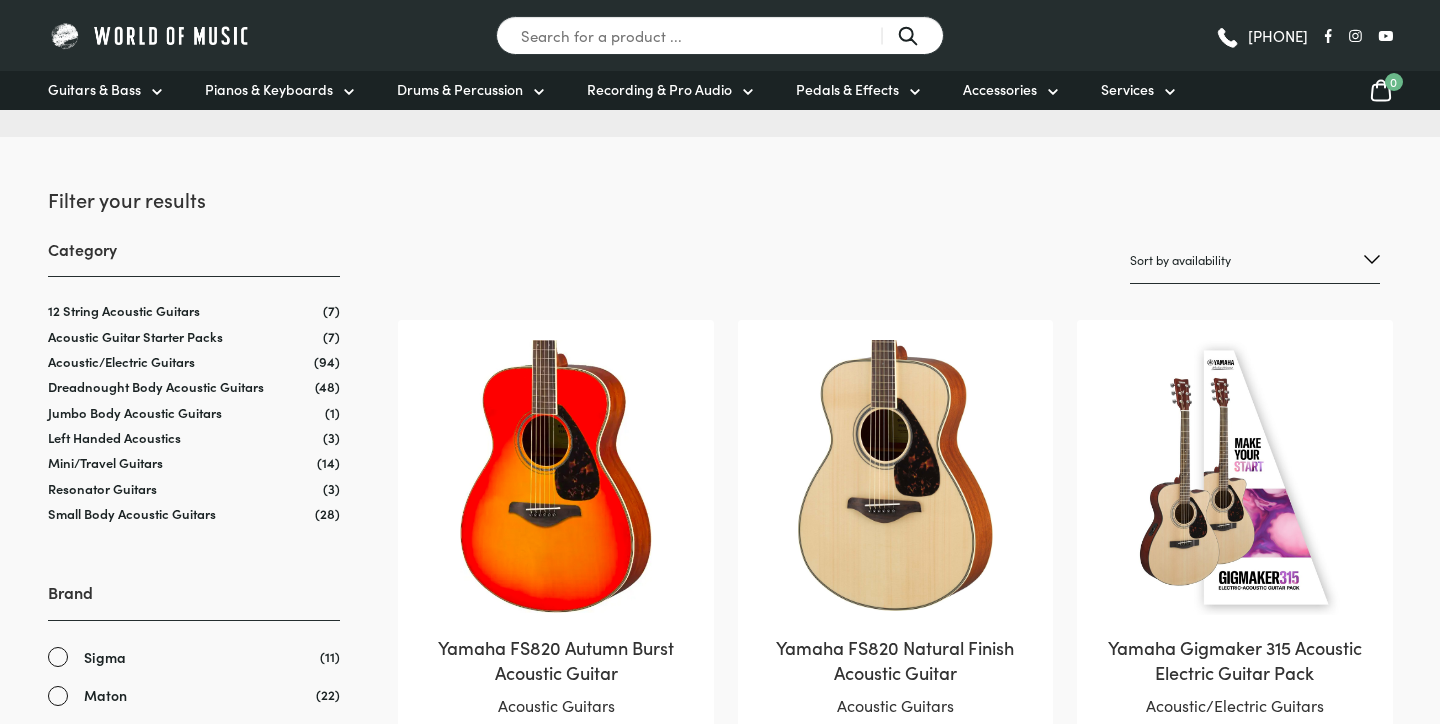 scroll, scrollTop: 0, scrollLeft: 0, axis: both 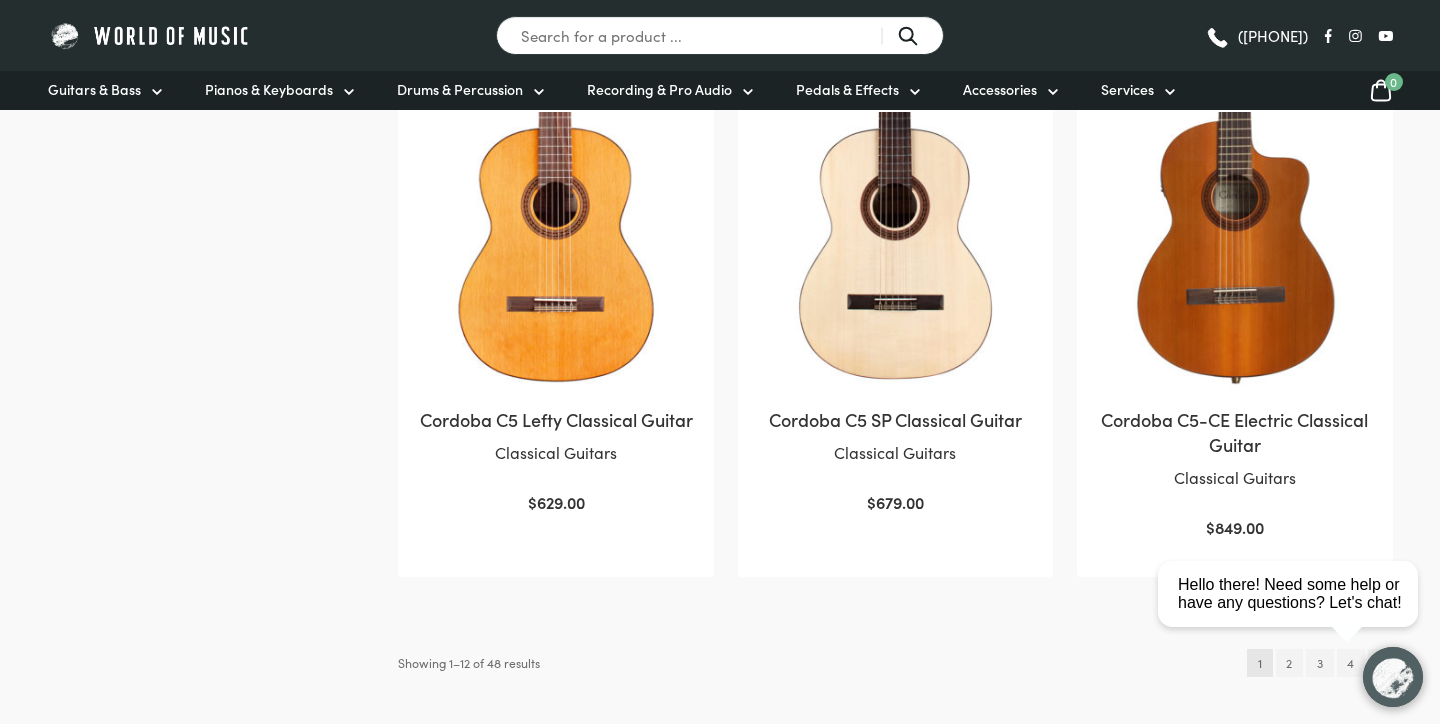click on "close Hello there! Need some help or have any questions? Let's chat!" at bounding box center (1295, 504) 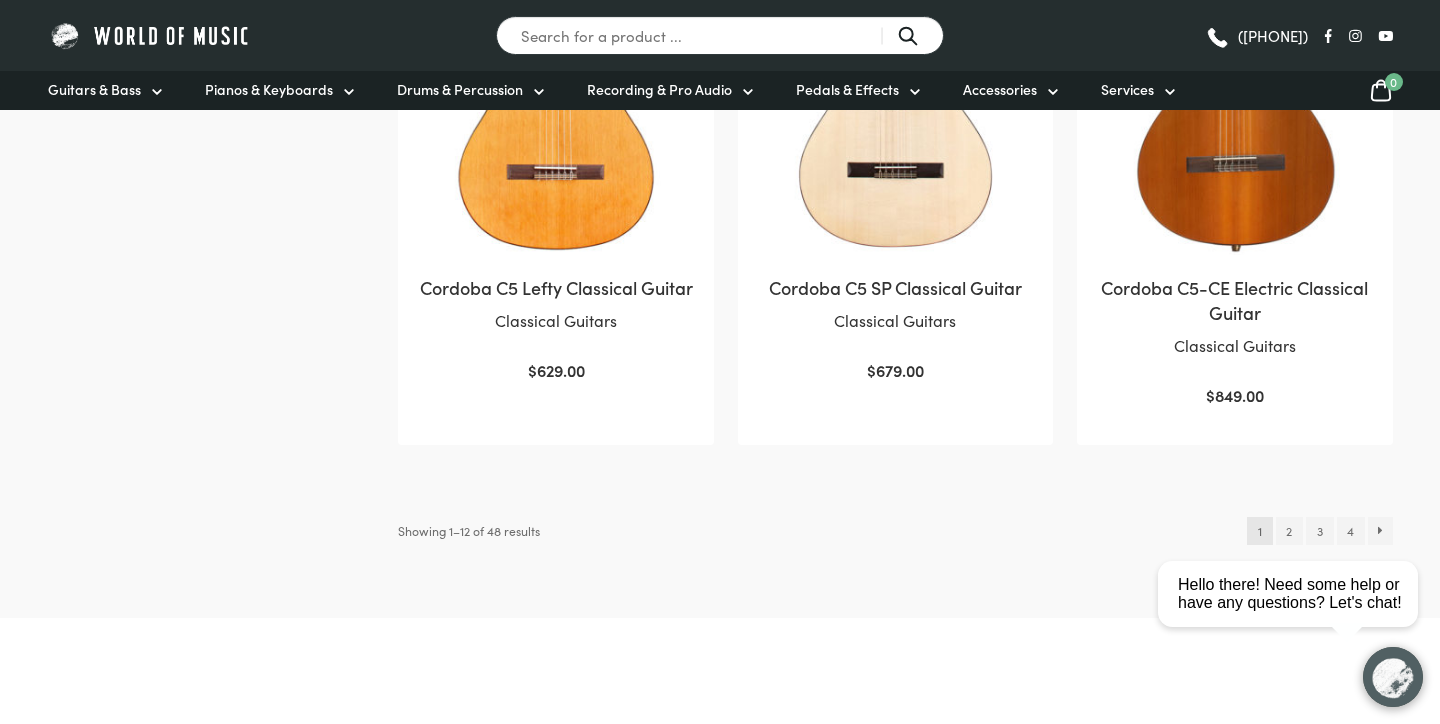 scroll, scrollTop: 2121, scrollLeft: 0, axis: vertical 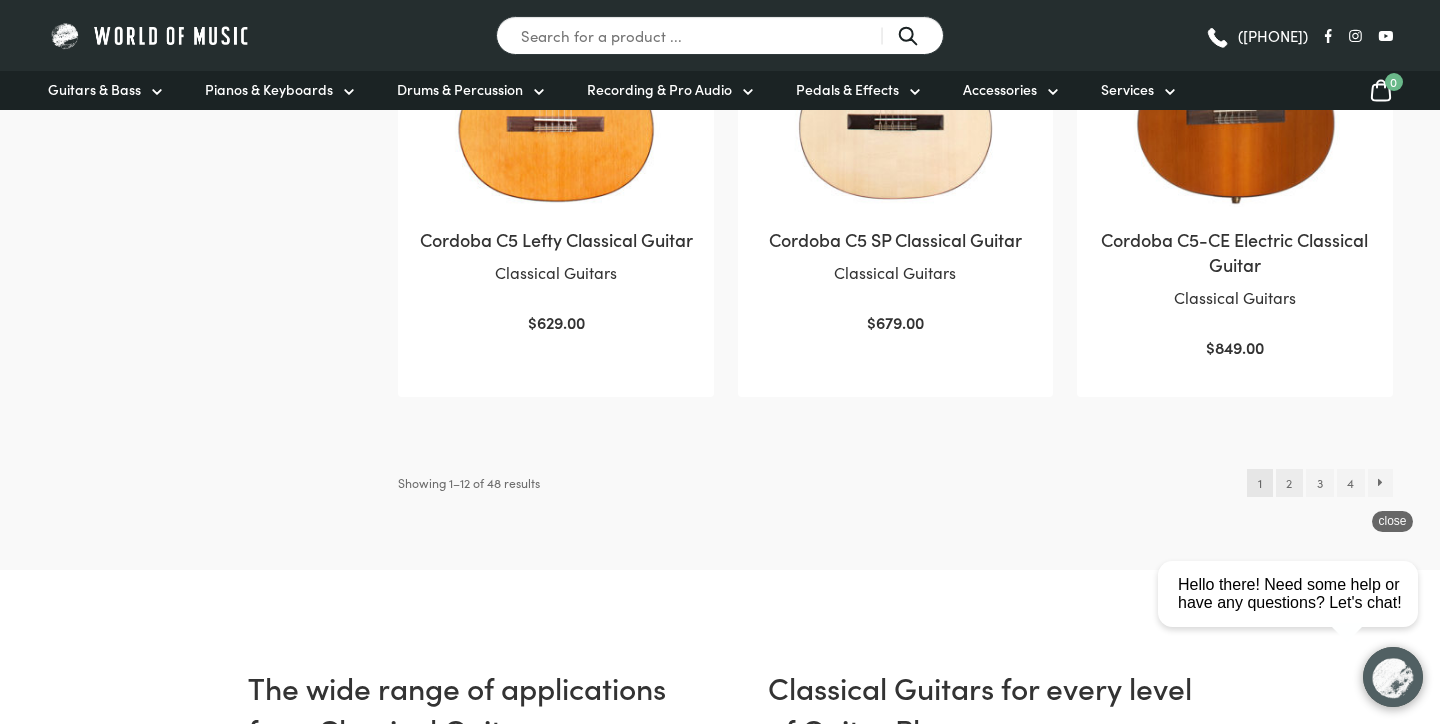 click on "2" at bounding box center [1289, 483] 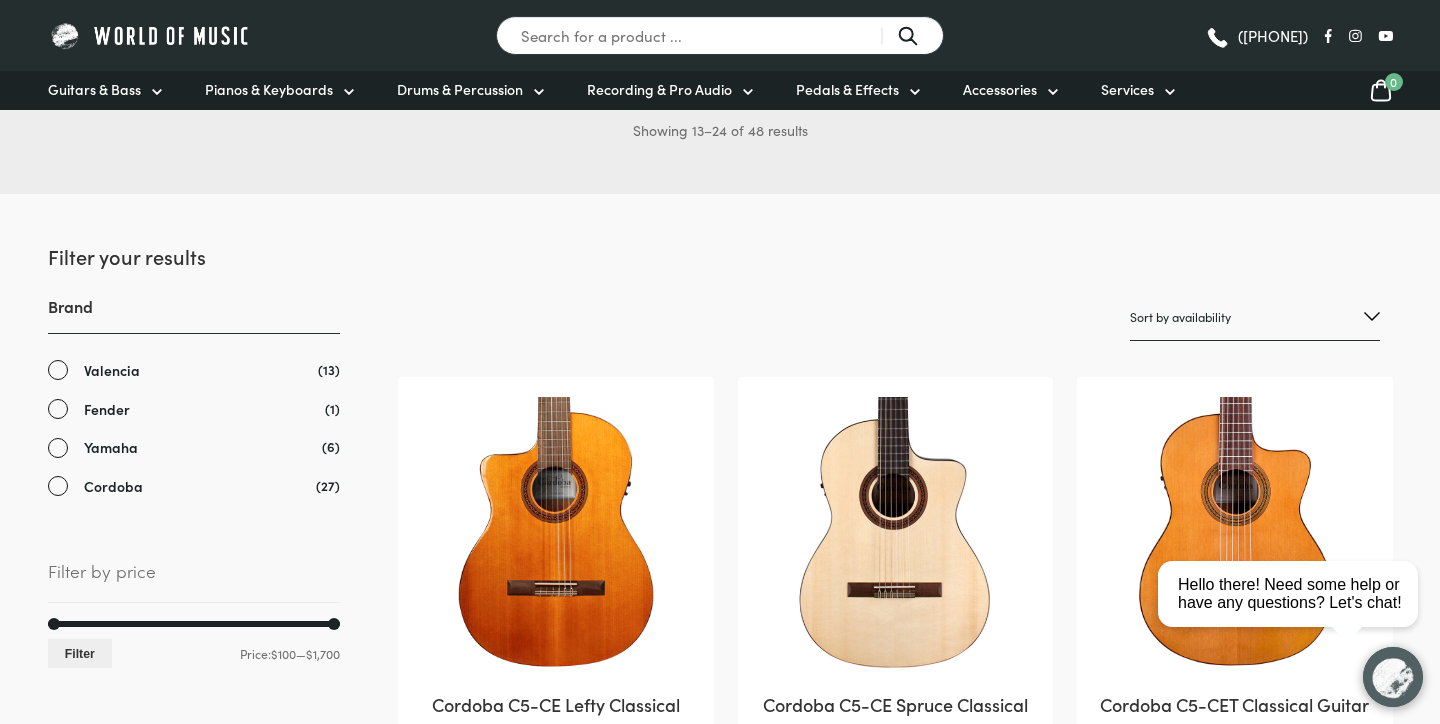 scroll, scrollTop: 0, scrollLeft: 0, axis: both 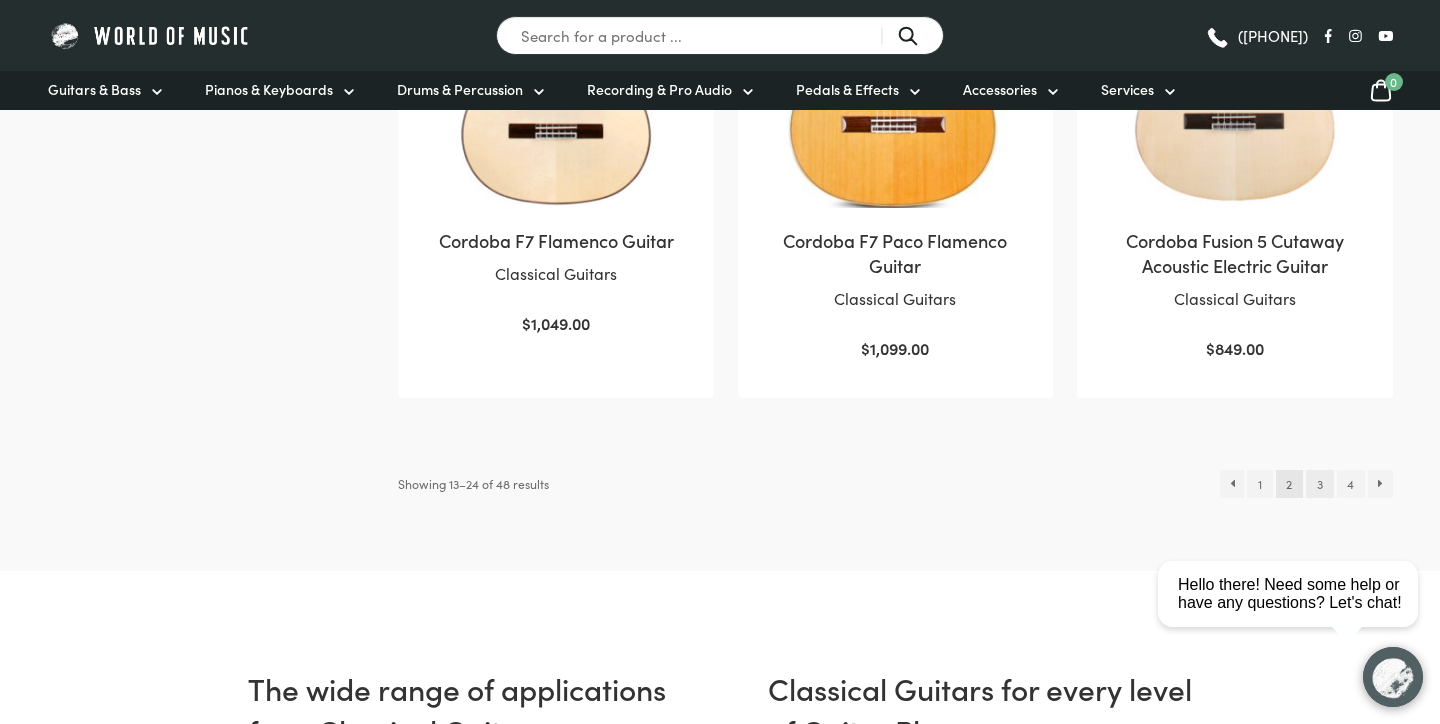 click on "3" at bounding box center [1319, 484] 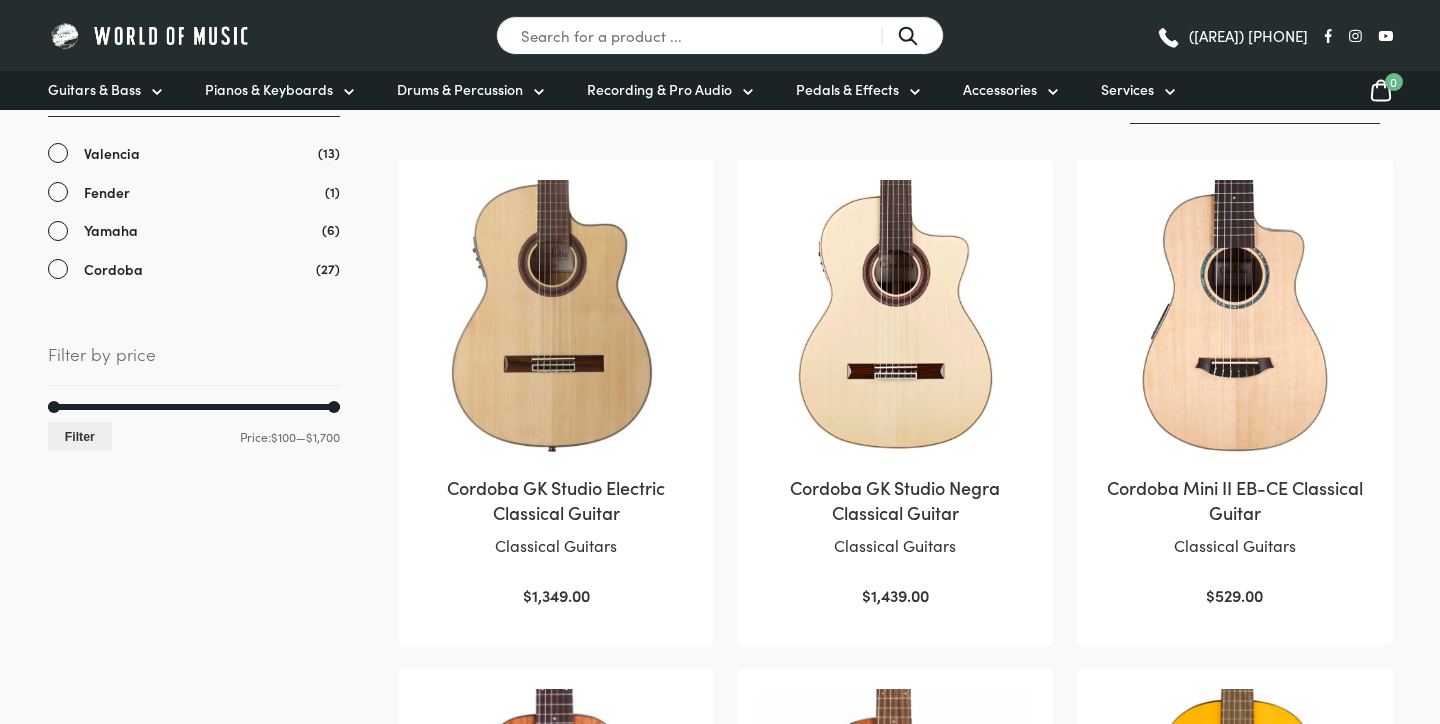 scroll, scrollTop: 0, scrollLeft: 0, axis: both 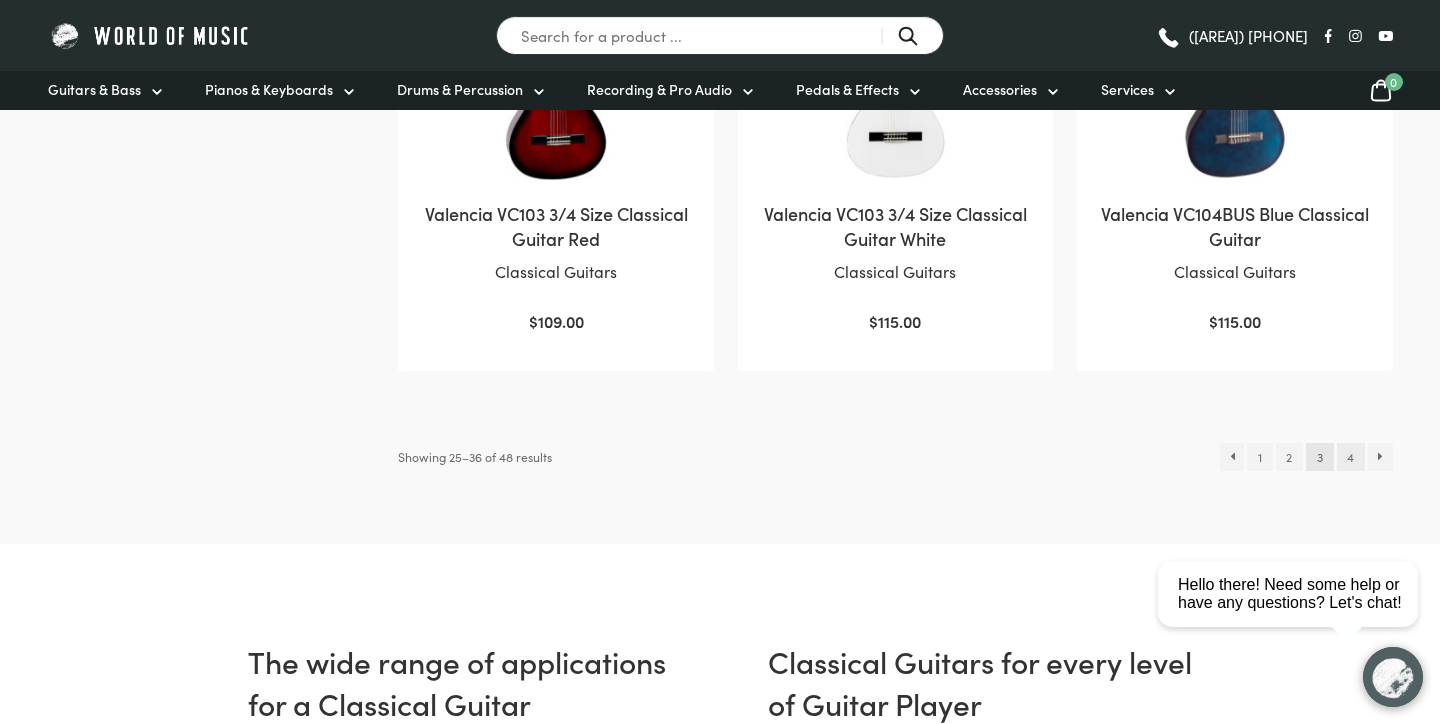 click on "4" at bounding box center [1351, 457] 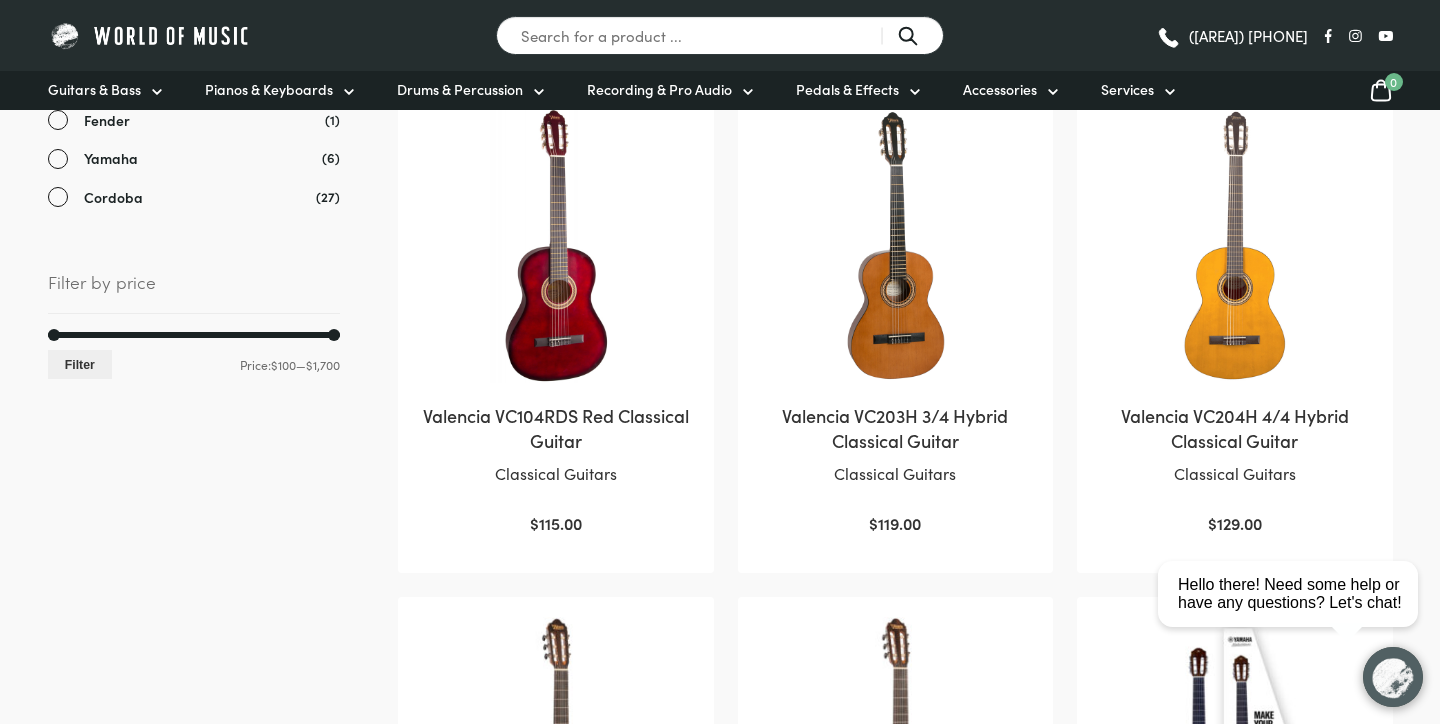 scroll, scrollTop: 0, scrollLeft: 0, axis: both 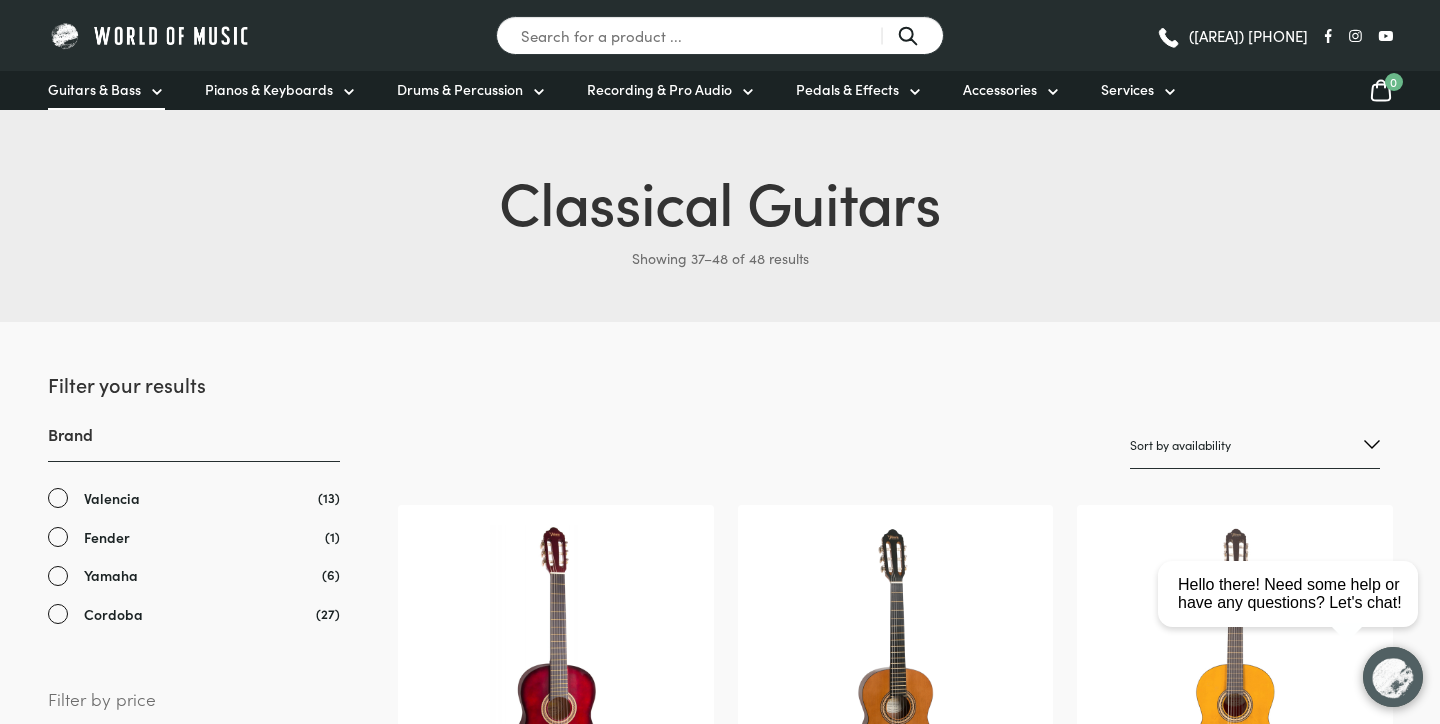 click on "Guitars & Bass" at bounding box center [94, 89] 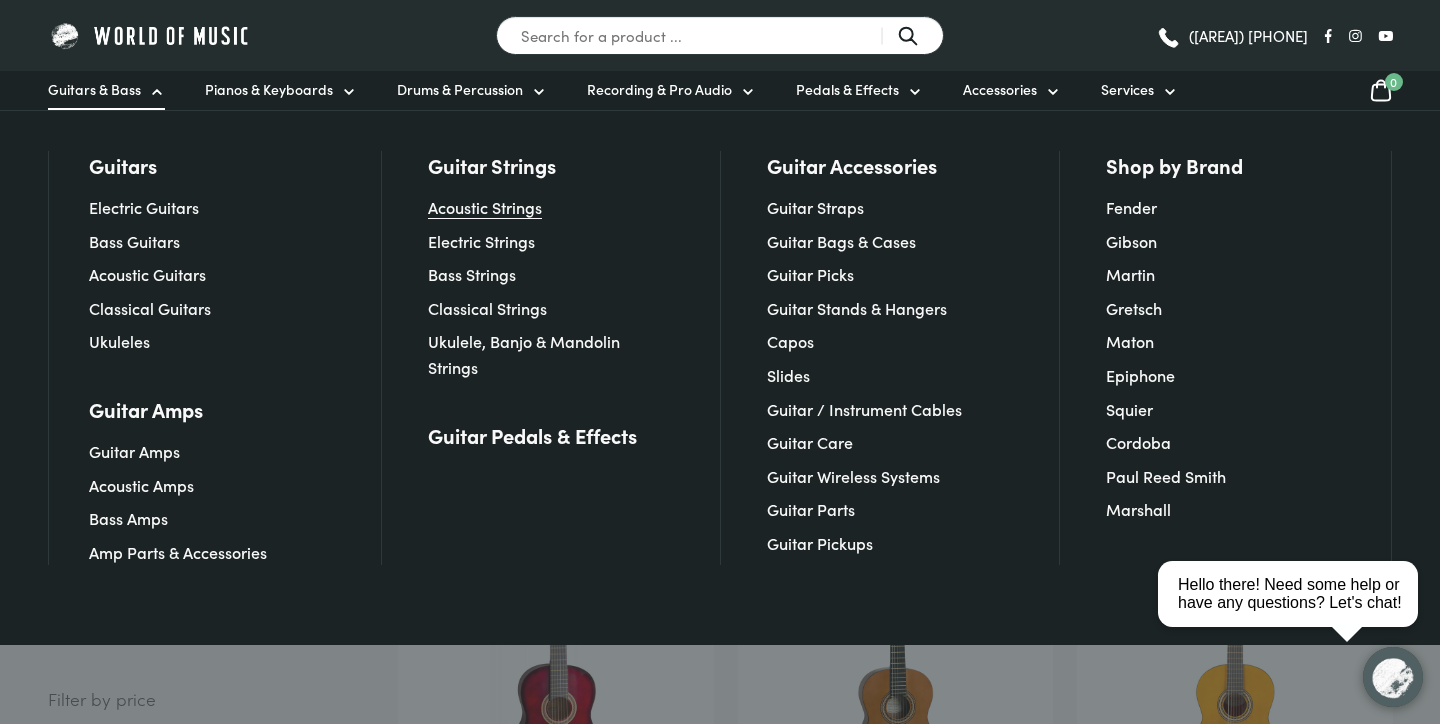 click on "Acoustic Strings" at bounding box center [485, 207] 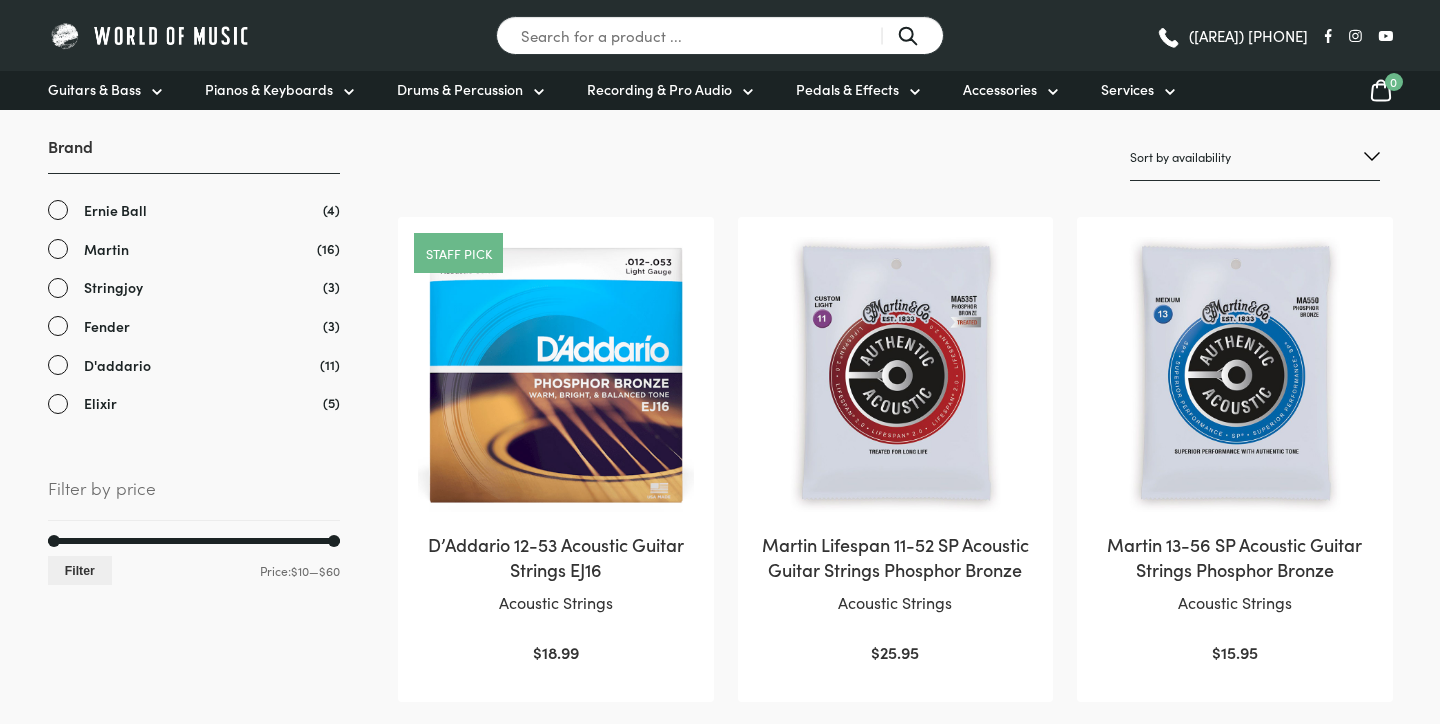 scroll, scrollTop: 0, scrollLeft: 0, axis: both 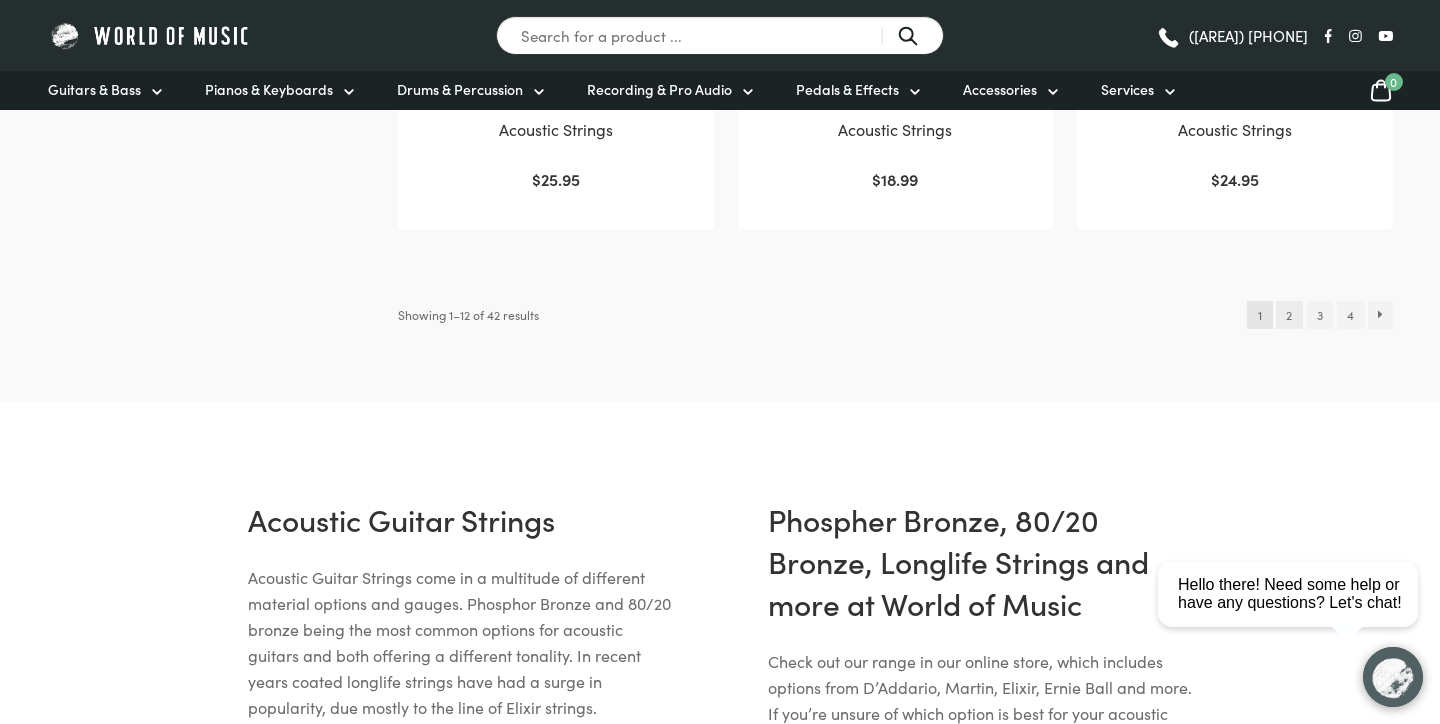 click on "2" at bounding box center [1289, 315] 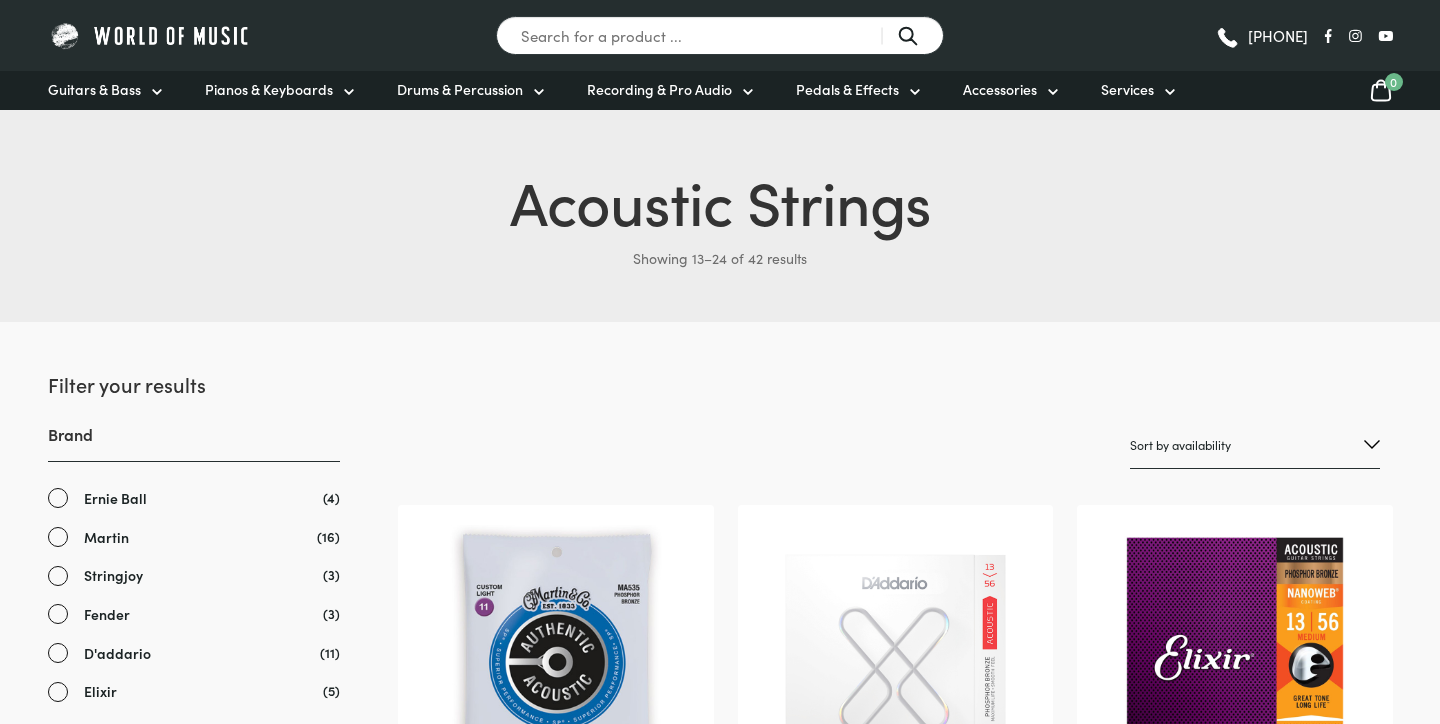 scroll, scrollTop: 0, scrollLeft: 0, axis: both 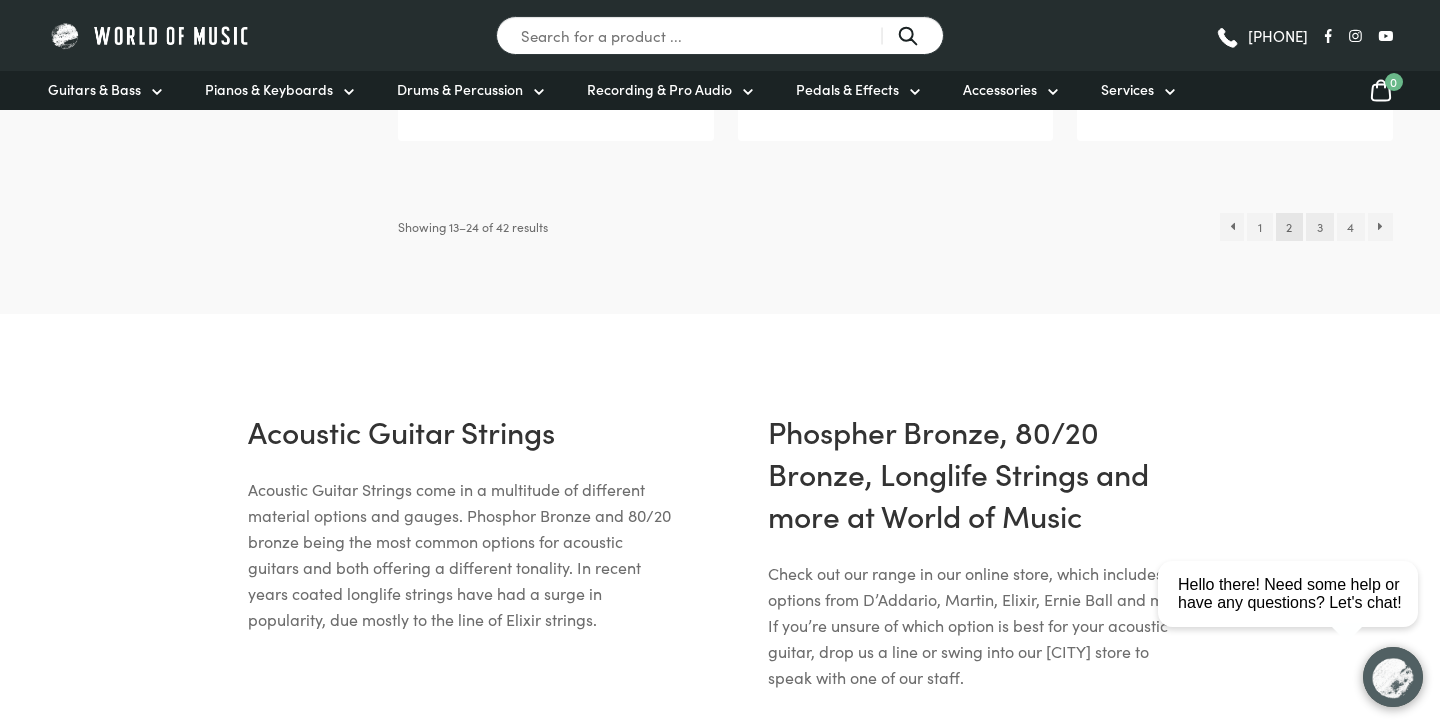 click on "3" at bounding box center [1319, 227] 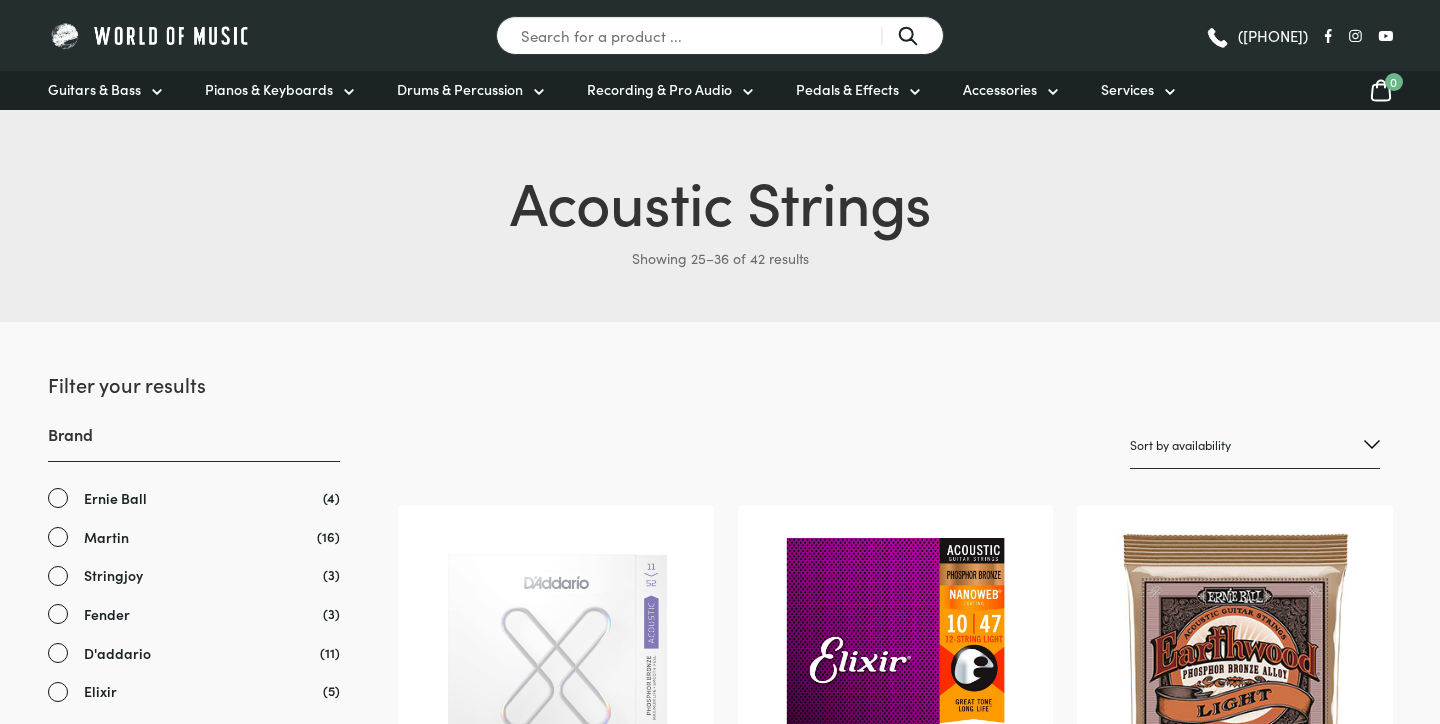 scroll, scrollTop: 0, scrollLeft: 0, axis: both 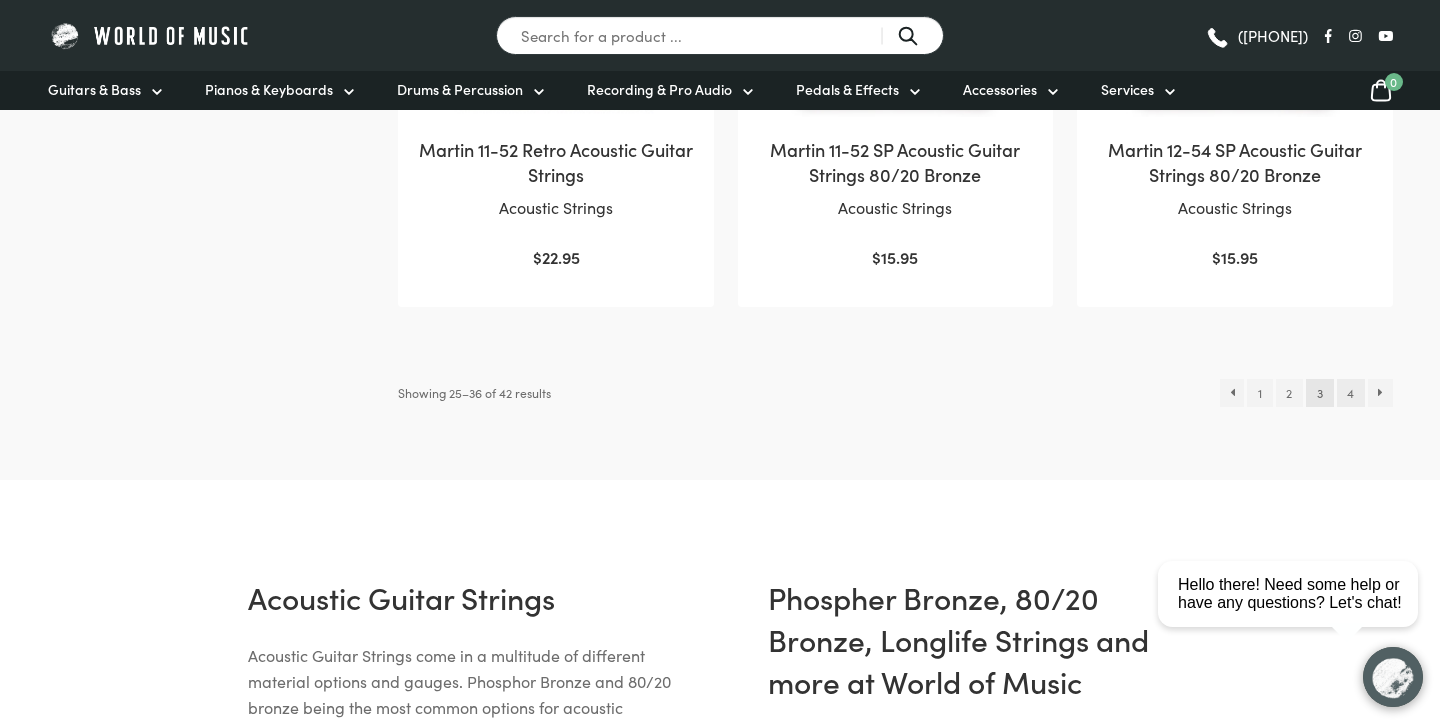 click on "4" at bounding box center [1351, 393] 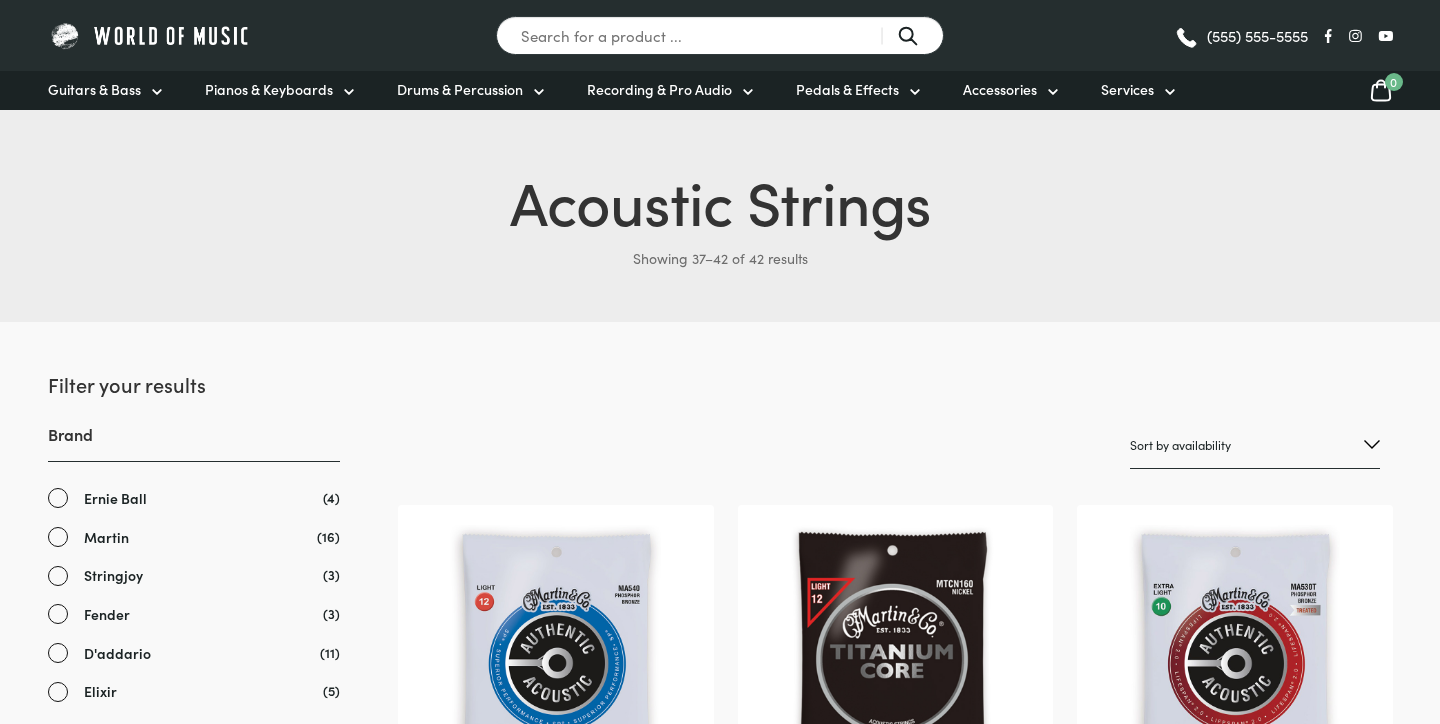 scroll, scrollTop: 0, scrollLeft: 0, axis: both 